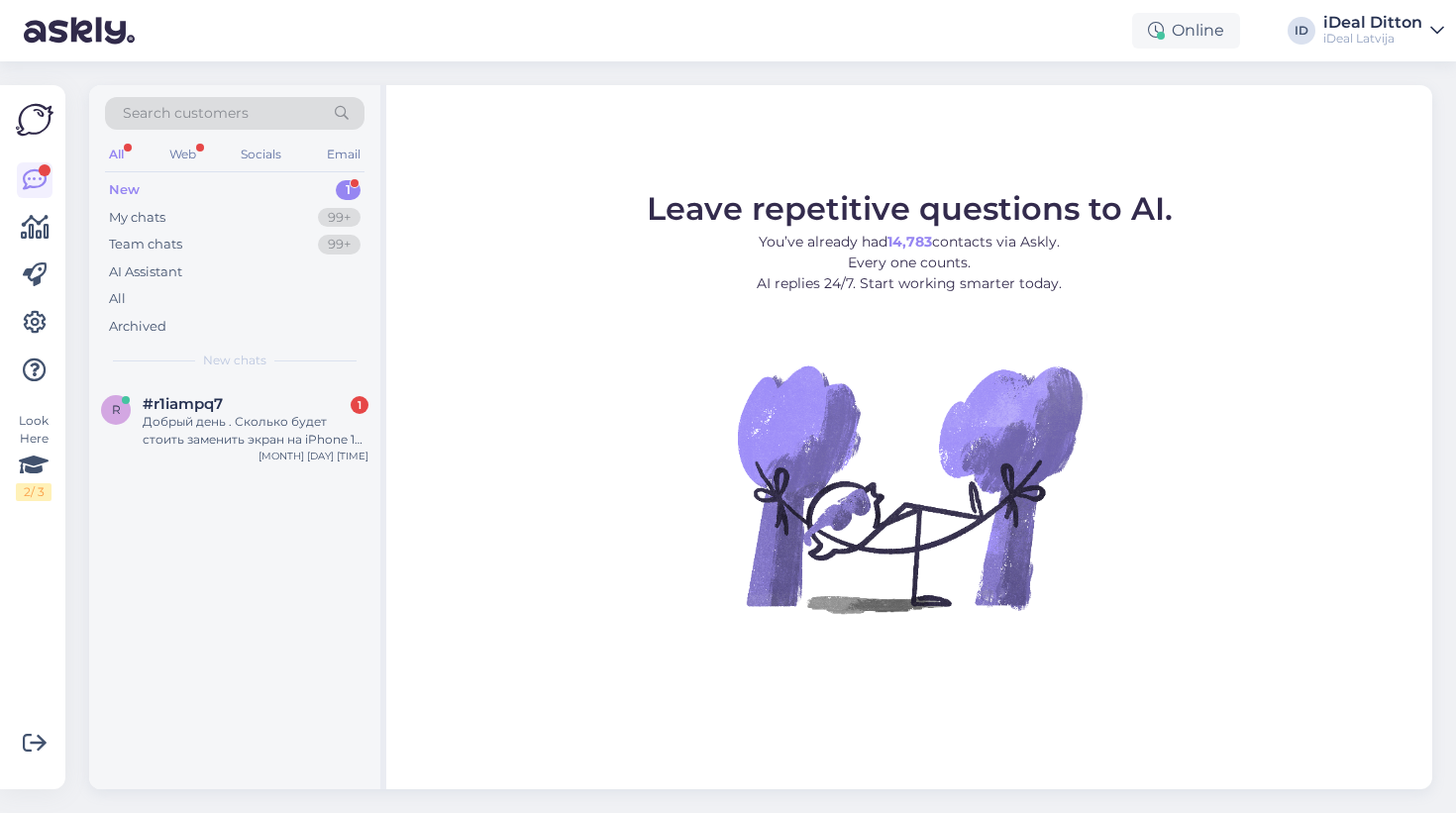 click on "#r1iampq7 1" at bounding box center [256, 404] 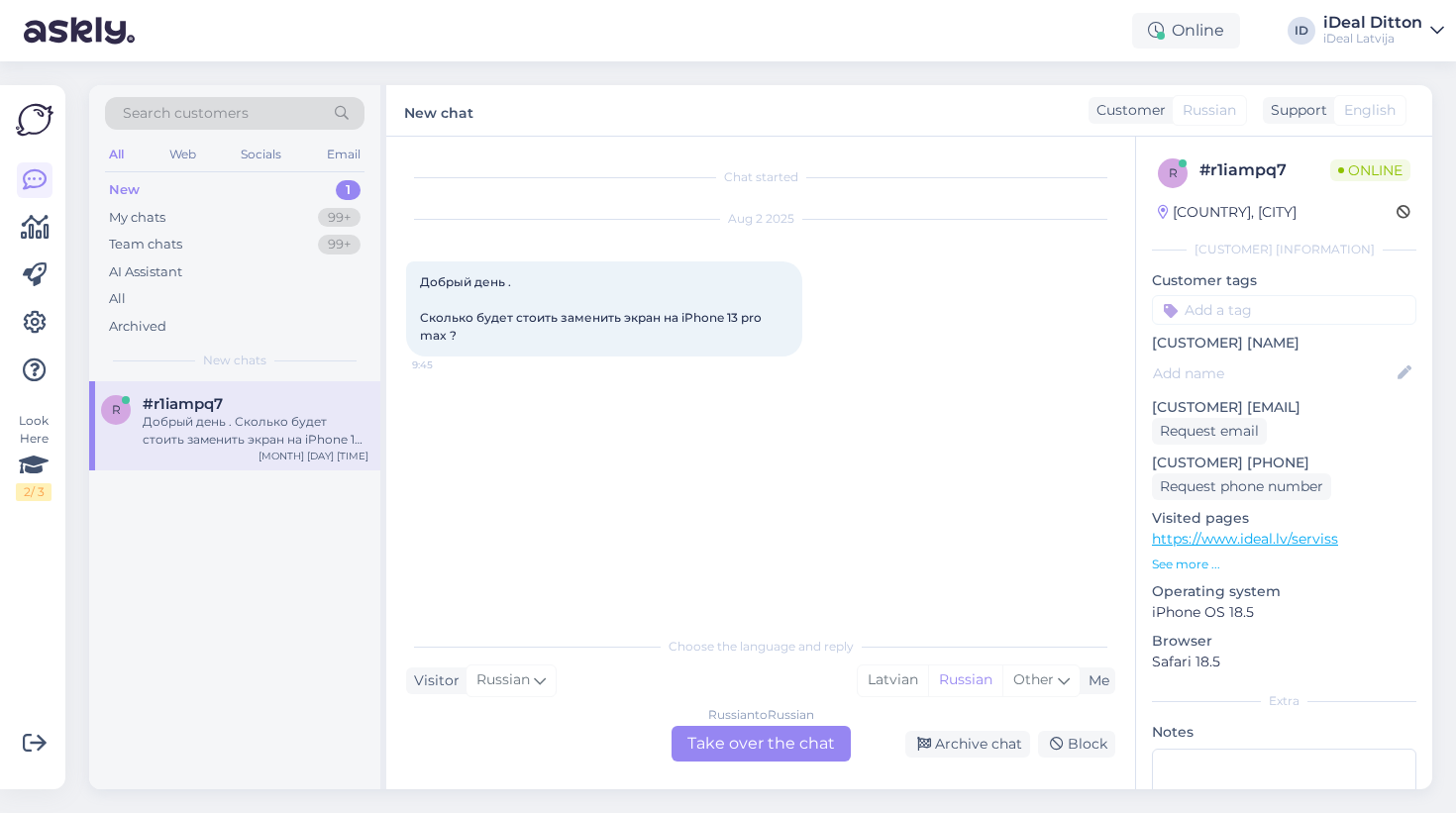 click on "Russian  to  Russian Take over the chat" at bounding box center (761, 744) 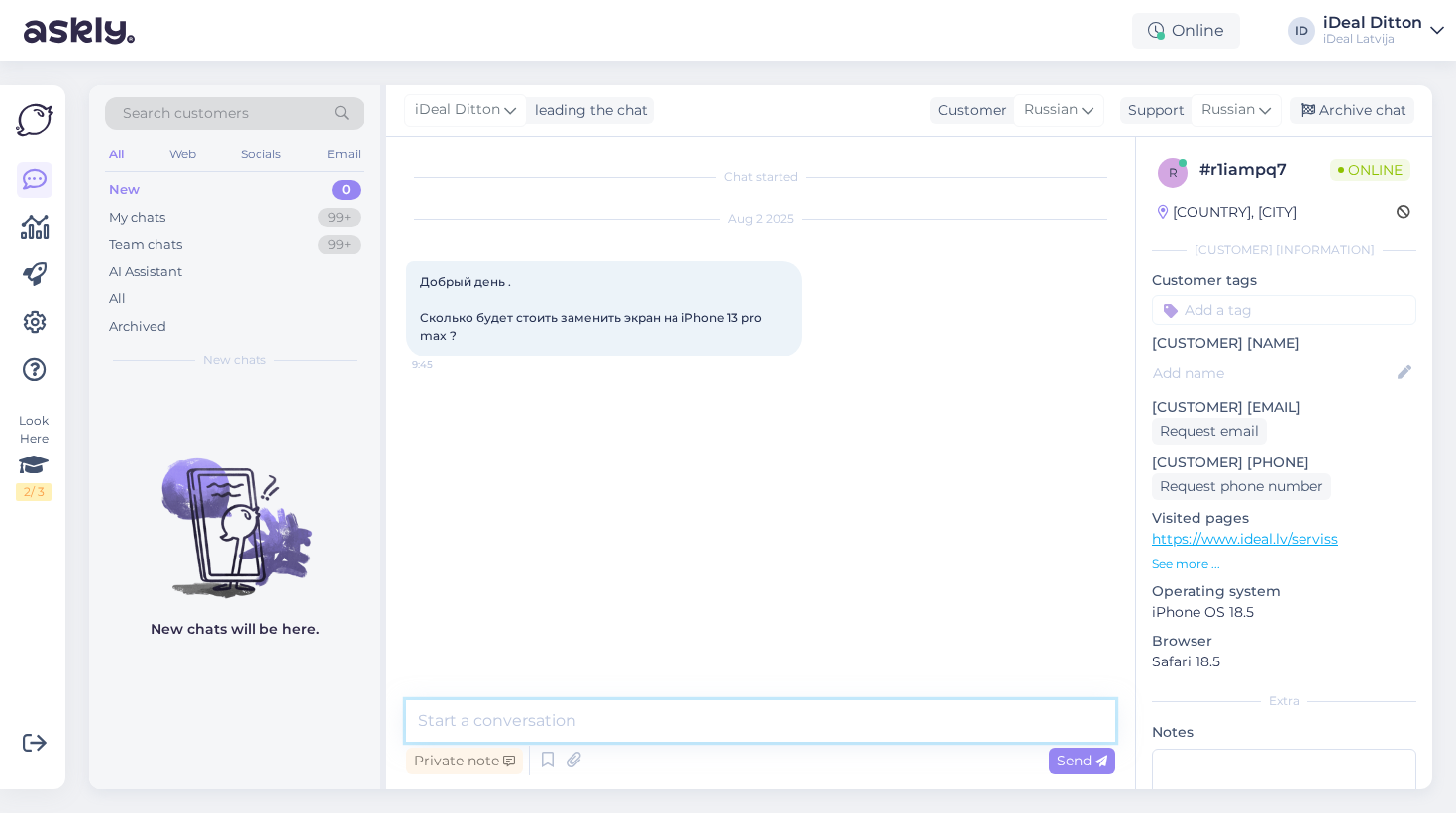 click at bounding box center (761, 721) 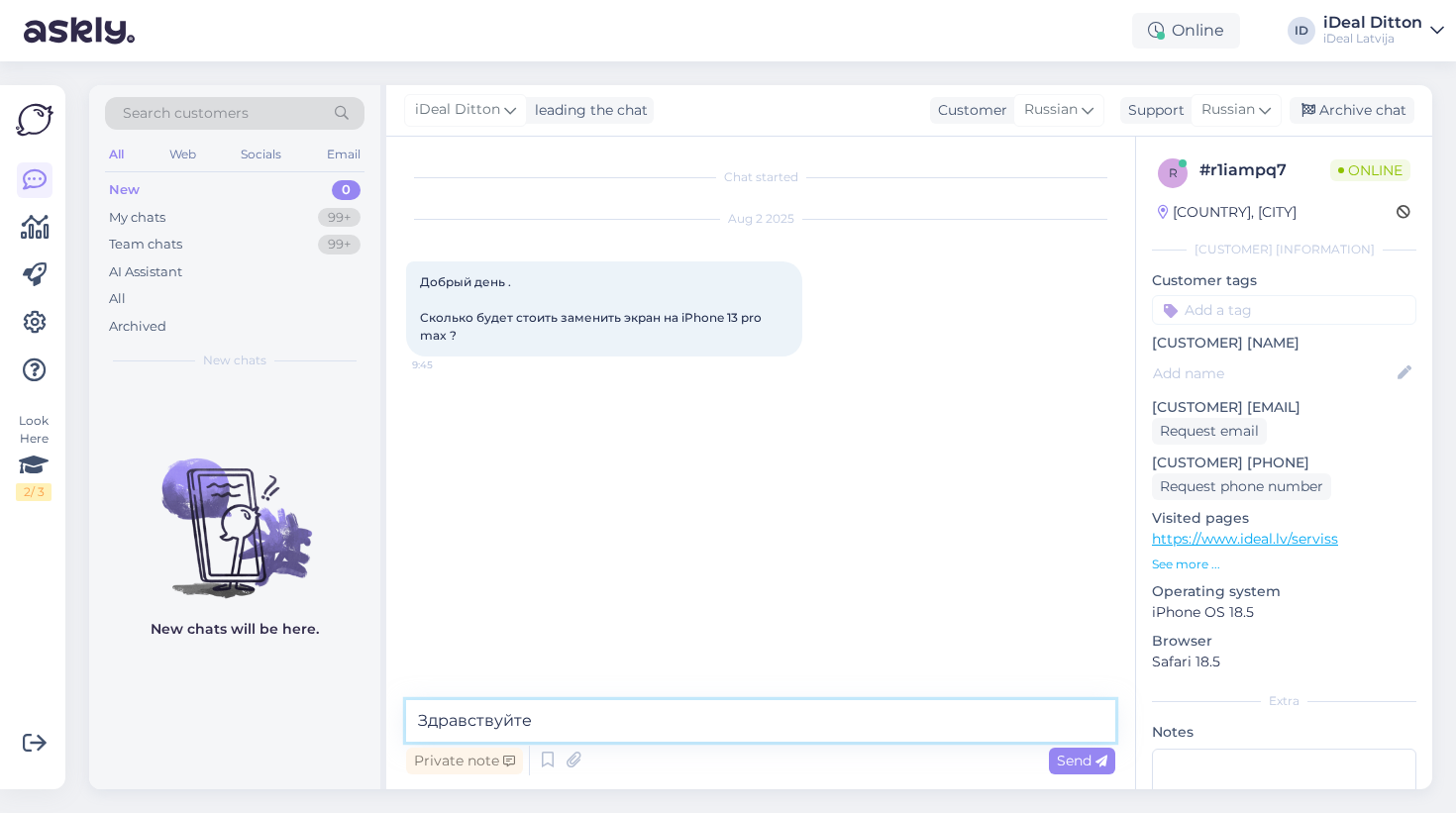 type on "Здравствуйте!" 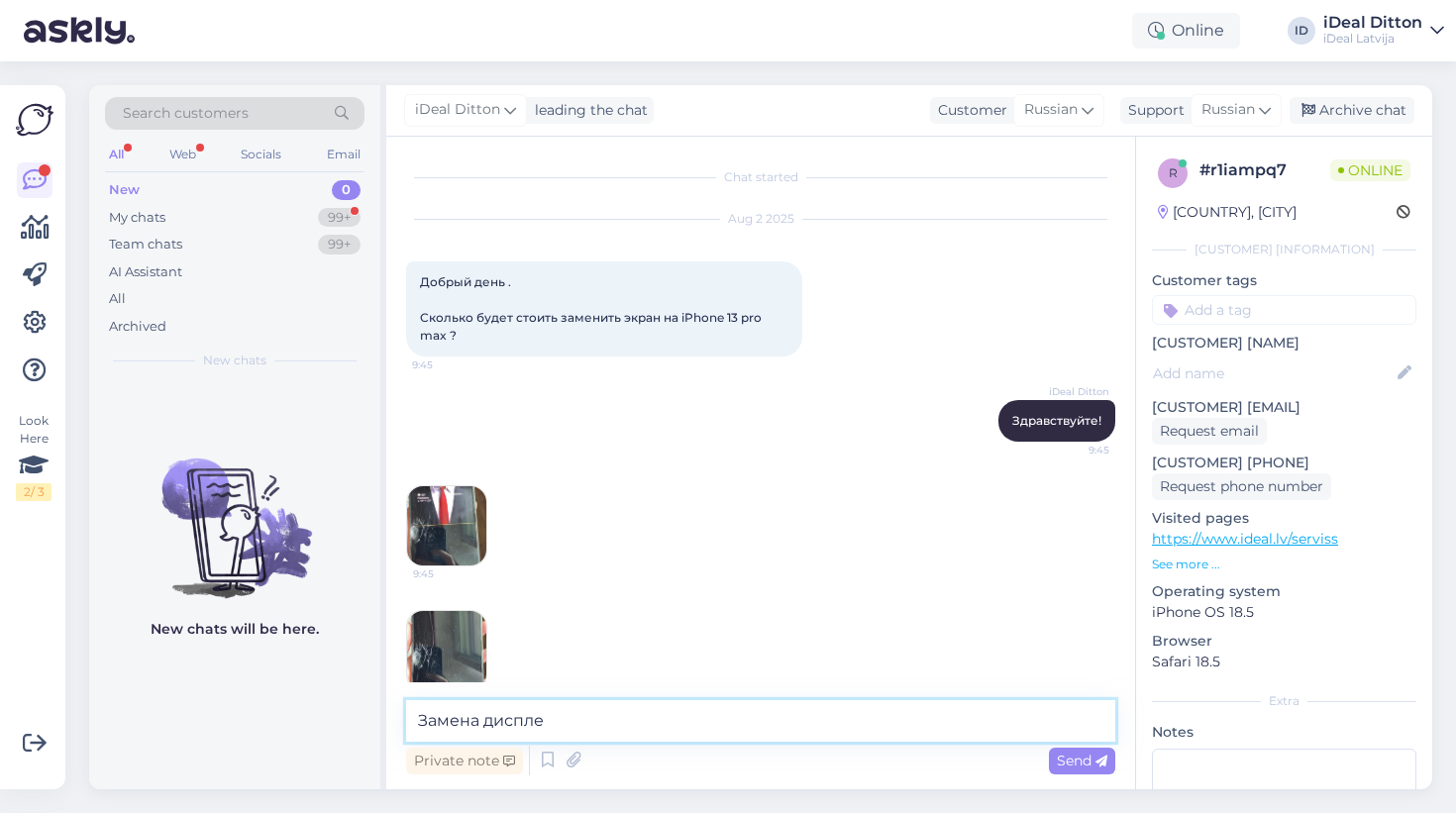 scroll, scrollTop: 31, scrollLeft: 0, axis: vertical 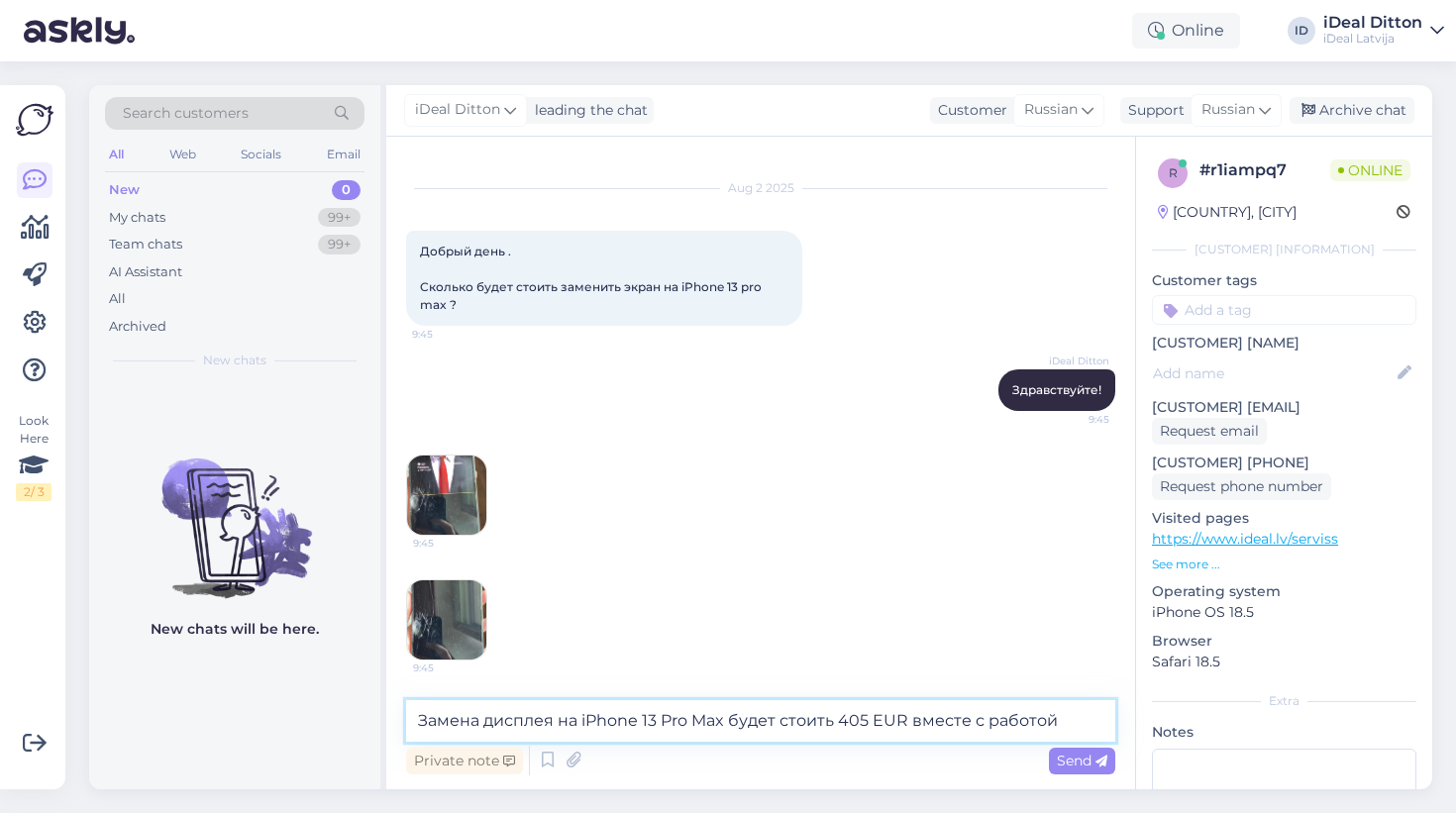 type on "Замена дисплея на iPhone 13 Pro Max будет стоить 405 EUR вместе с работой." 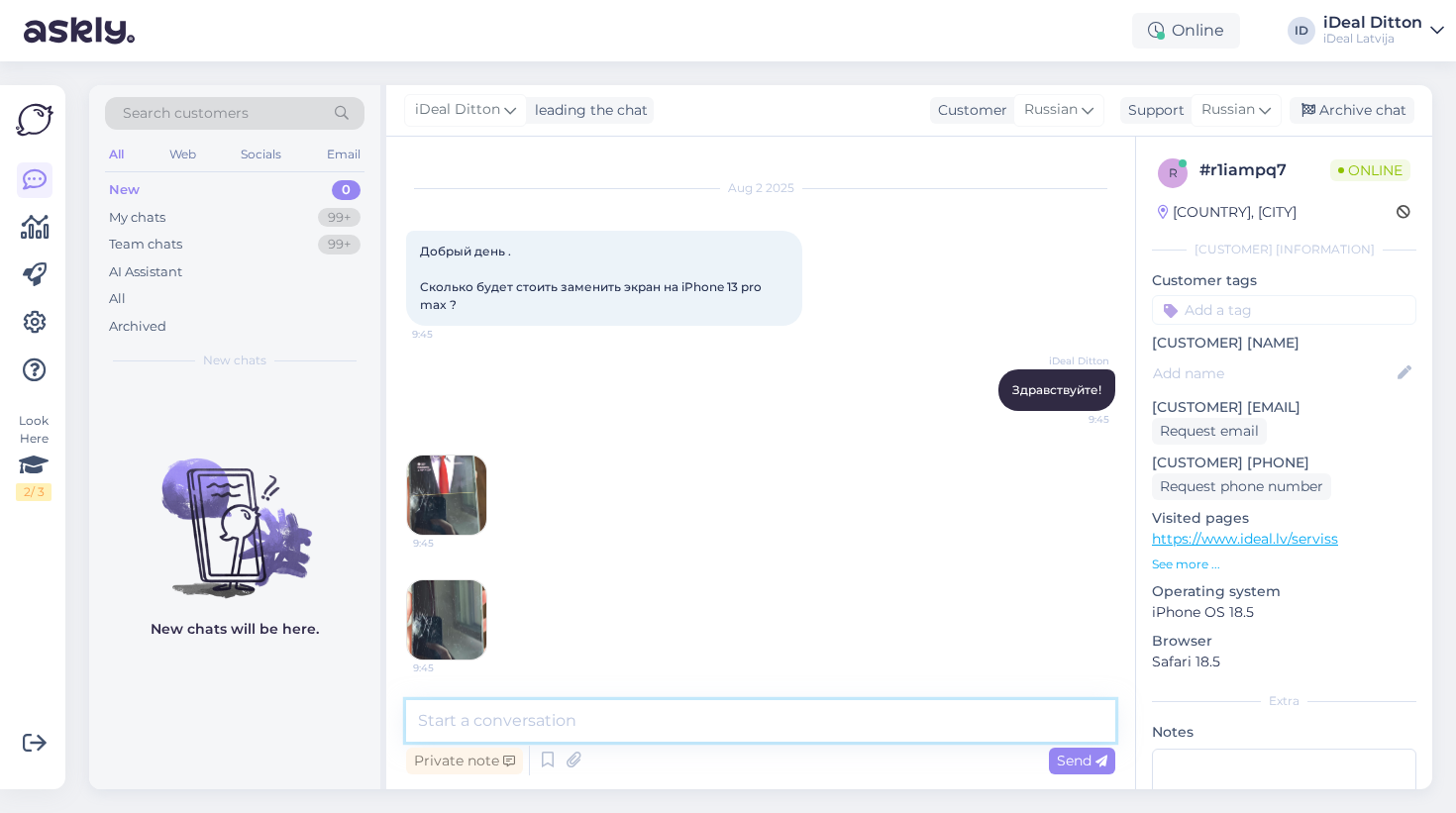 scroll, scrollTop: 134, scrollLeft: 0, axis: vertical 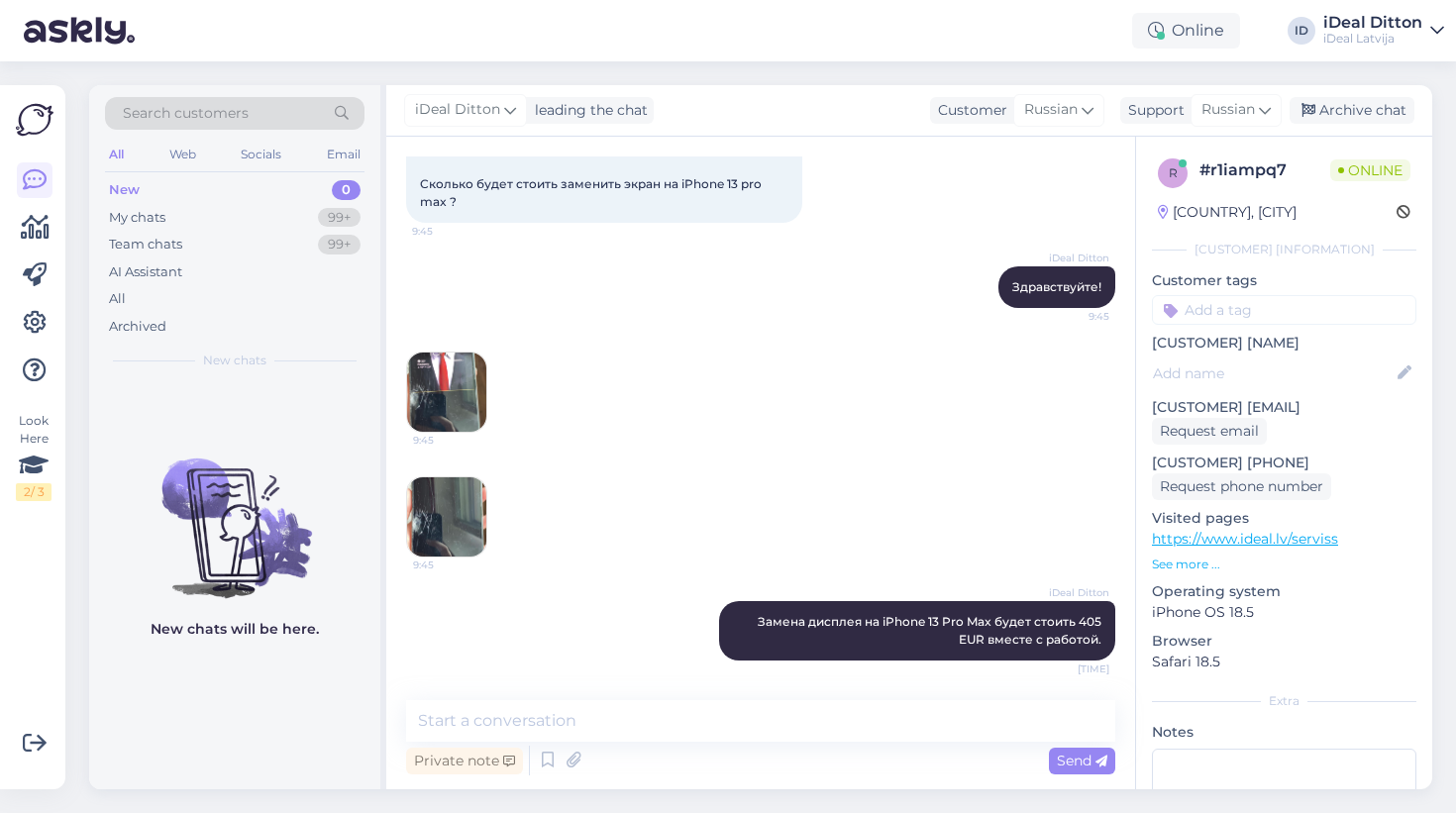 click at bounding box center [447, 392] 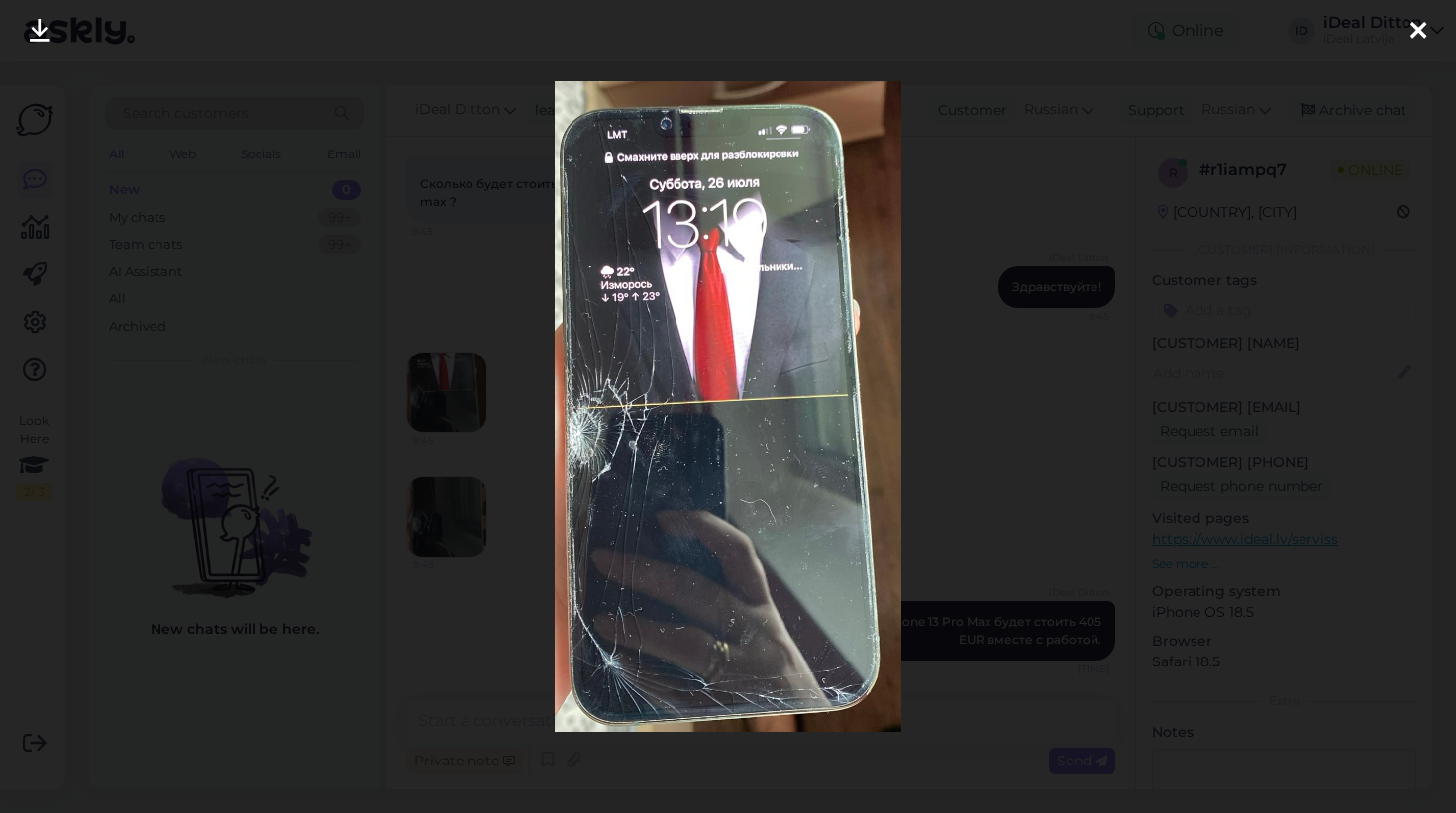 click at bounding box center (728, 406) 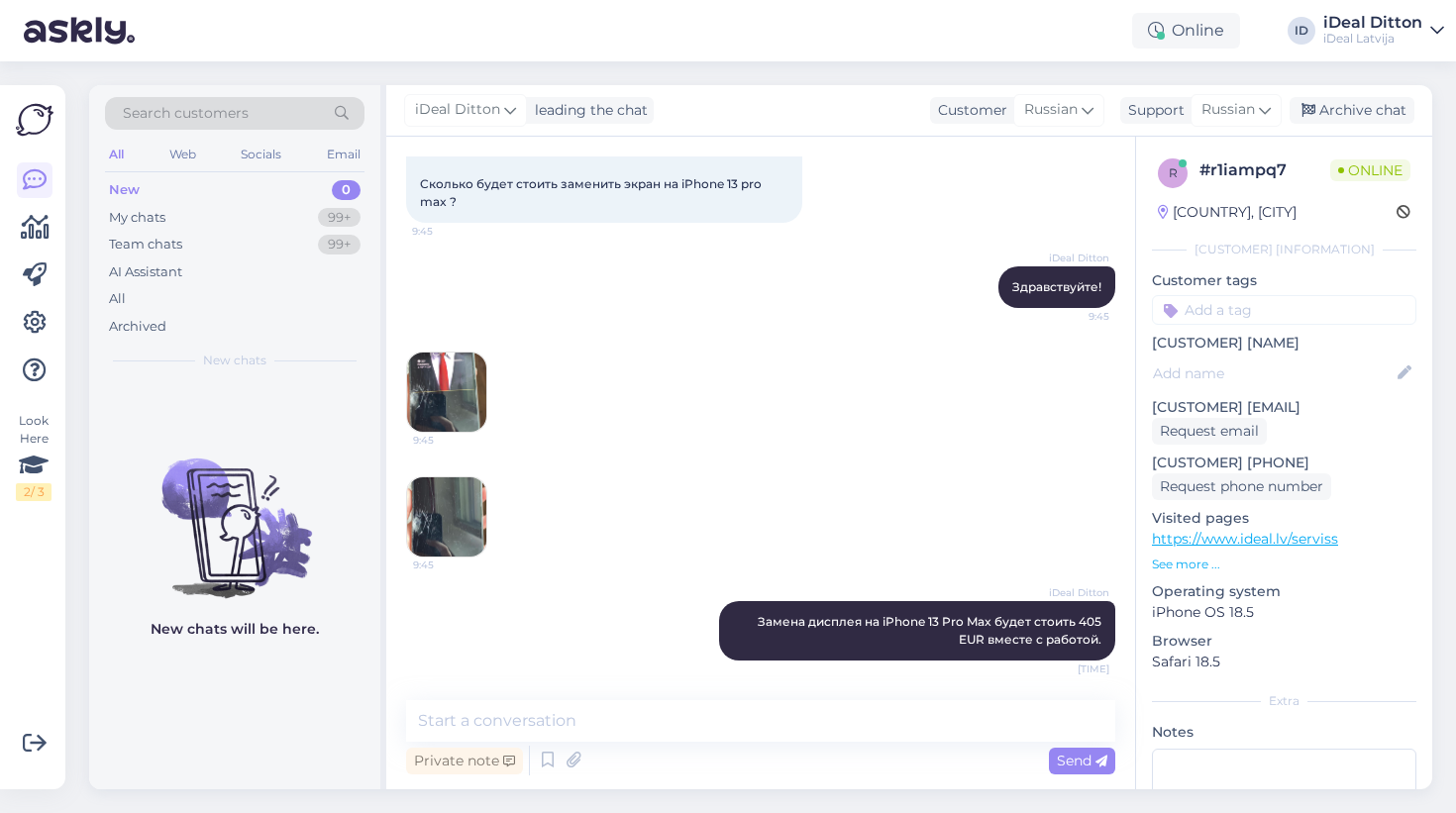 click at bounding box center (447, 517) 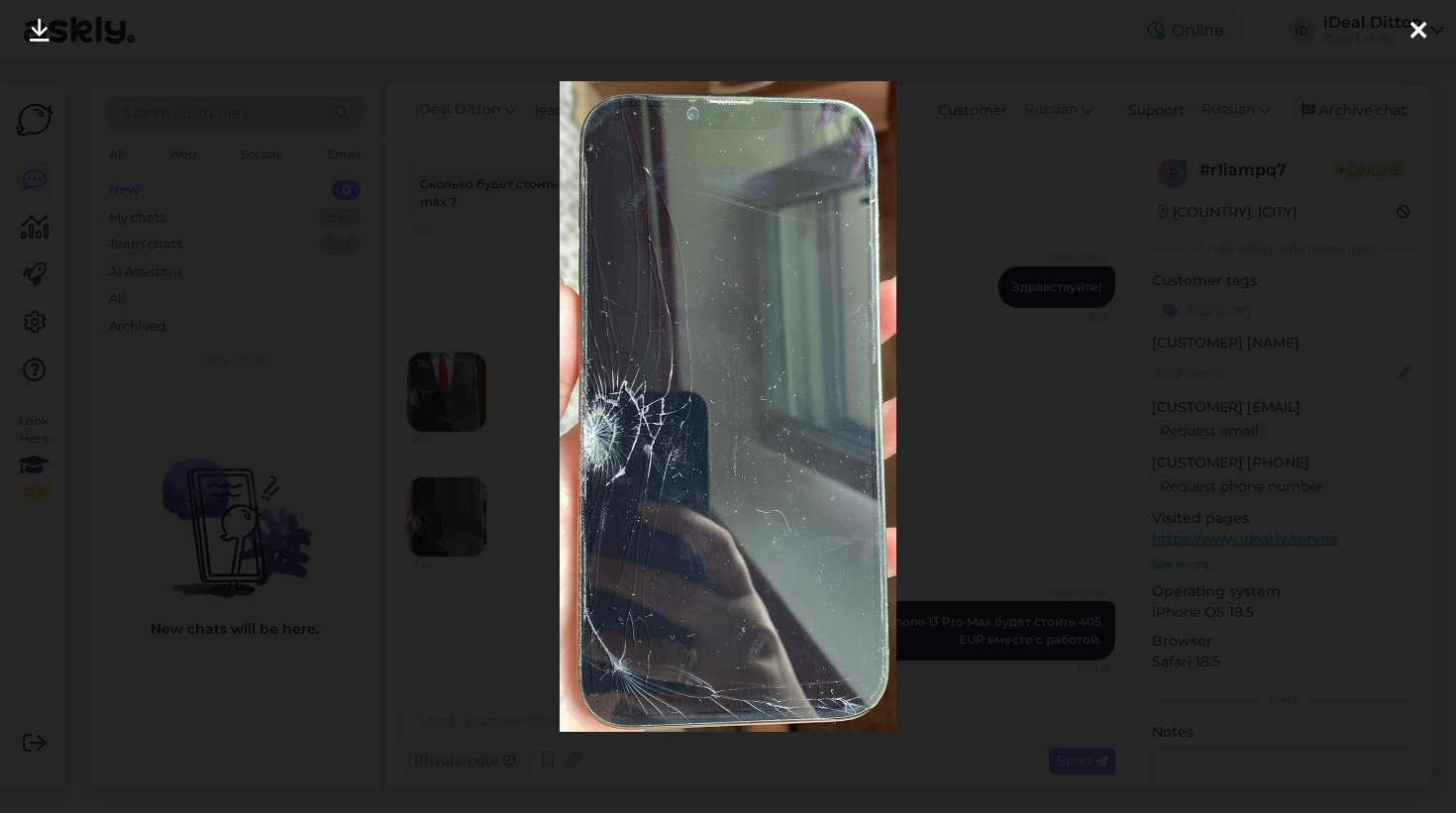 click at bounding box center [728, 406] 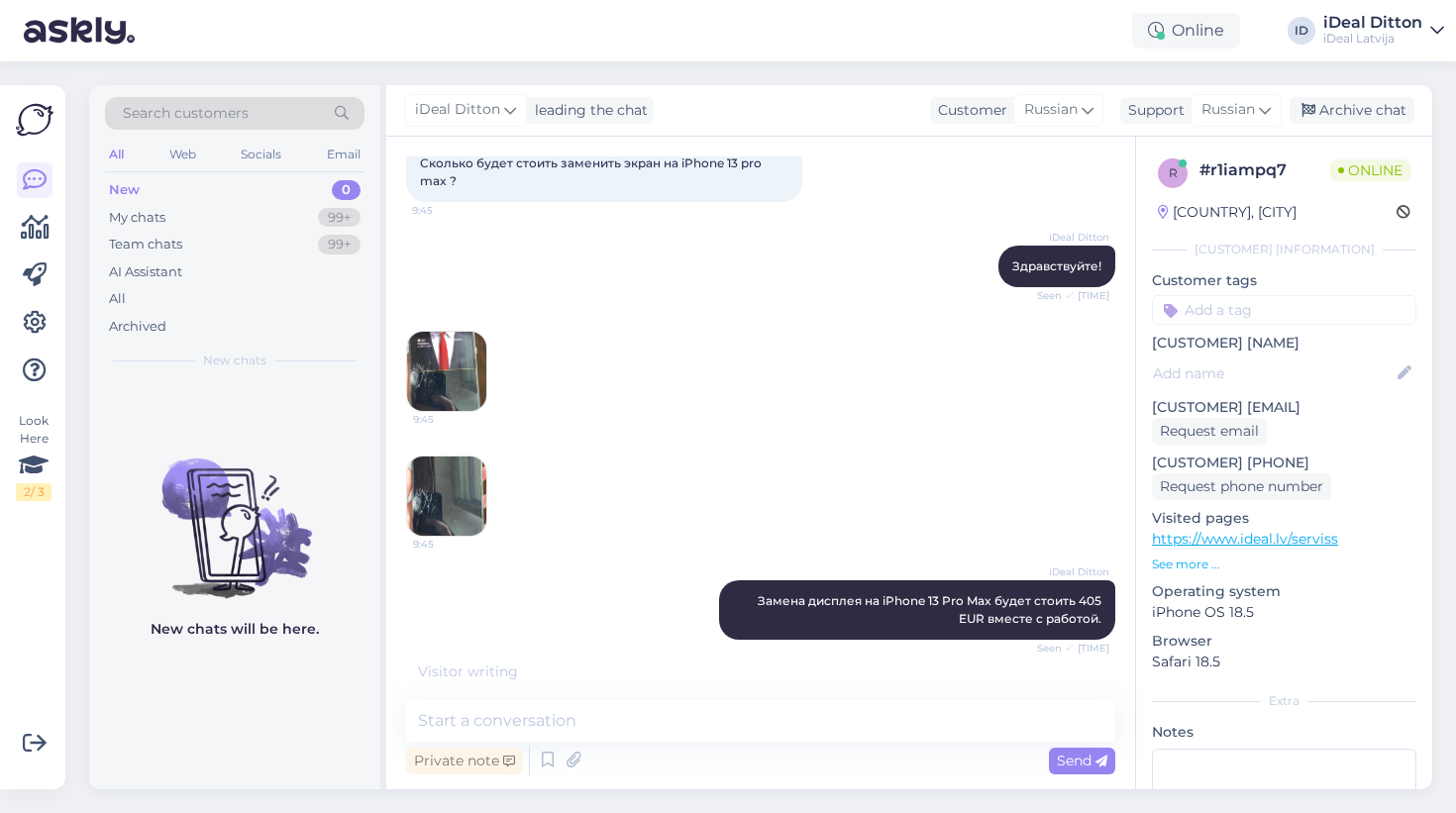 scroll, scrollTop: 219, scrollLeft: 0, axis: vertical 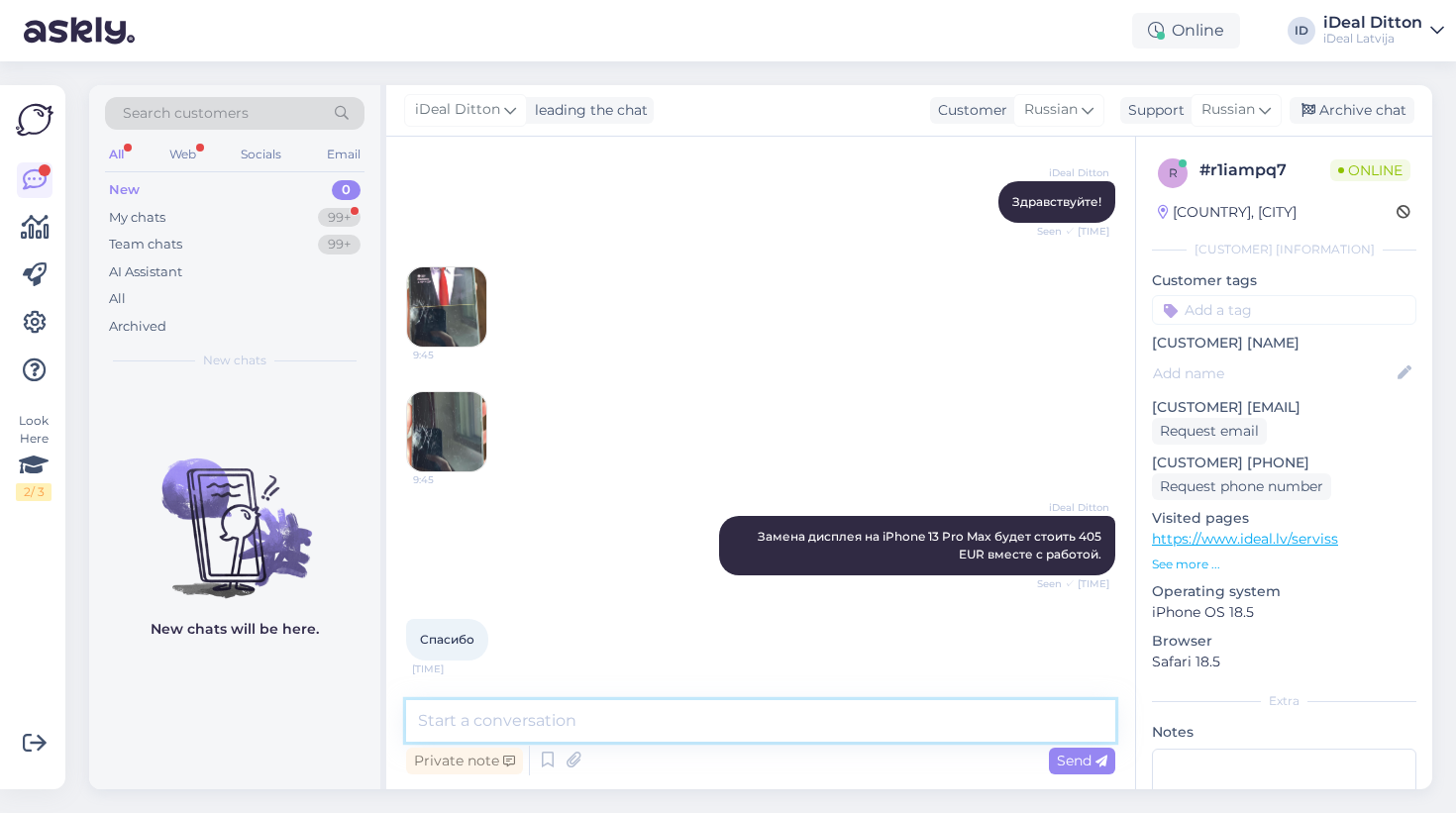 click at bounding box center [761, 721] 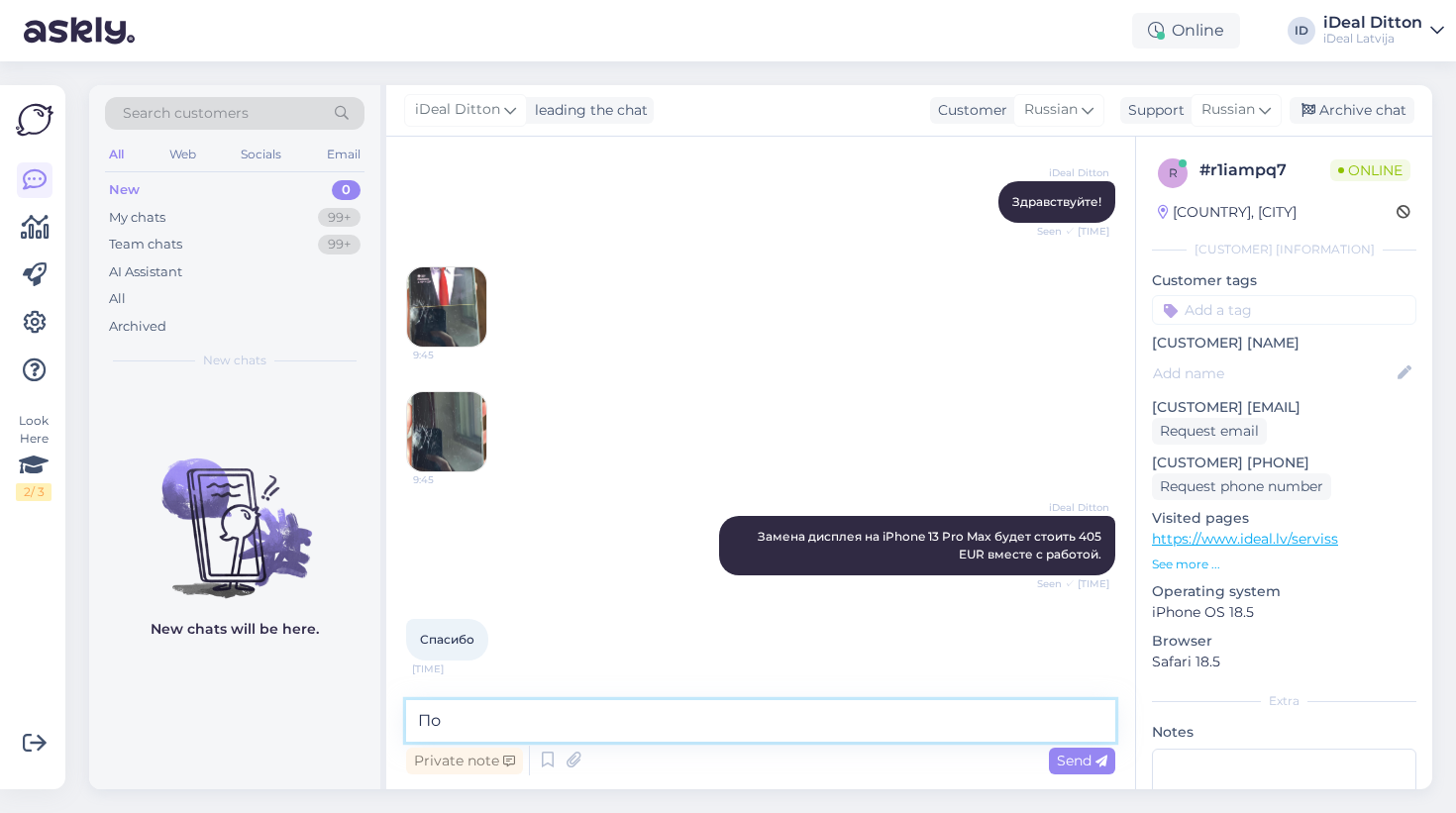 type on "П" 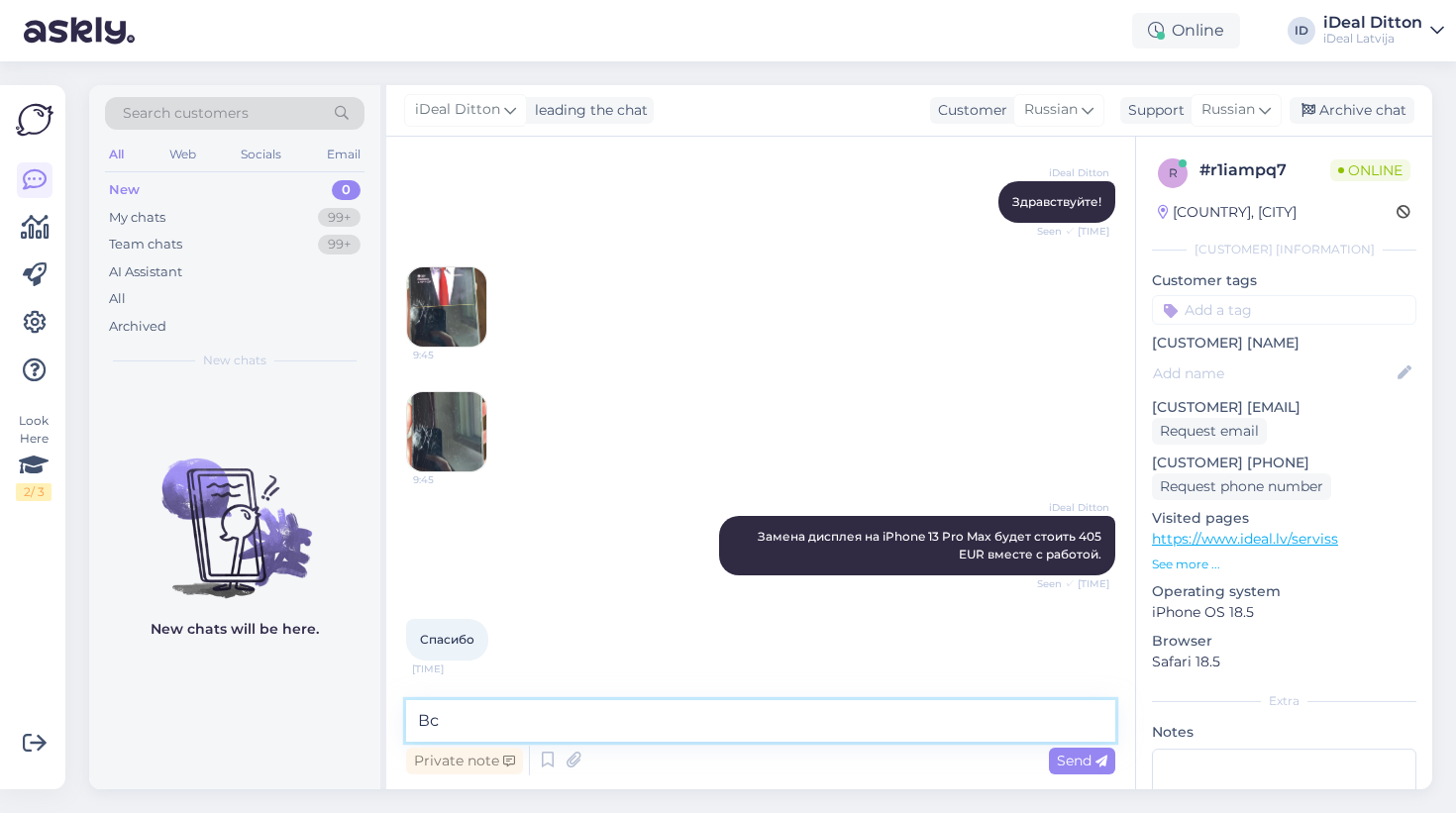 type on "В" 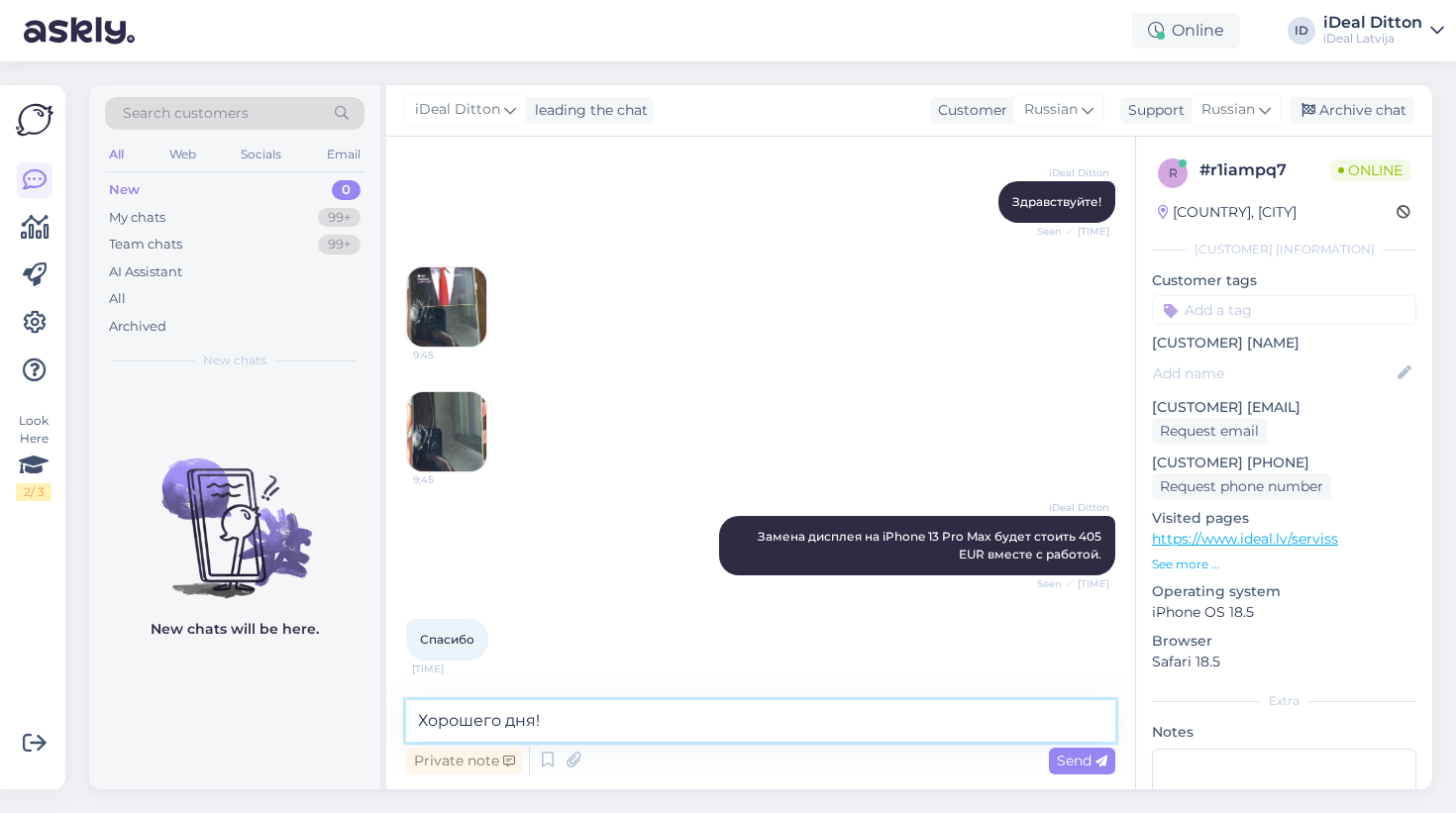 type on "Хорошего дня! 😊" 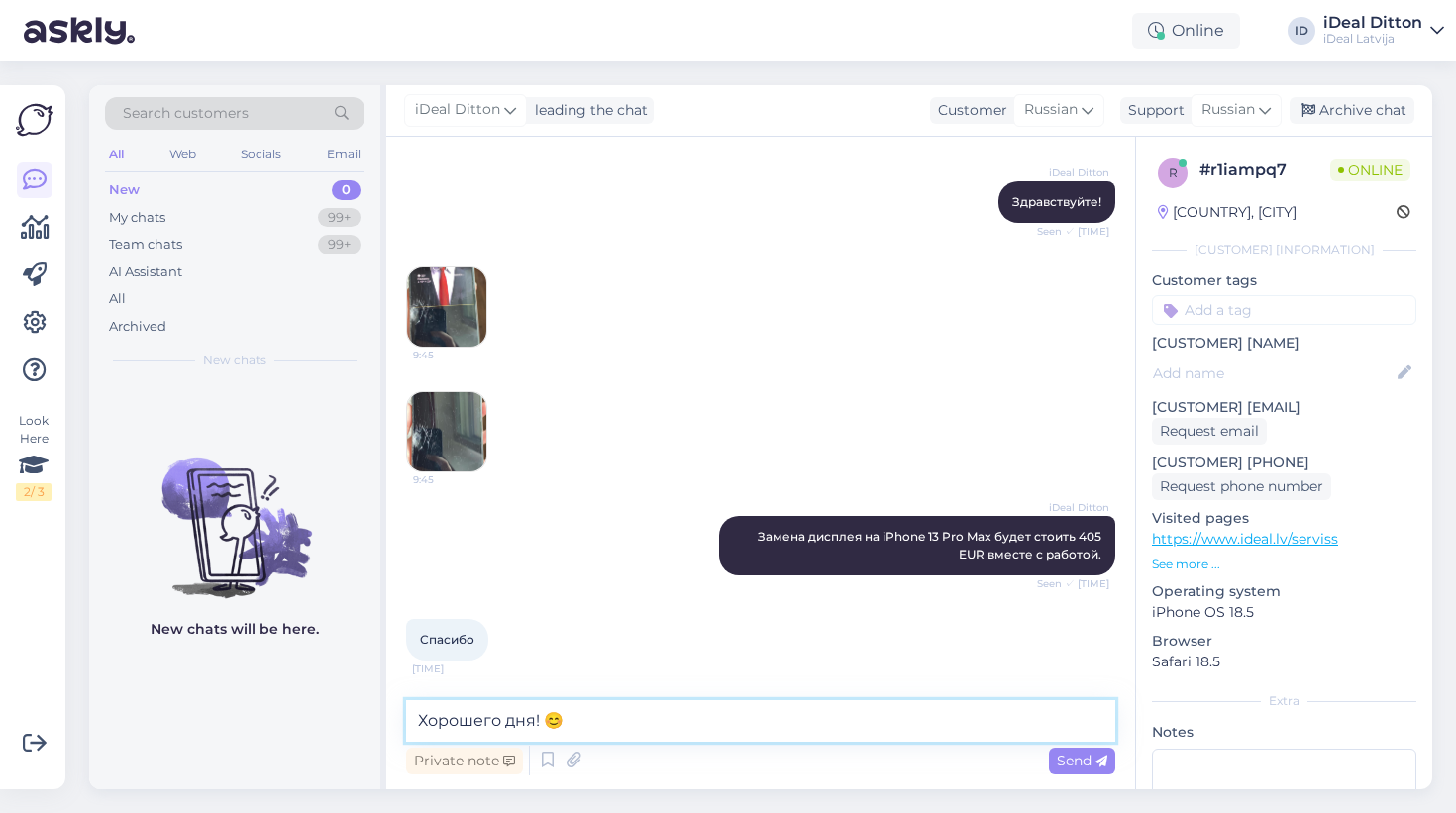 type 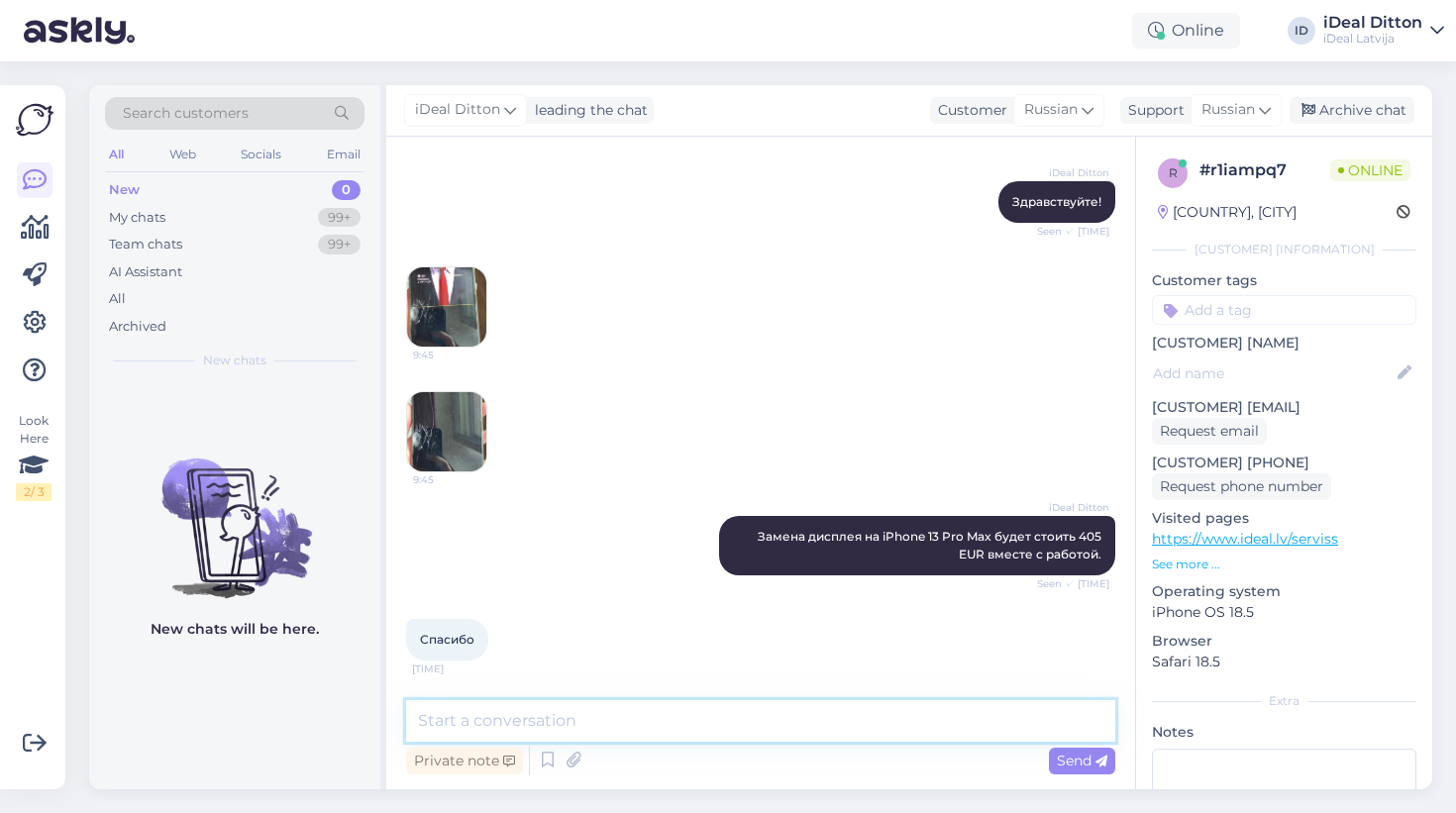 scroll, scrollTop: 304, scrollLeft: 0, axis: vertical 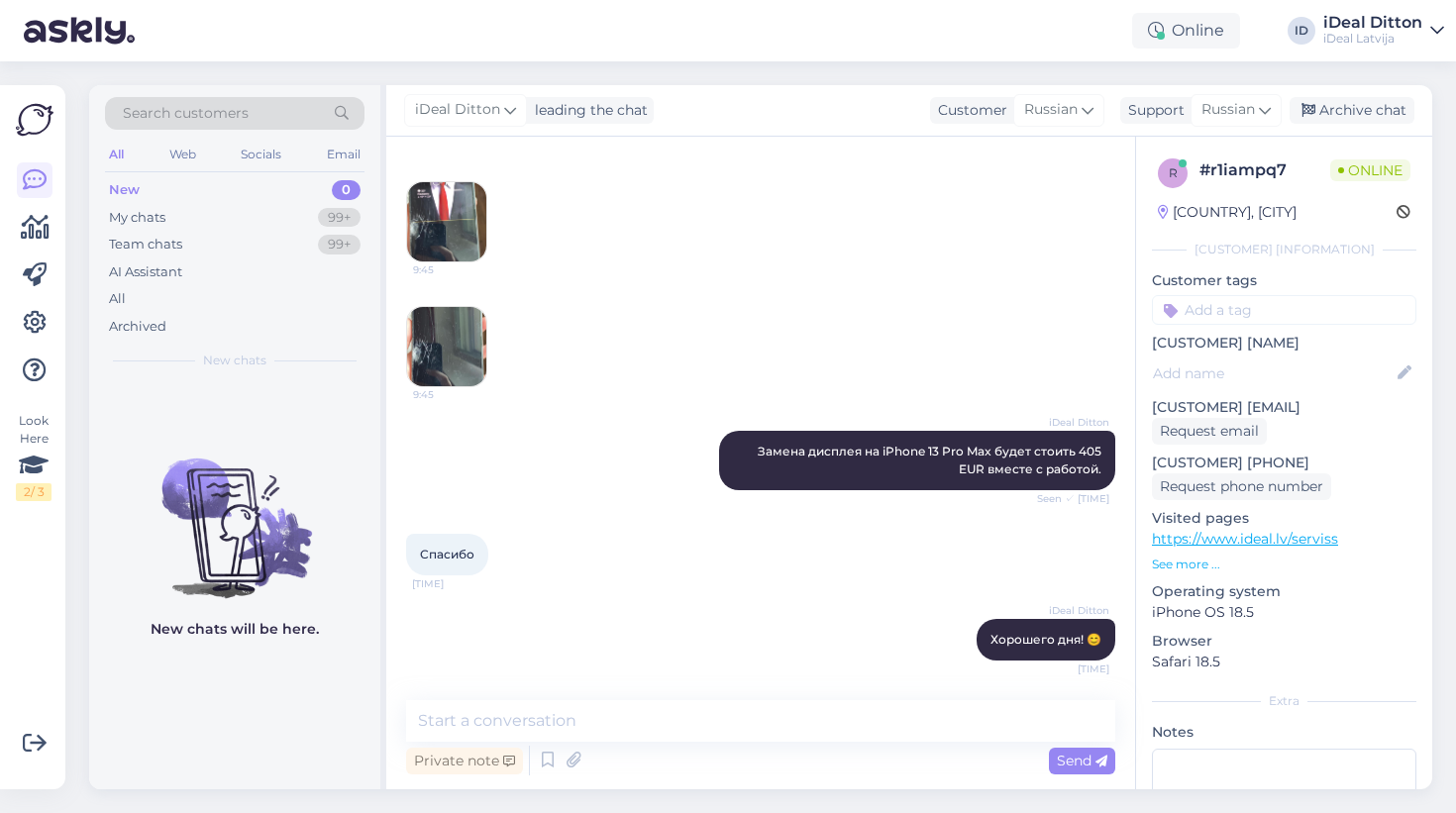 click on "Спасибо  9:46" at bounding box center (761, 555) 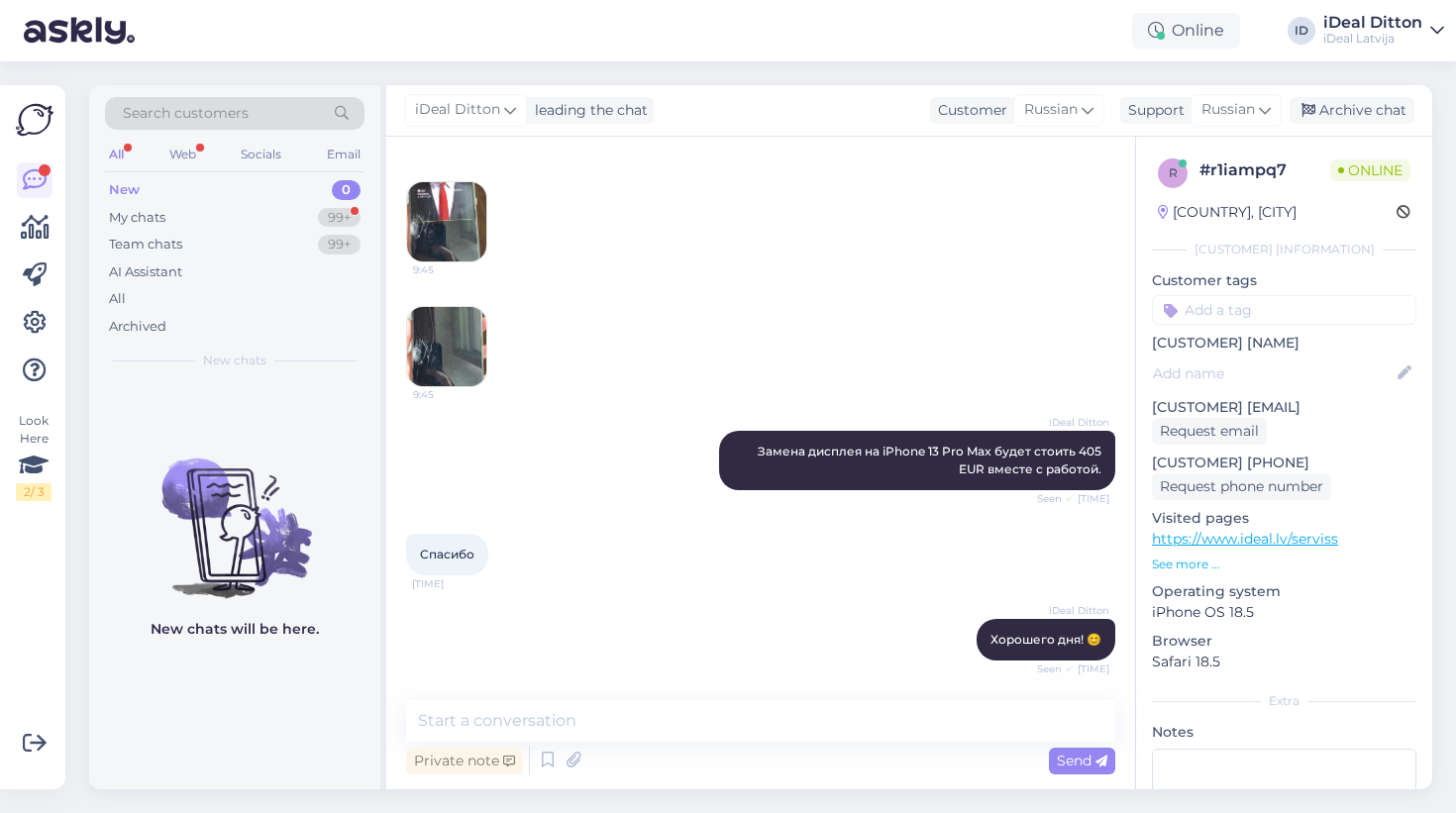scroll, scrollTop: 389, scrollLeft: 0, axis: vertical 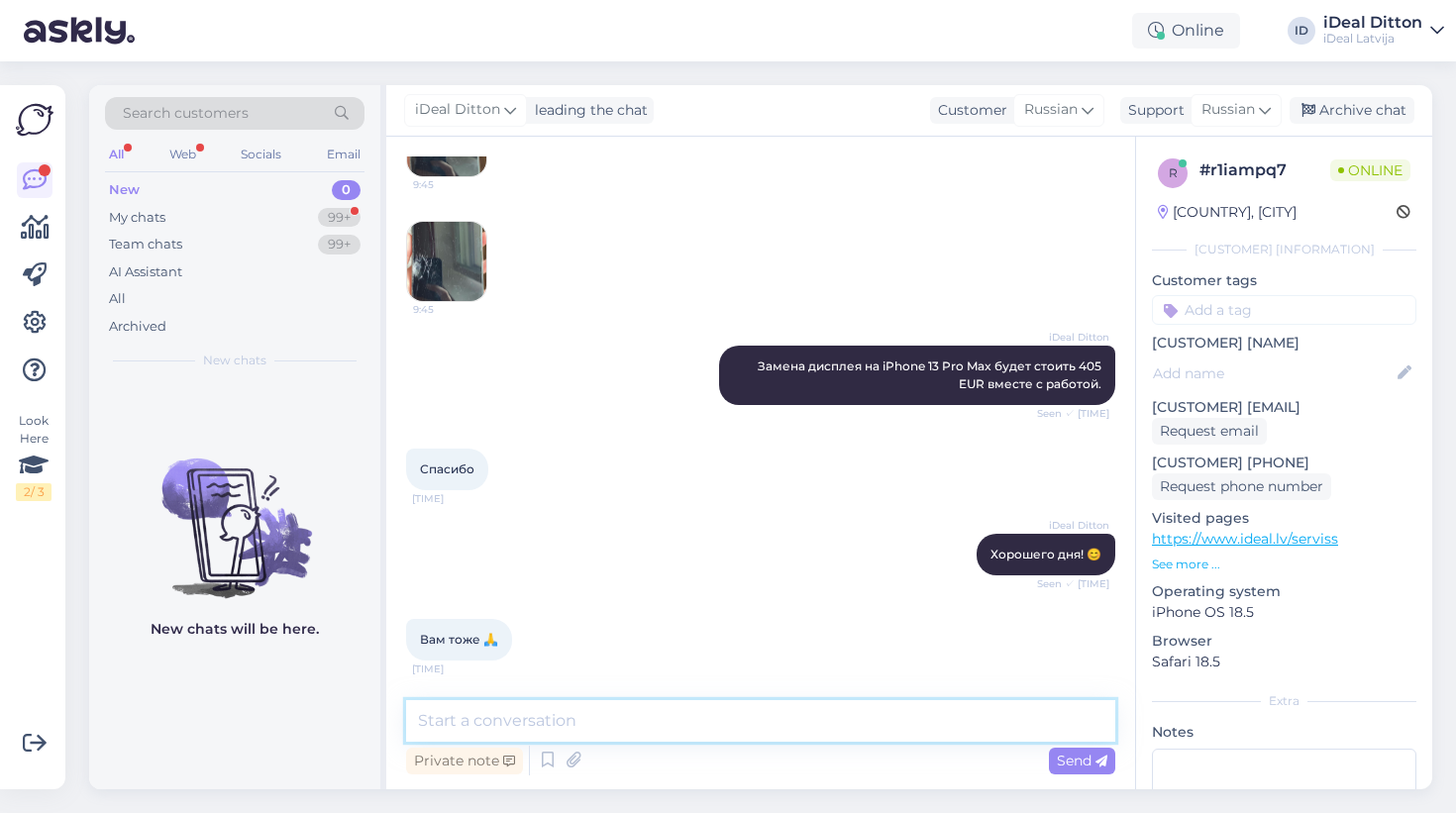 click at bounding box center [761, 721] 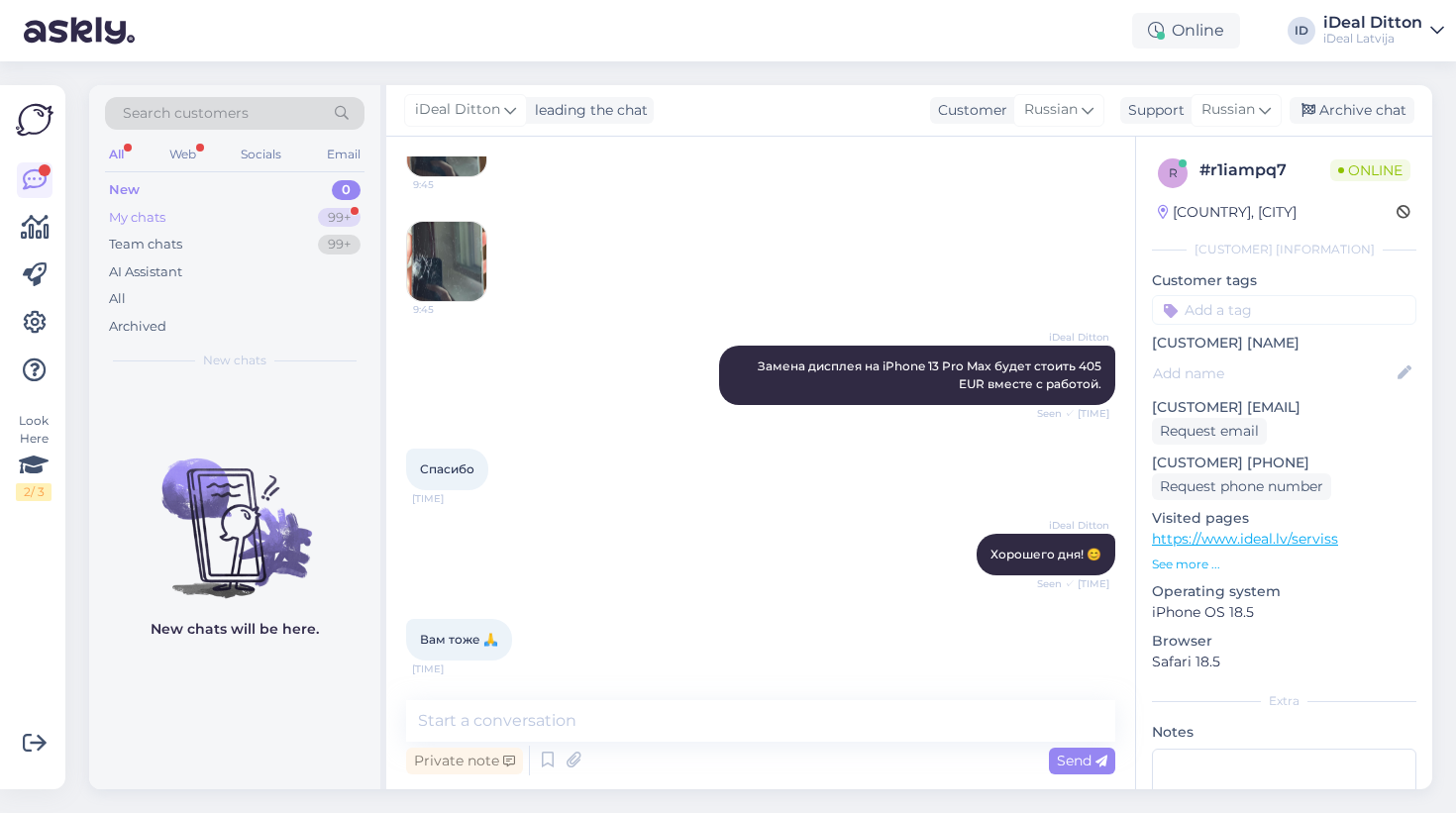 click on "99+" at bounding box center (339, 218) 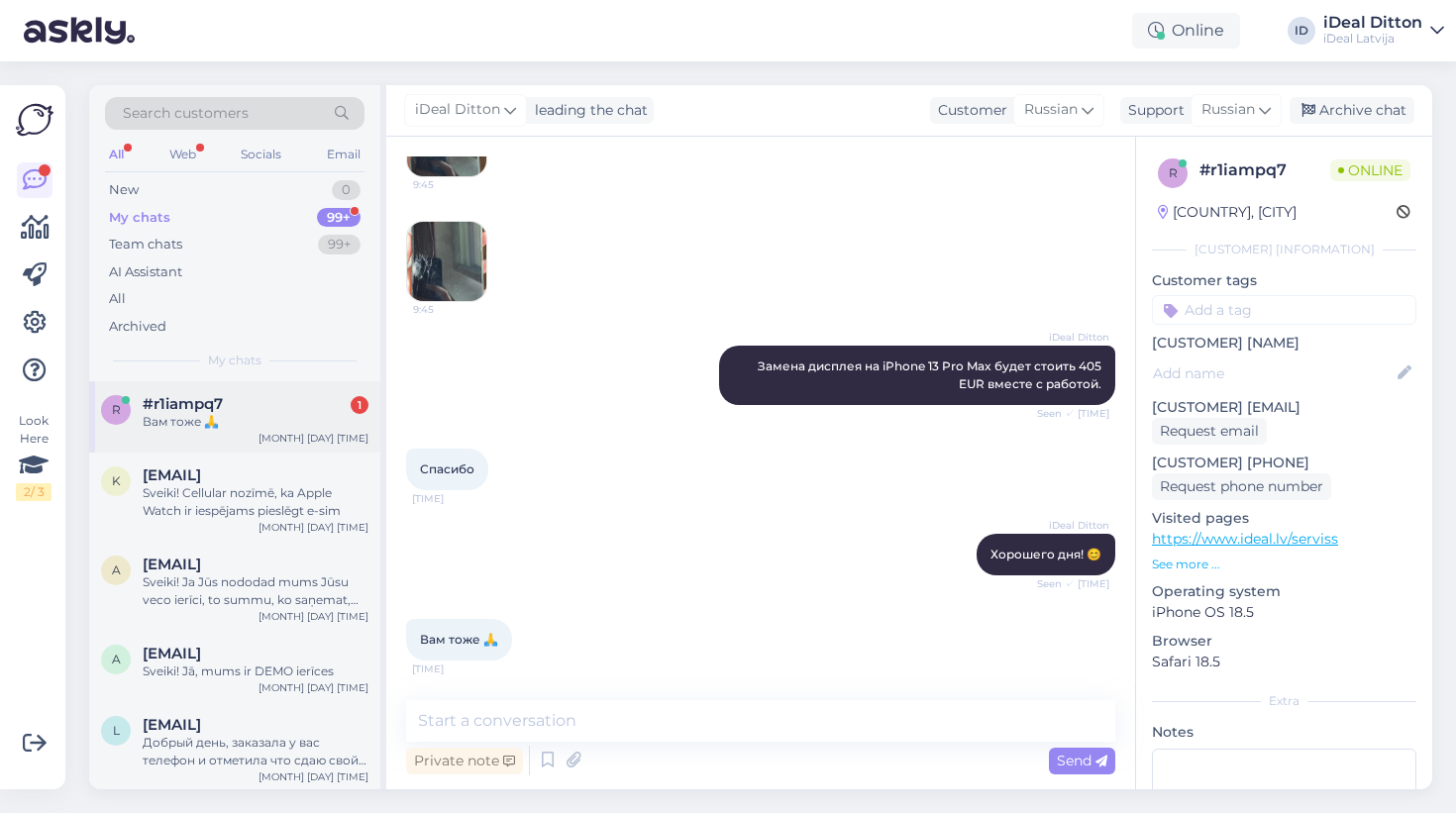 click on "Вам тоже 🙏" at bounding box center [256, 422] 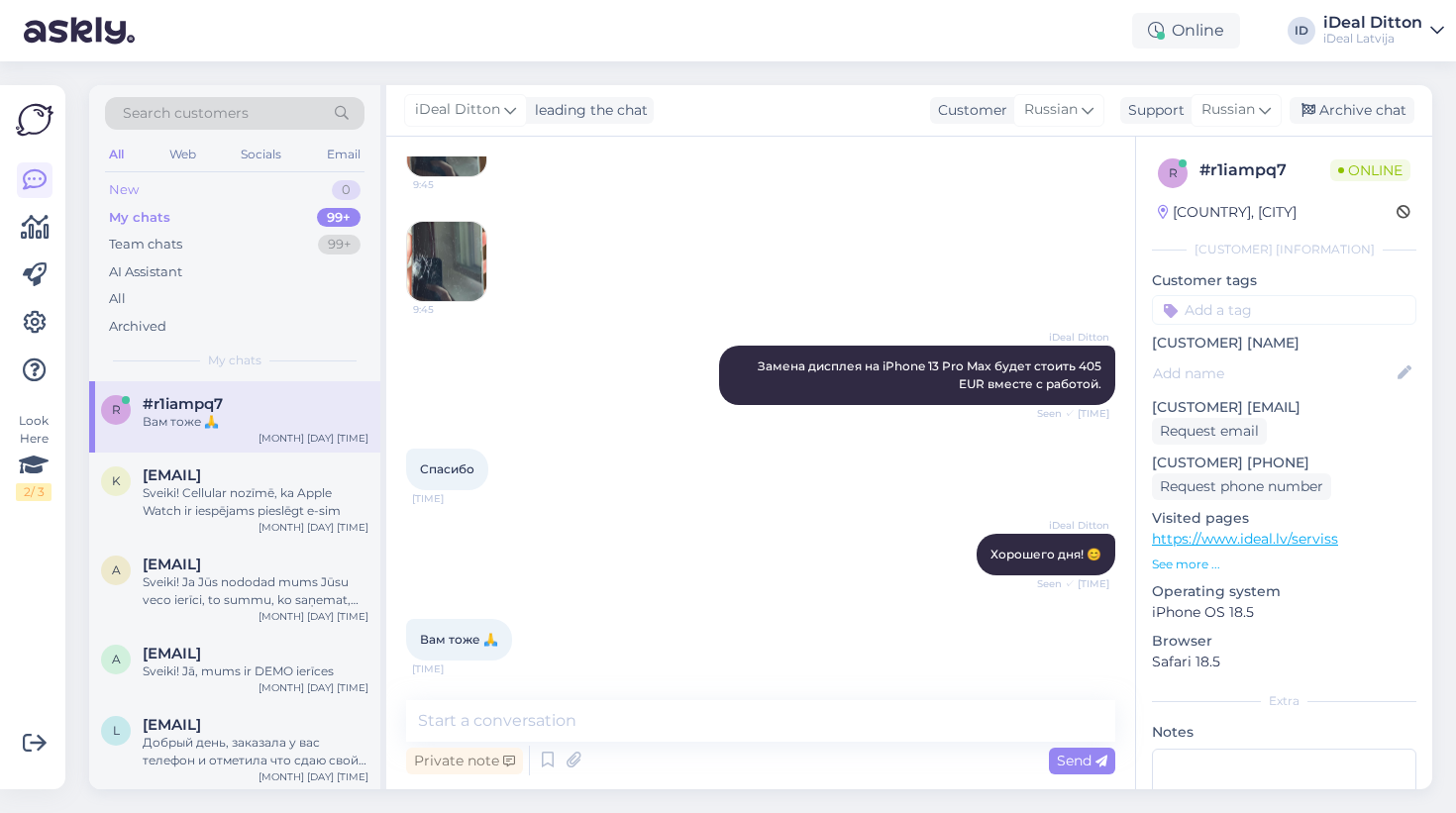 click on "New 0" at bounding box center [235, 190] 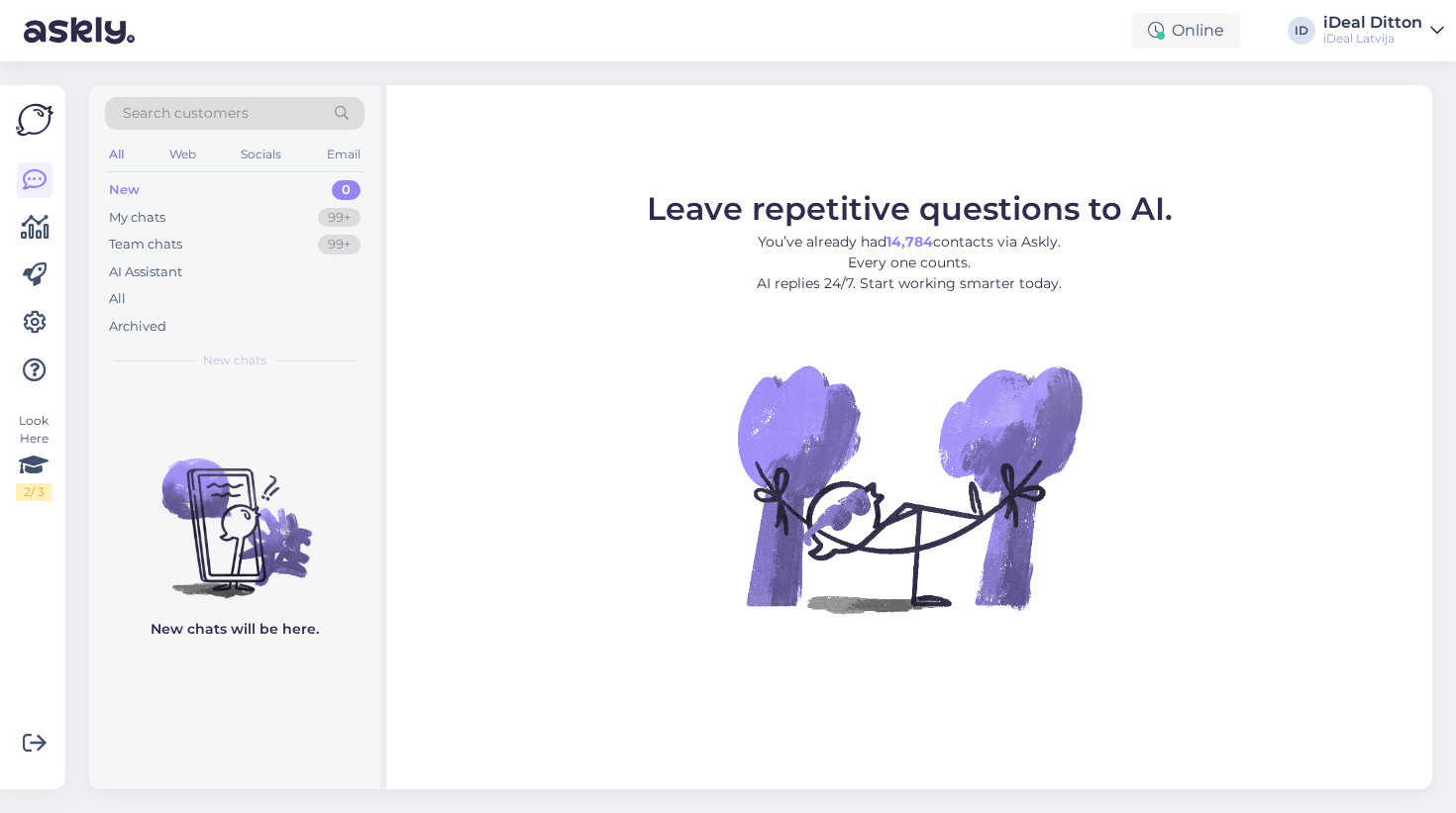 scroll, scrollTop: 0, scrollLeft: 0, axis: both 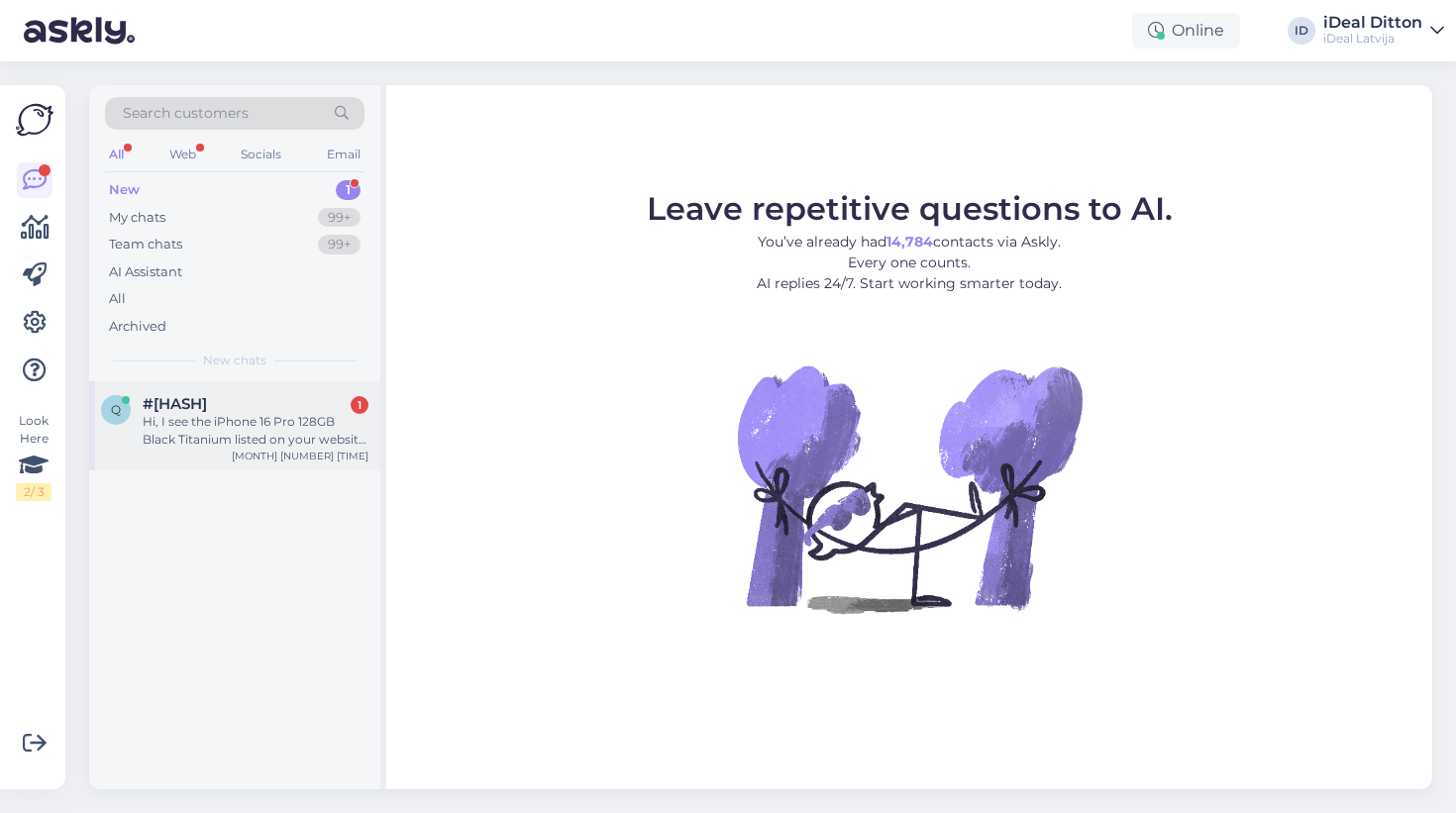click on "Hi, I see the iPhone 16 Pro 128GB Black Titanium listed on your website for €1,130.82. Could you please confirm if this price is the same for in-store purchases at your Brīvības iela location?
Also, I will be coming from abroad and will need a phone urgently. Is it possible to buy the phone directly (walk-in) on the same day without a prior reservation?" at bounding box center [256, 431] 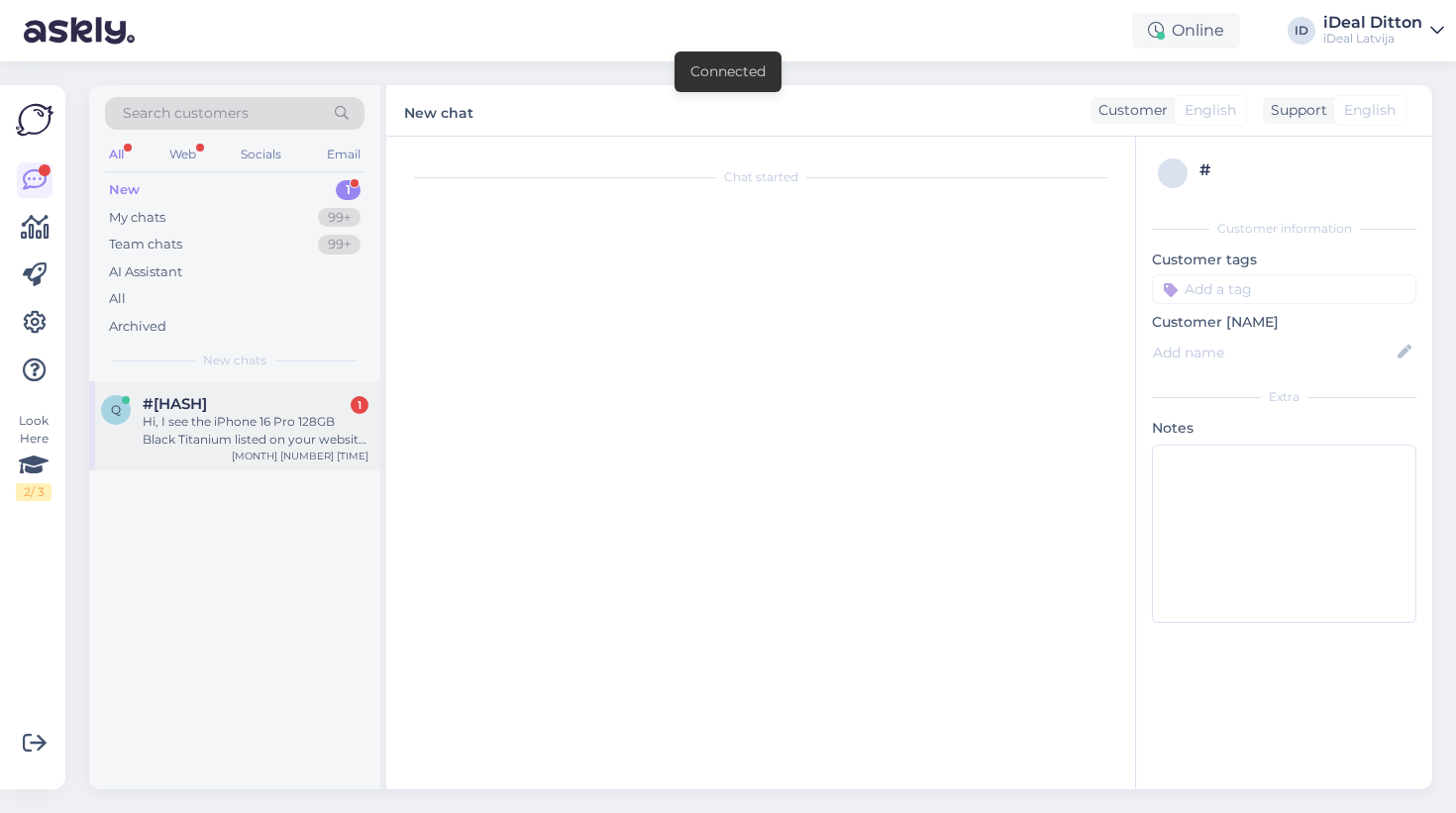 click on "Hi, I see the iPhone 16 Pro 128GB Black Titanium listed on your website for €1,130.82. Could you please confirm if this price is the same for in-store purchases at your Brīvības iela location?
Also, I will be coming from abroad and will need a phone urgently. Is it possible to buy the phone directly (walk-in) on the same day without a prior reservation?" at bounding box center [256, 431] 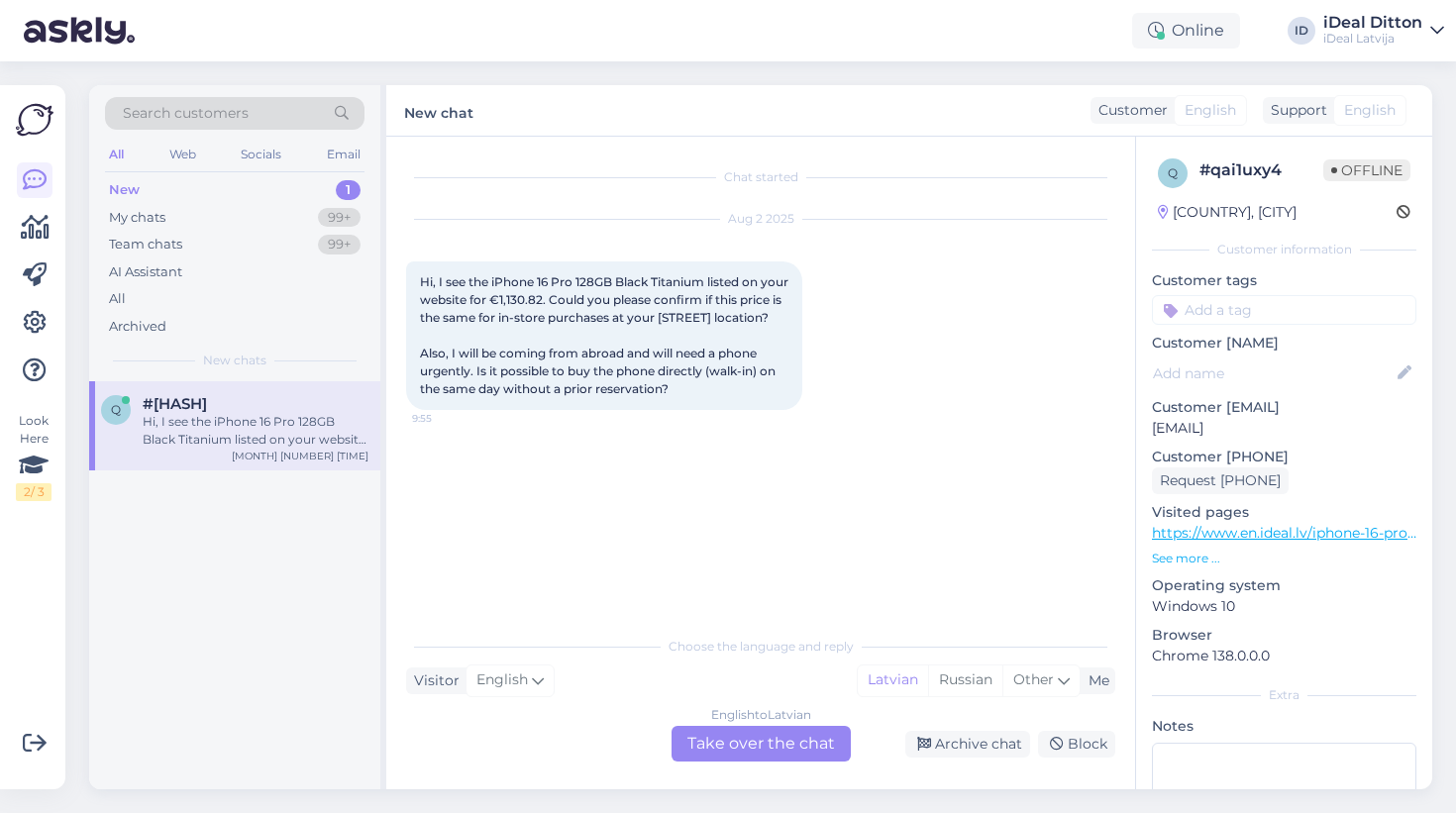 click on "English  to  Latvian Take over the chat" at bounding box center (761, 744) 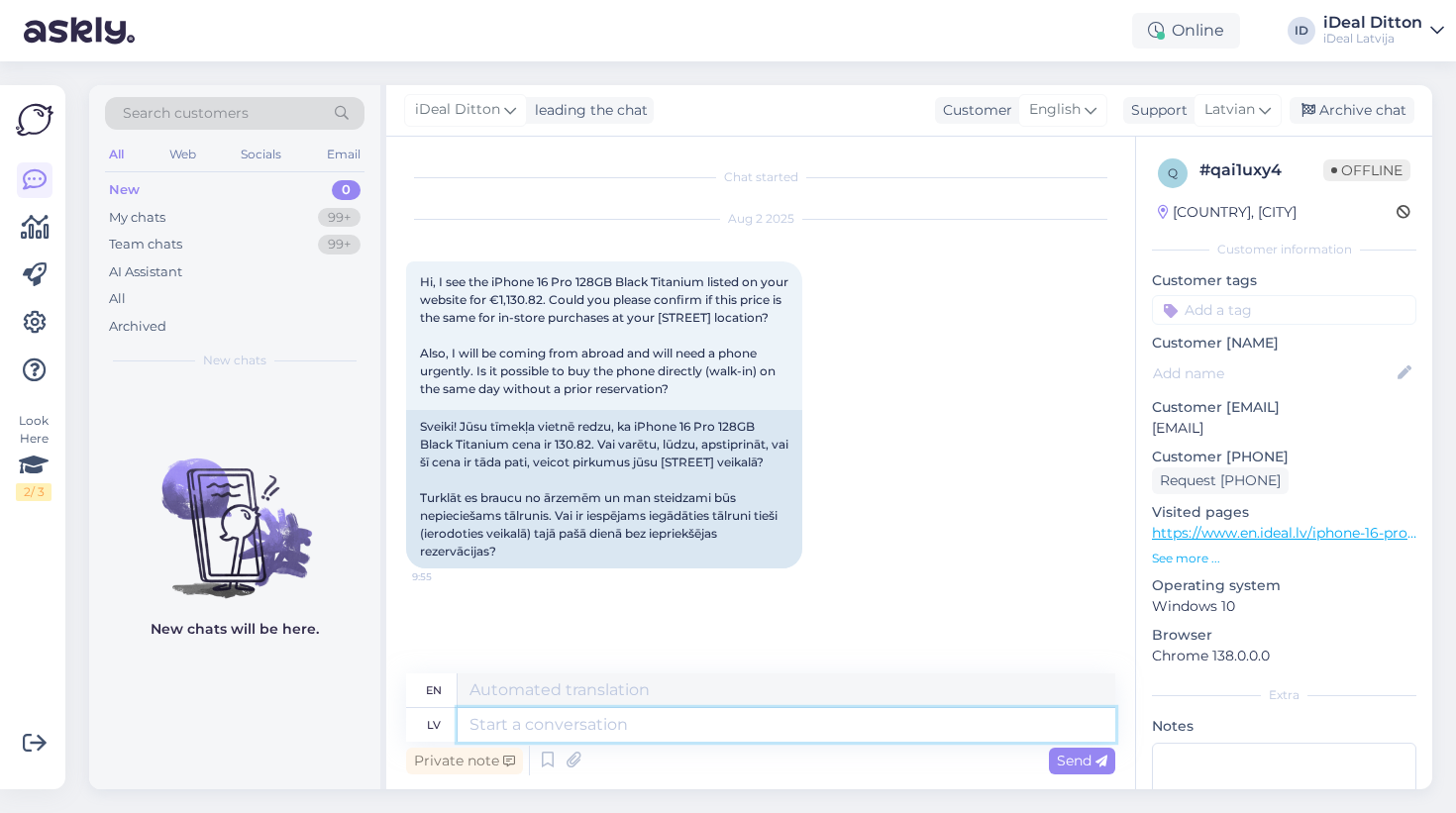 click at bounding box center [786, 725] 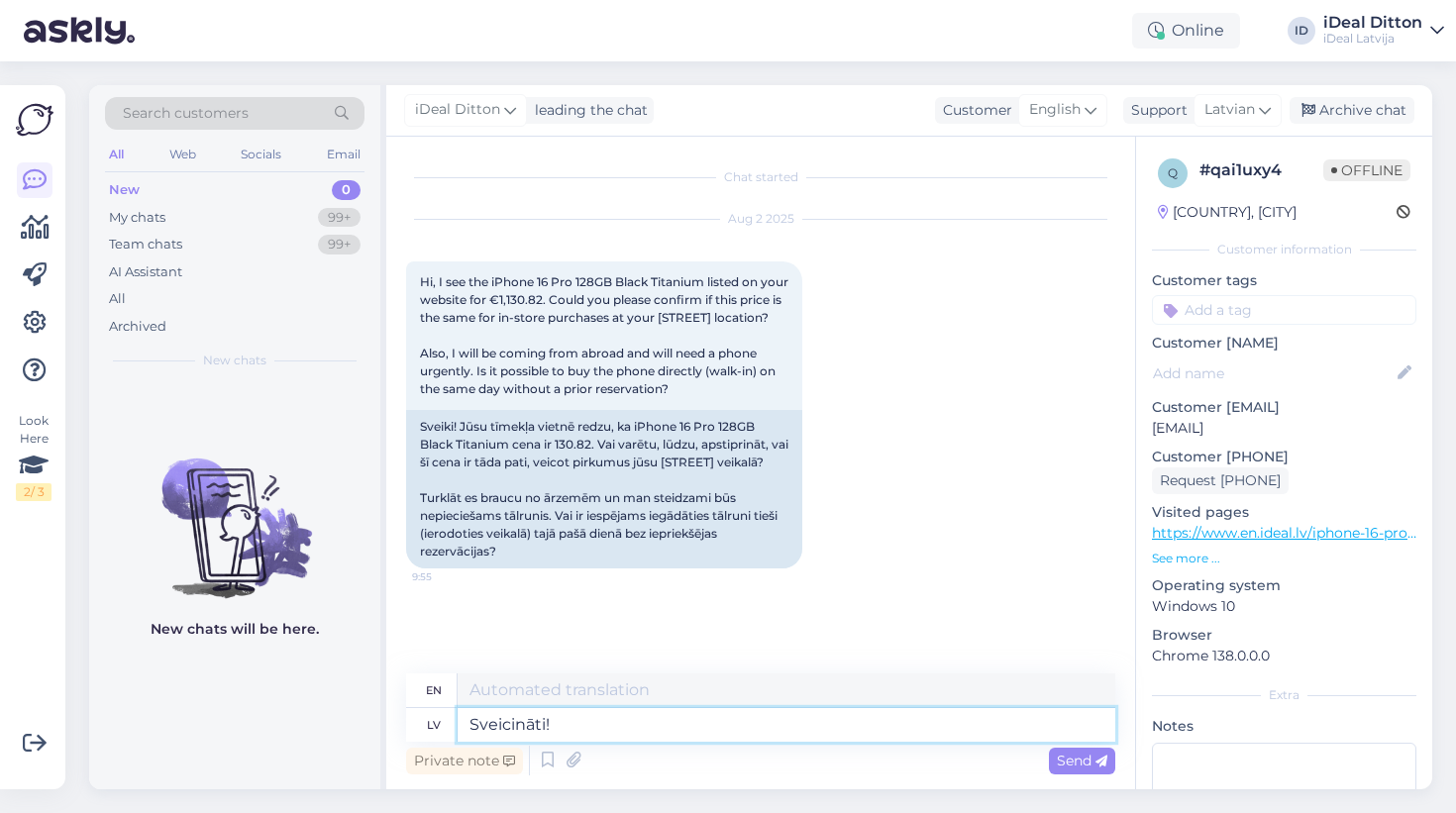 type on "Sveicināti!" 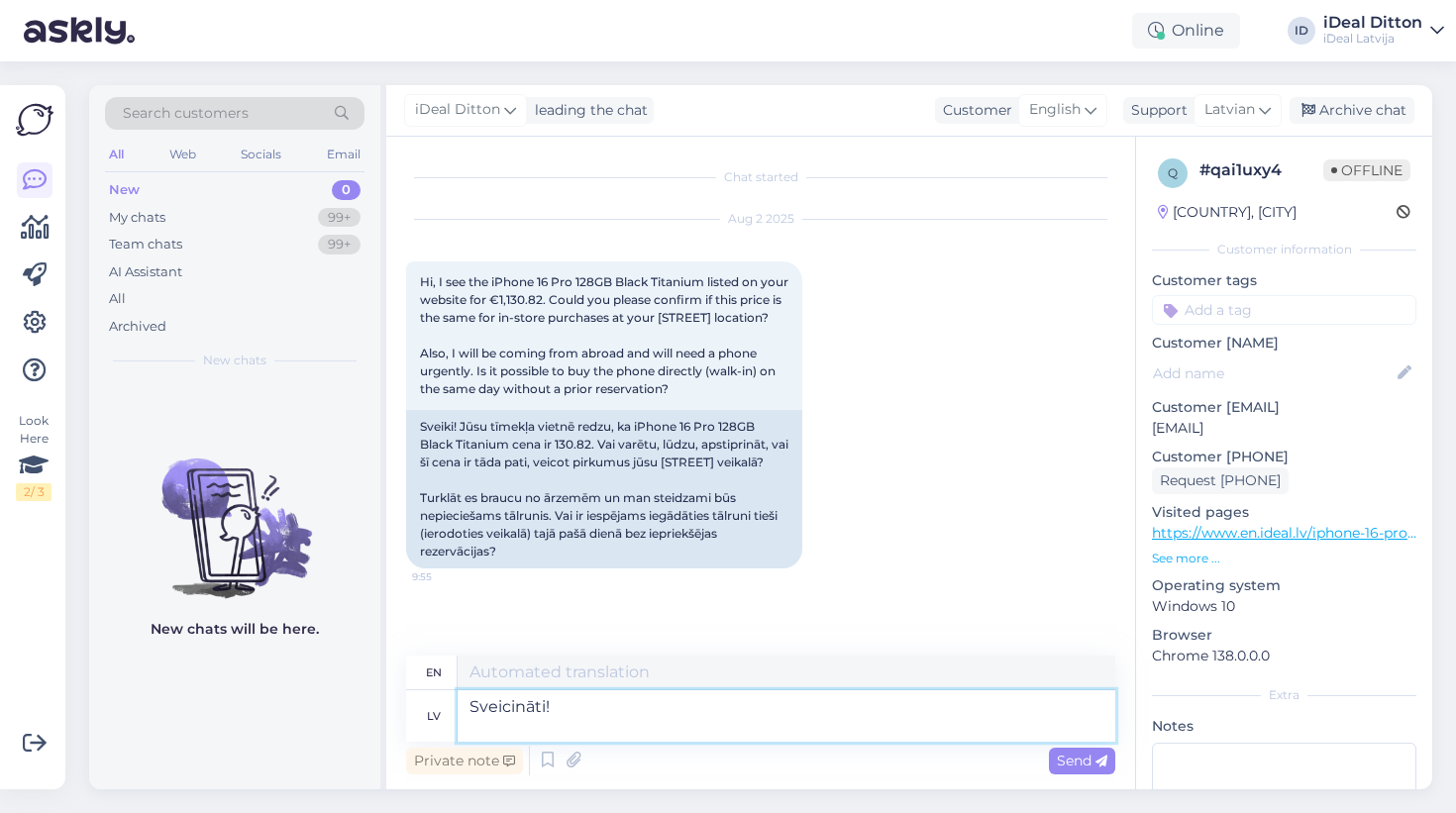 type on "Welcome!" 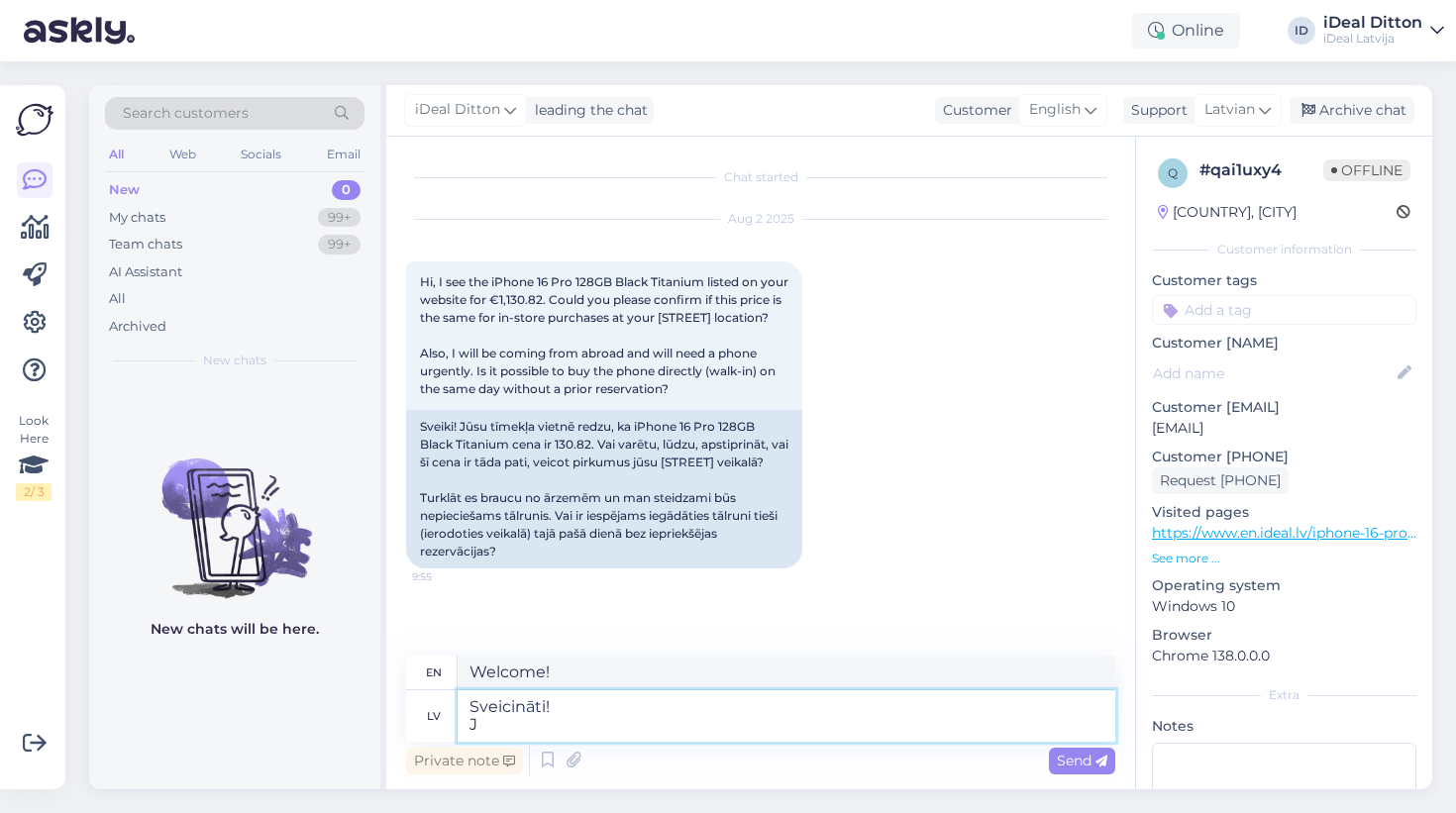 type on "Sveicināti!" 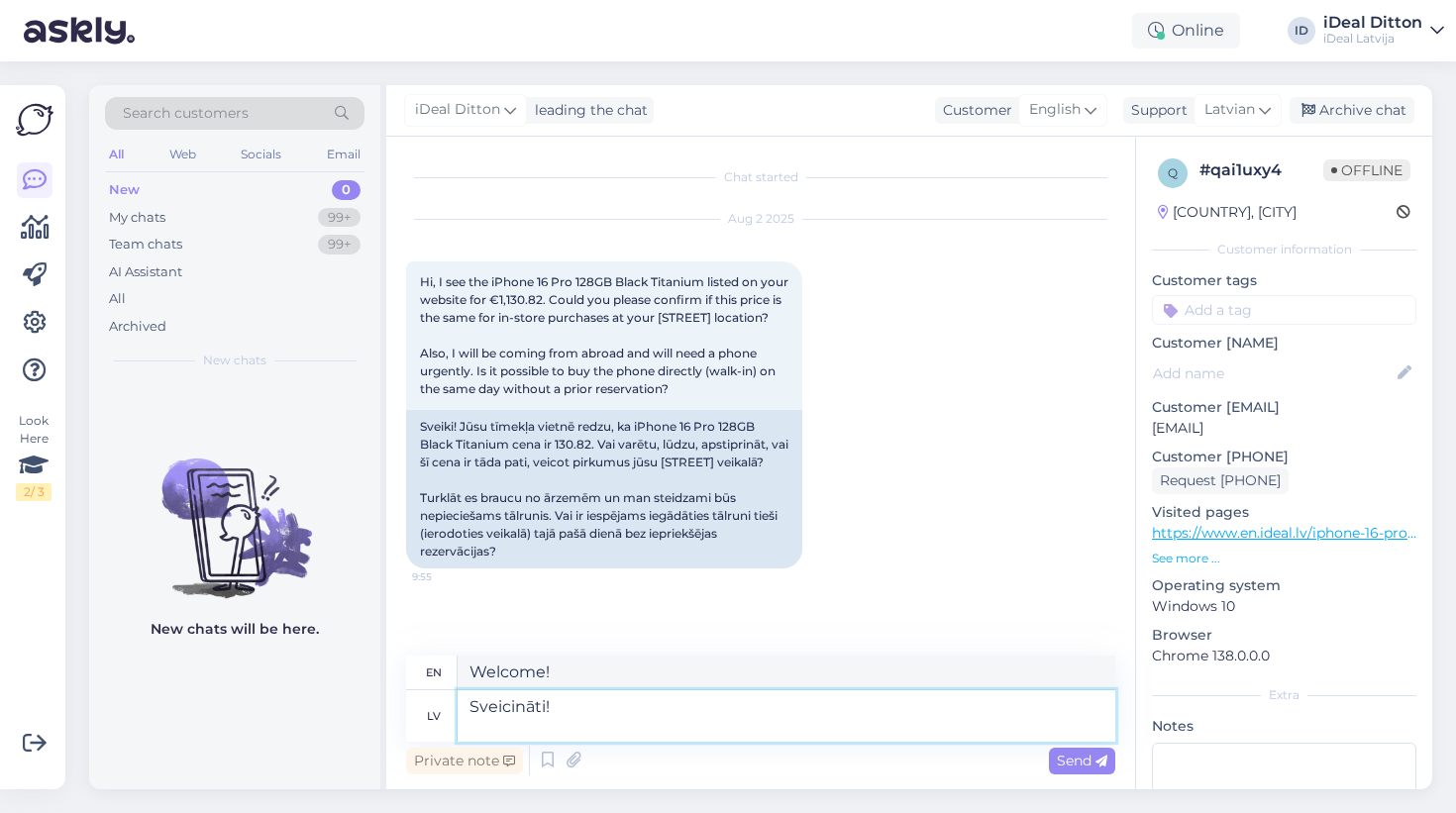 type on "Welcome!
Yes" 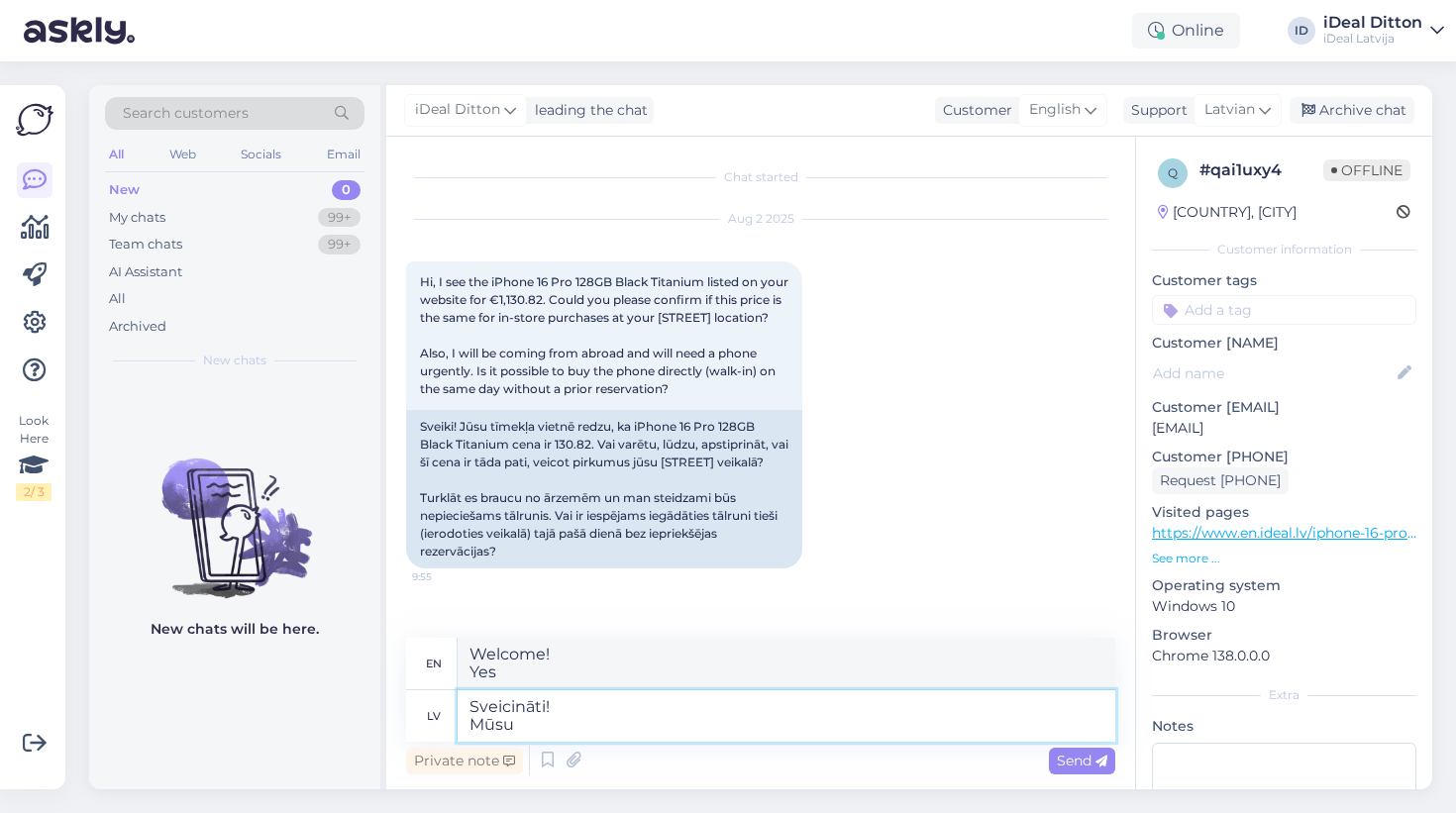 type on "Sveicināti!
Mūsu c" 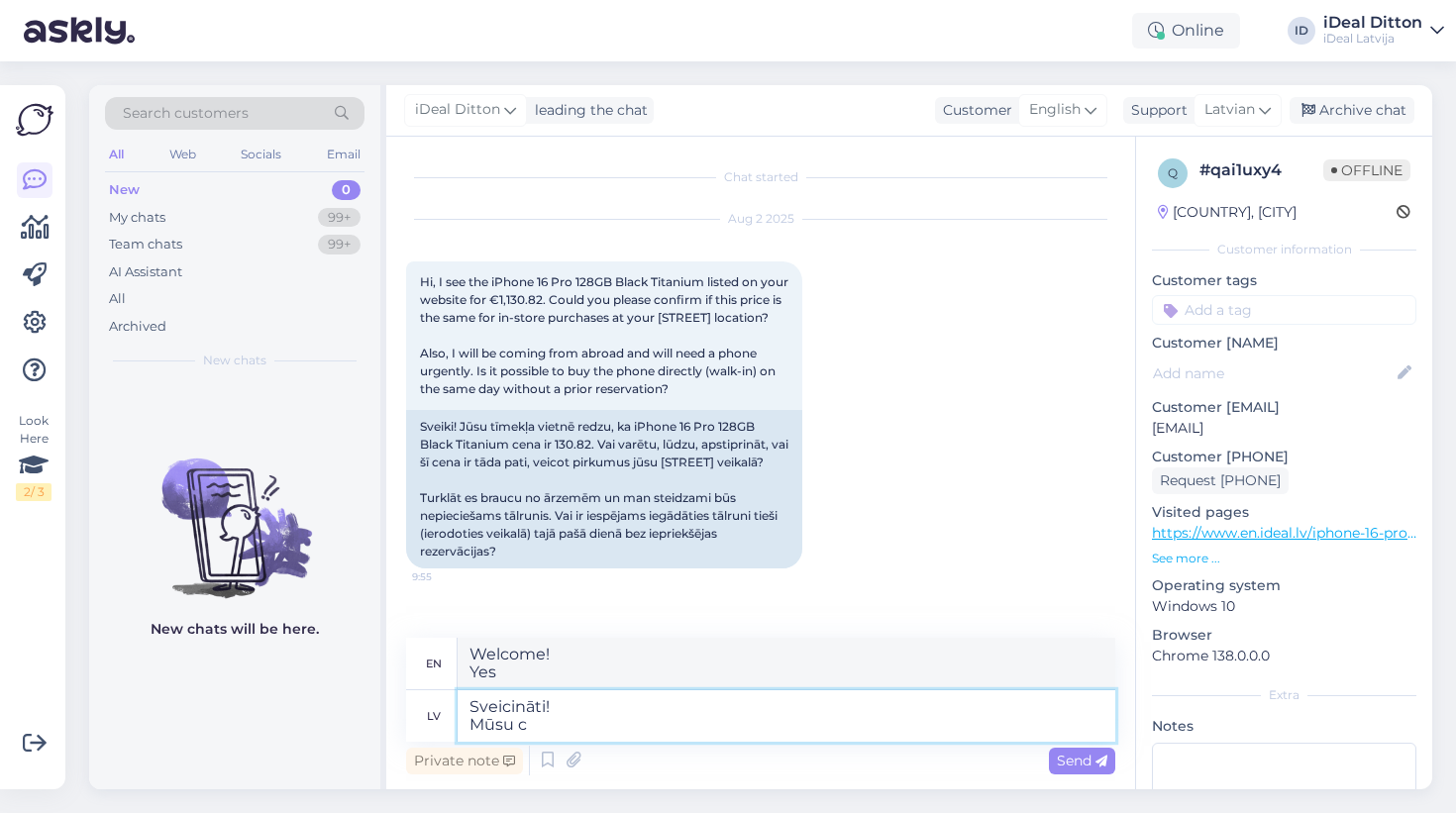 type on "Welcome!
Our" 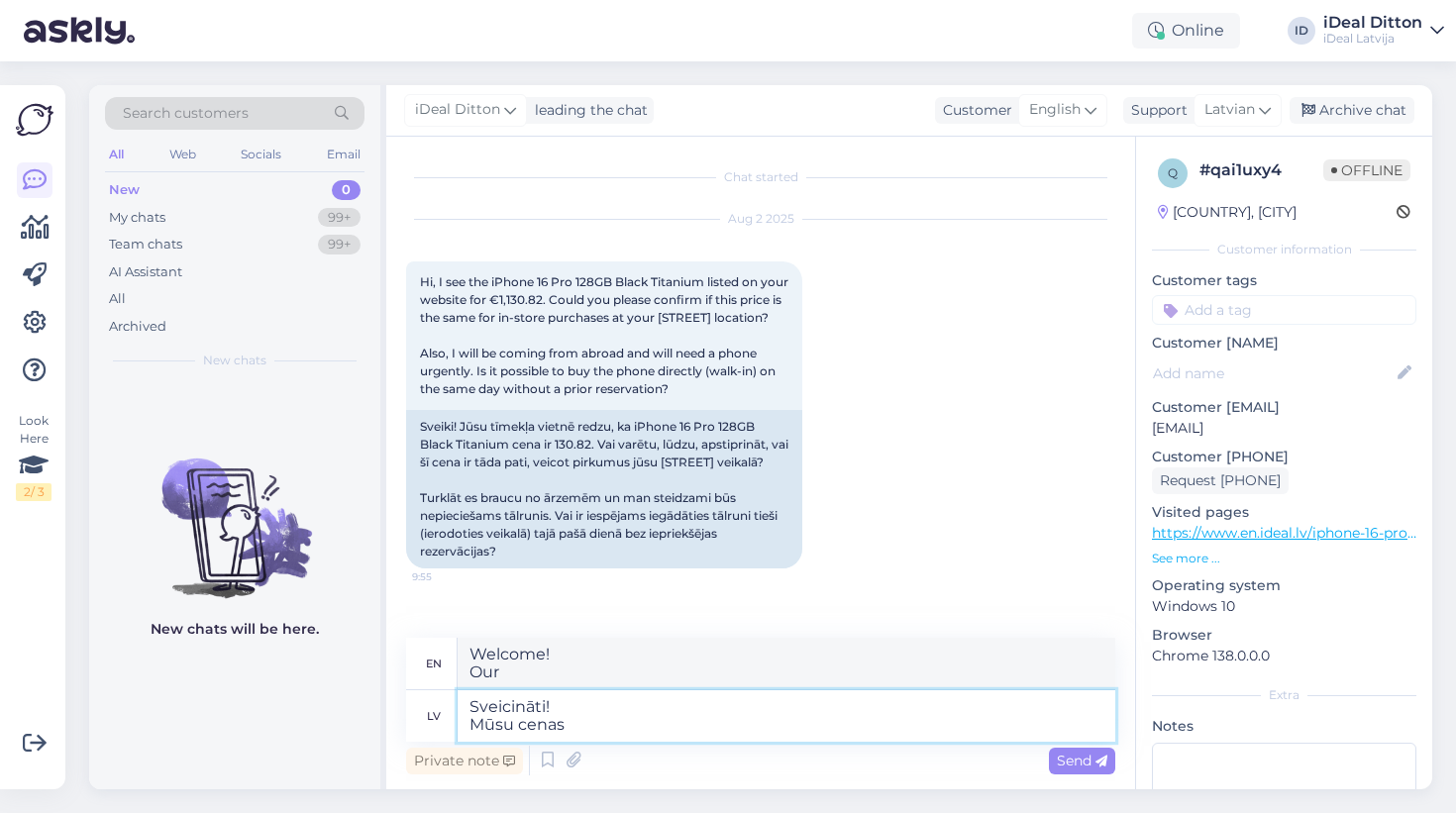 type on "Sveicināti!
Mūsu cenas" 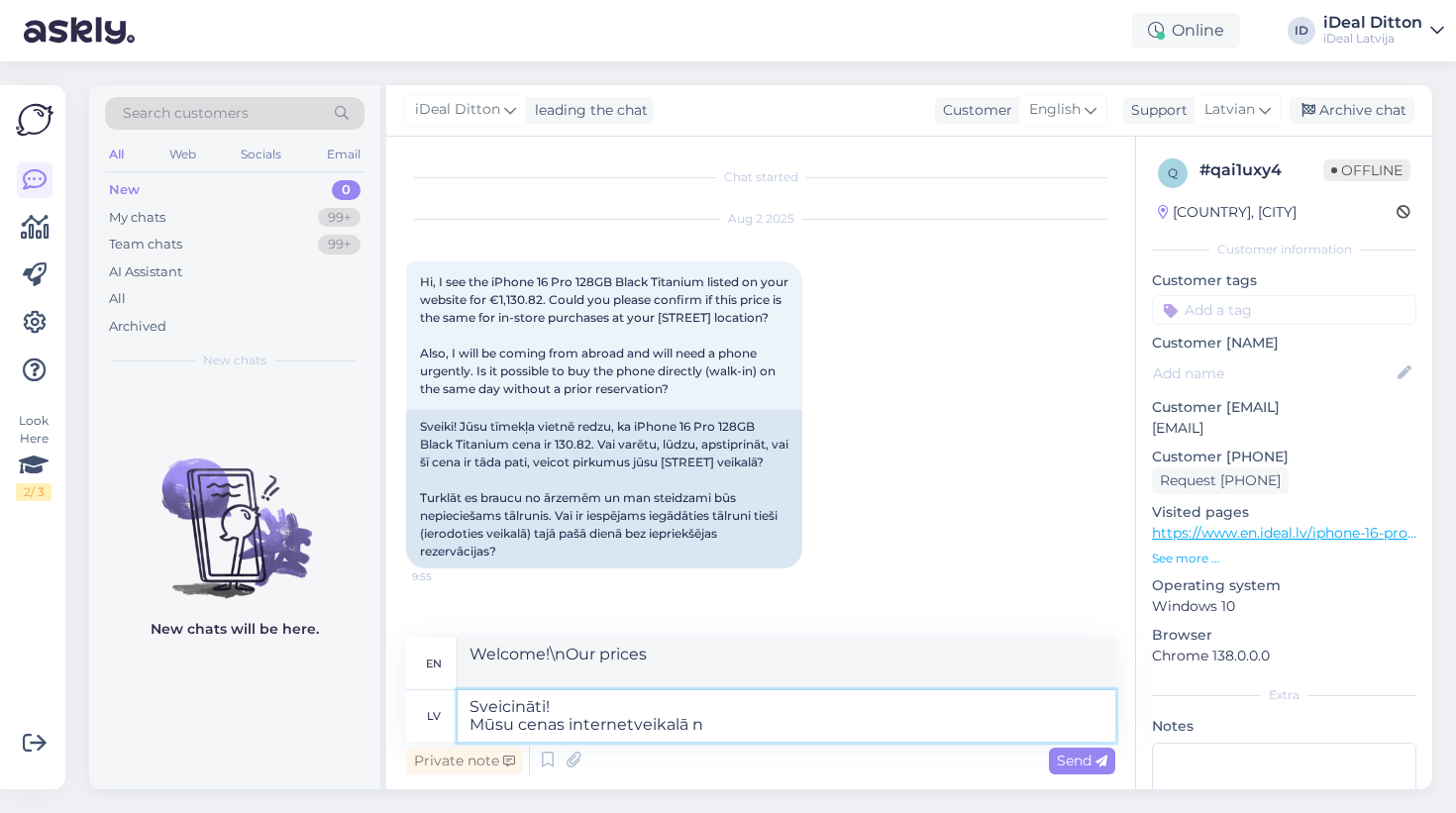 type on "Sveicināti!
Mūsu cenas internetveikalā ne" 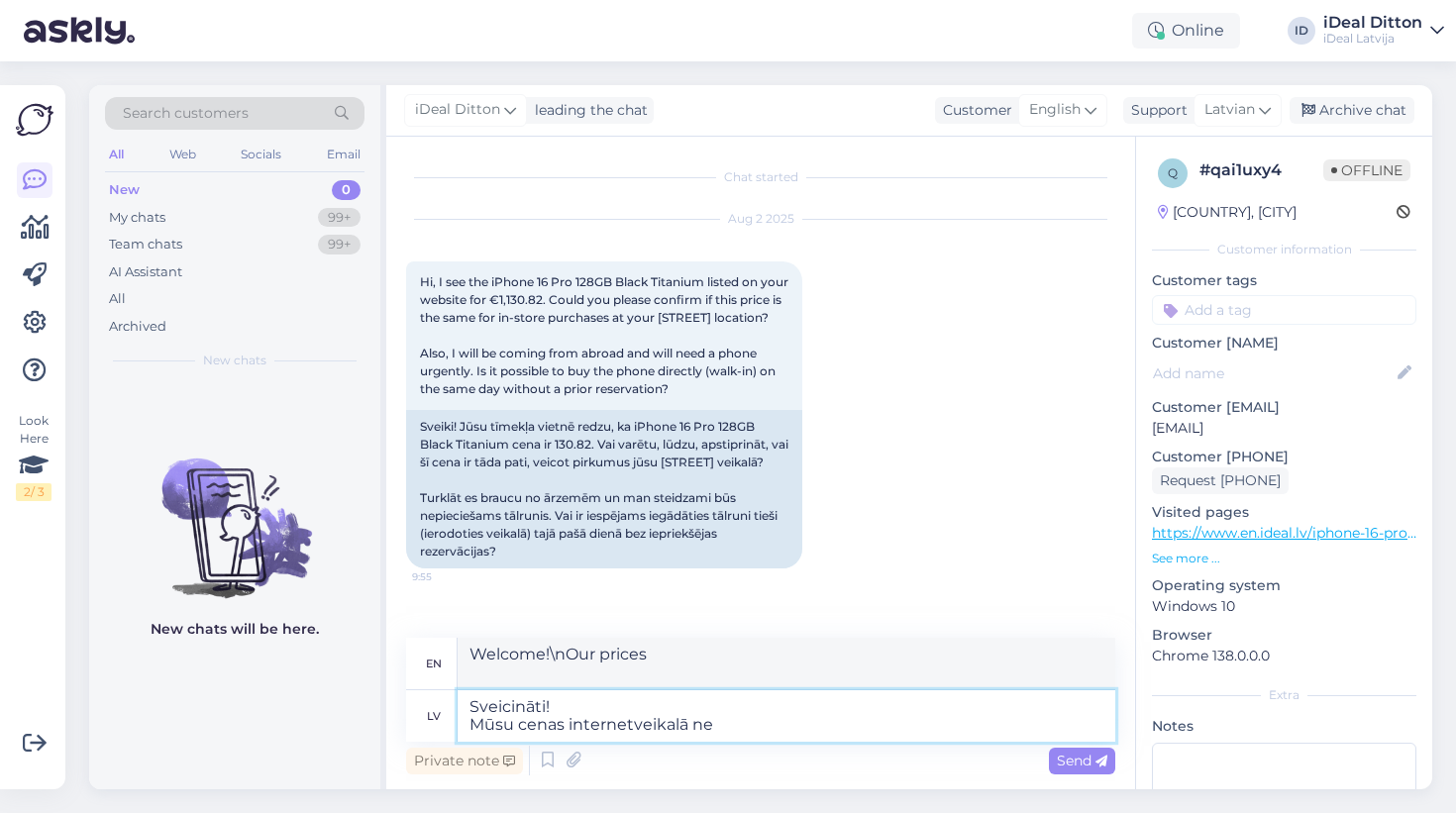 type on "Welcome!
Our prices in the online store" 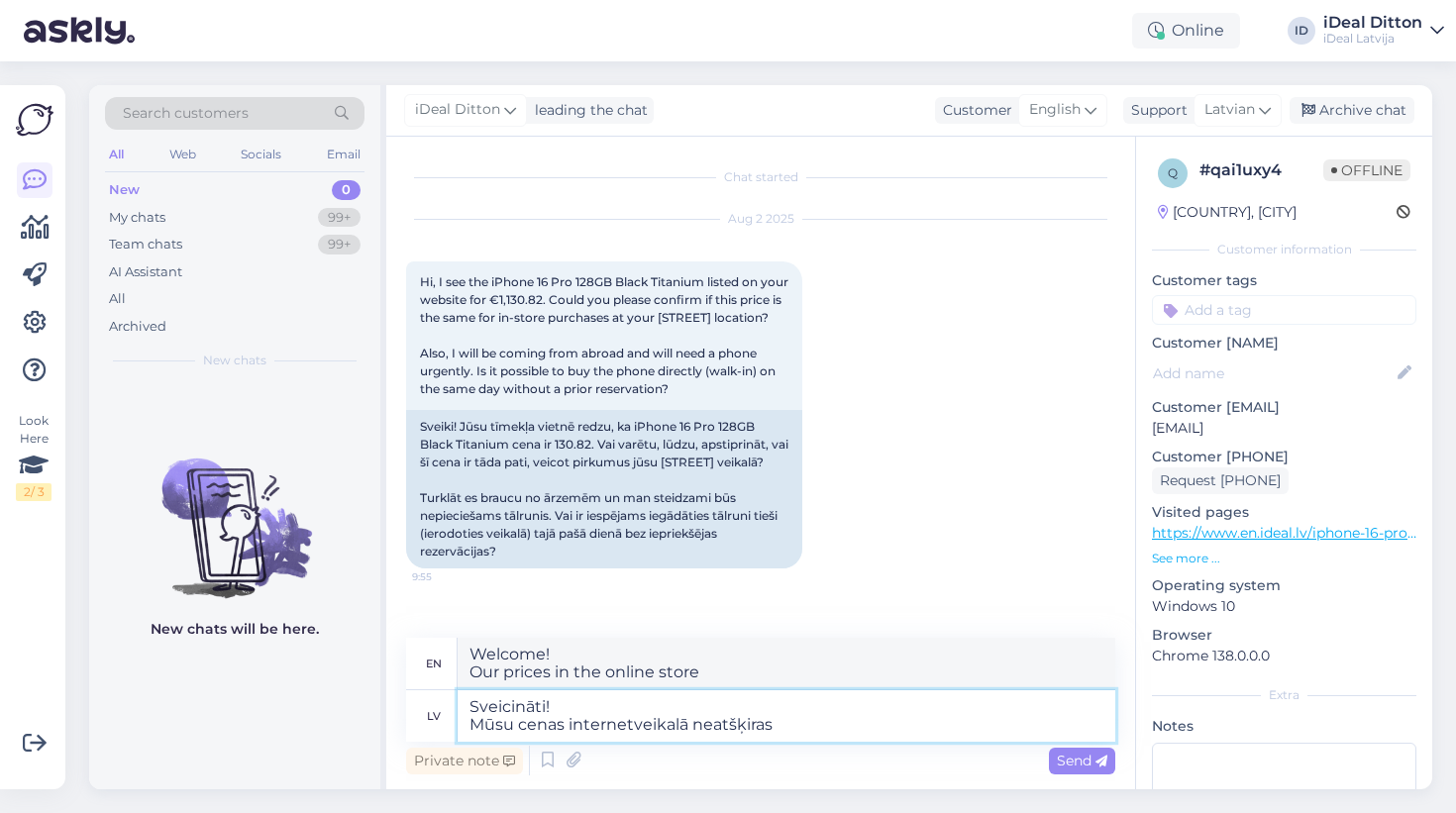 type on "Sveicināti!
Mūsu cenas internetveikalā neatšķiras n" 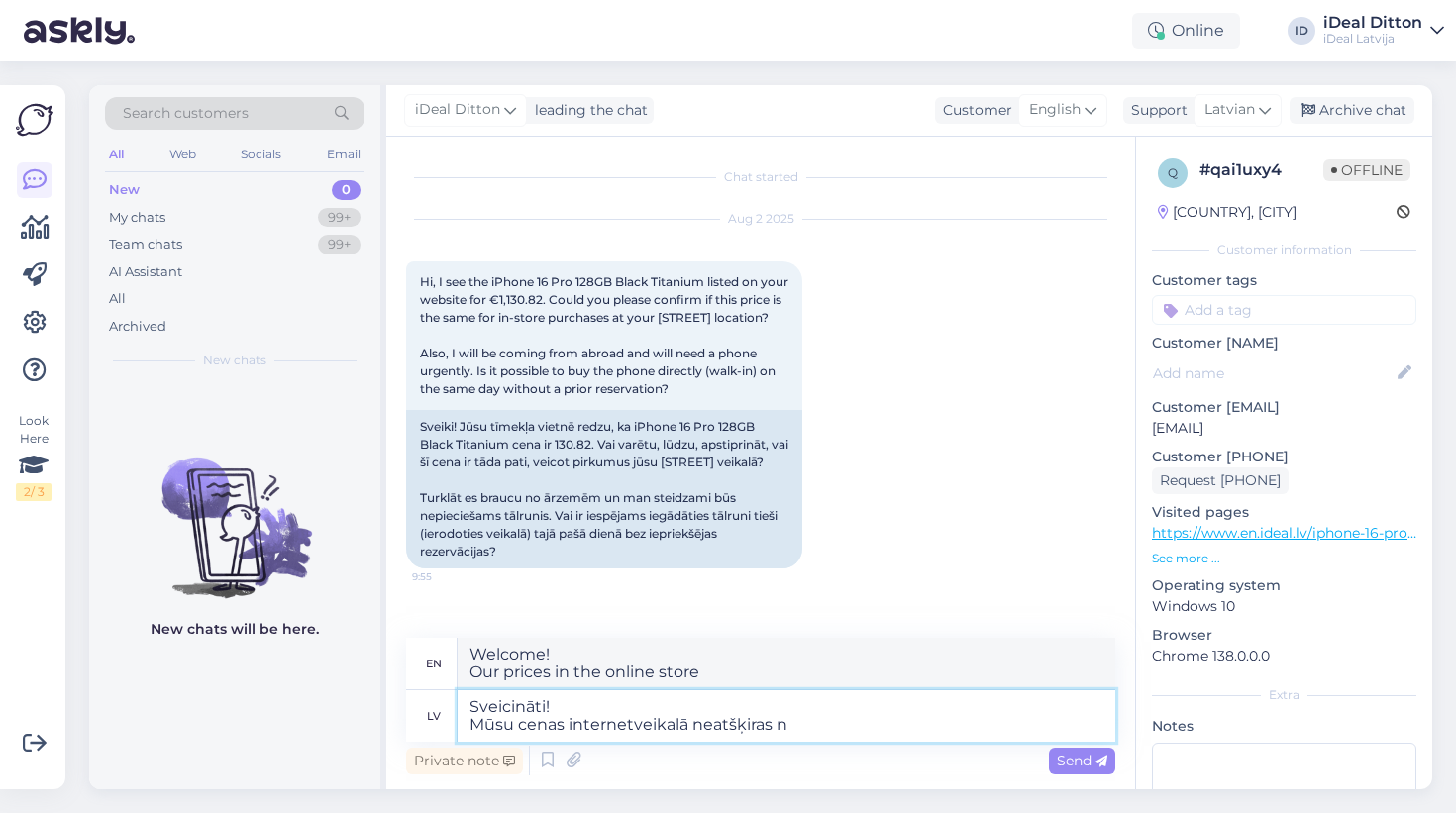type on "Hello!
Our prices in the online store are the same" 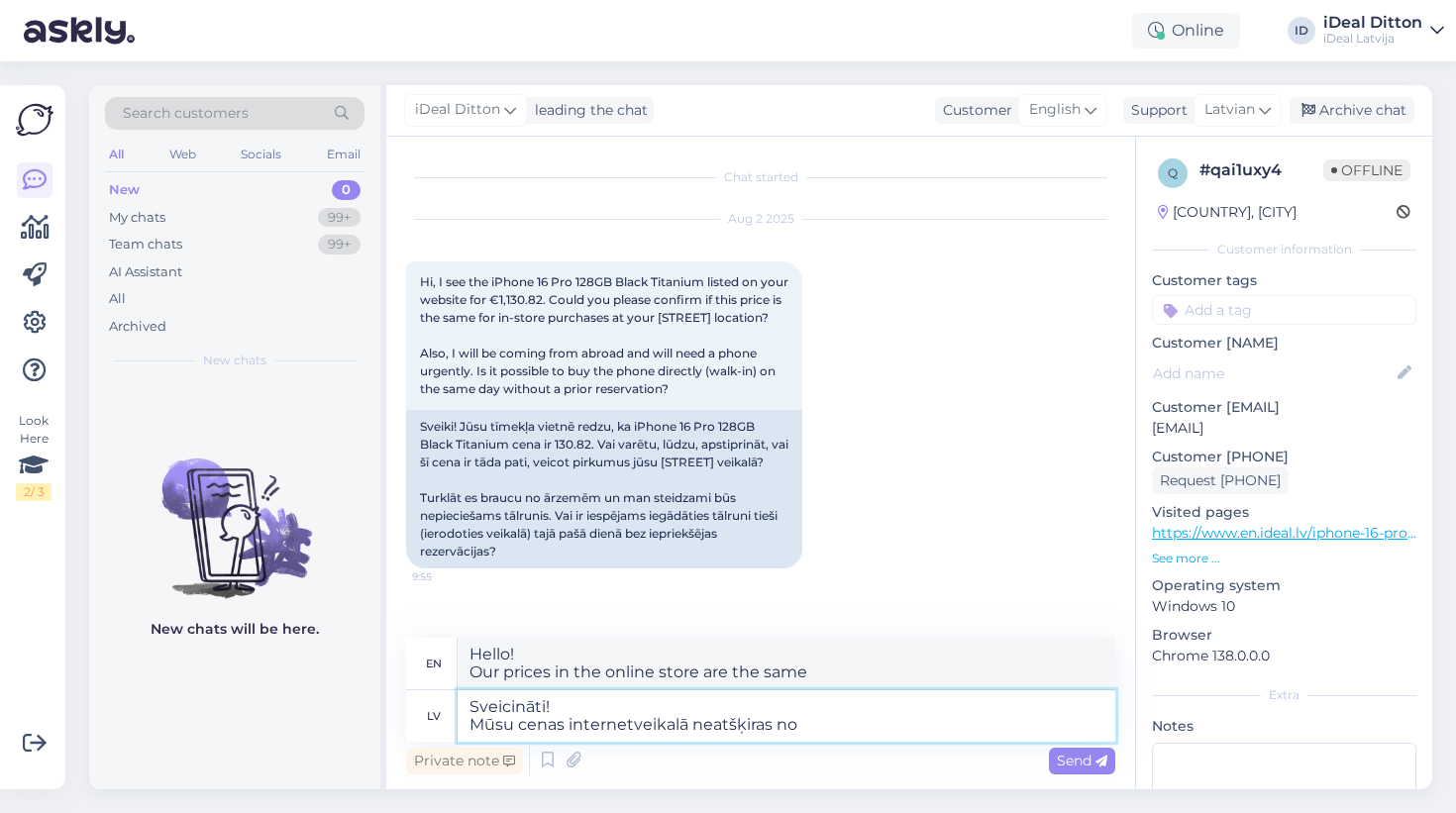 type on "Sveicināti!
Mūsu cenas internetveikalā neatšķiras no c" 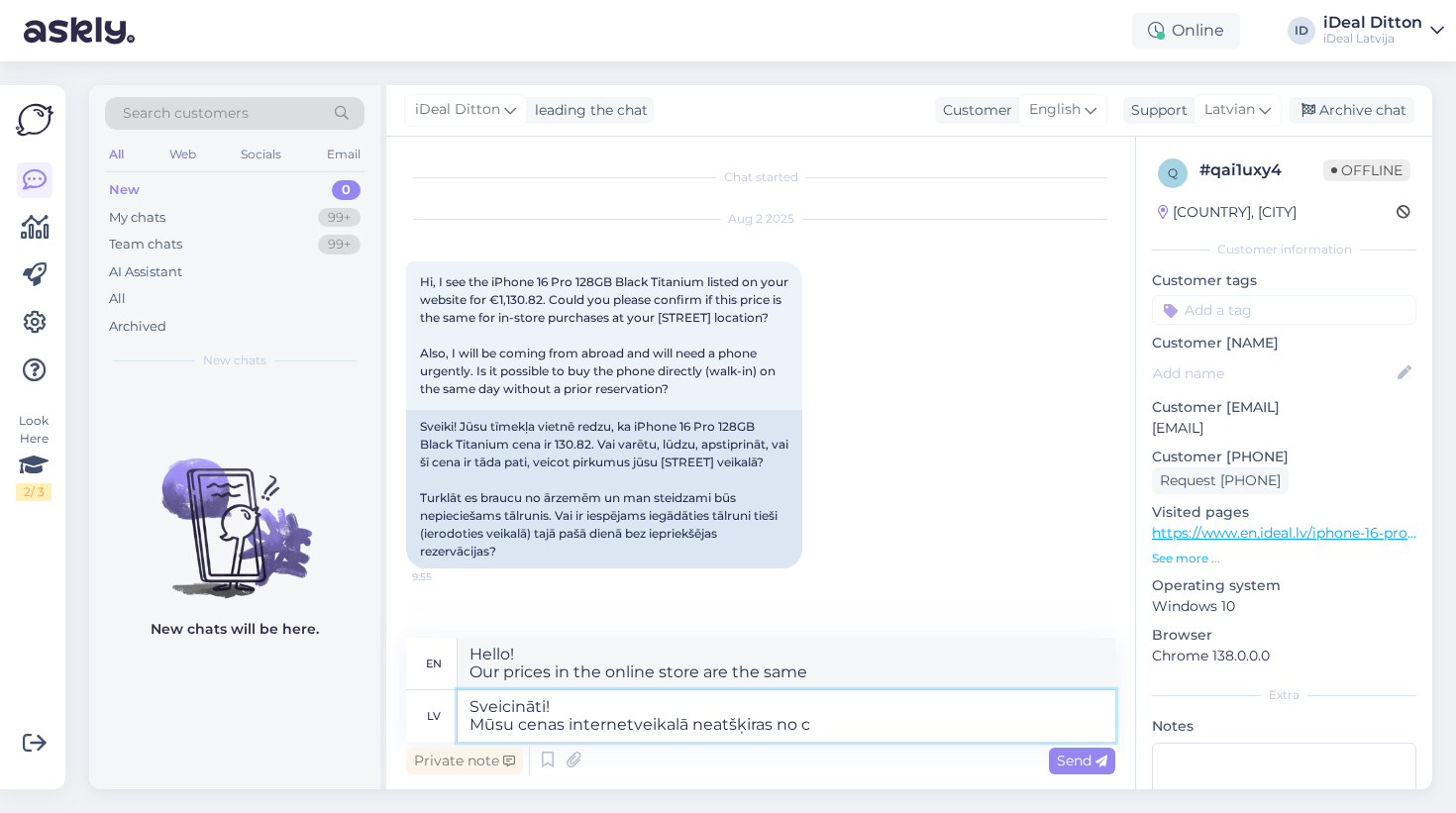 type on "Hello!
Our prices in the online store are the same as in the" 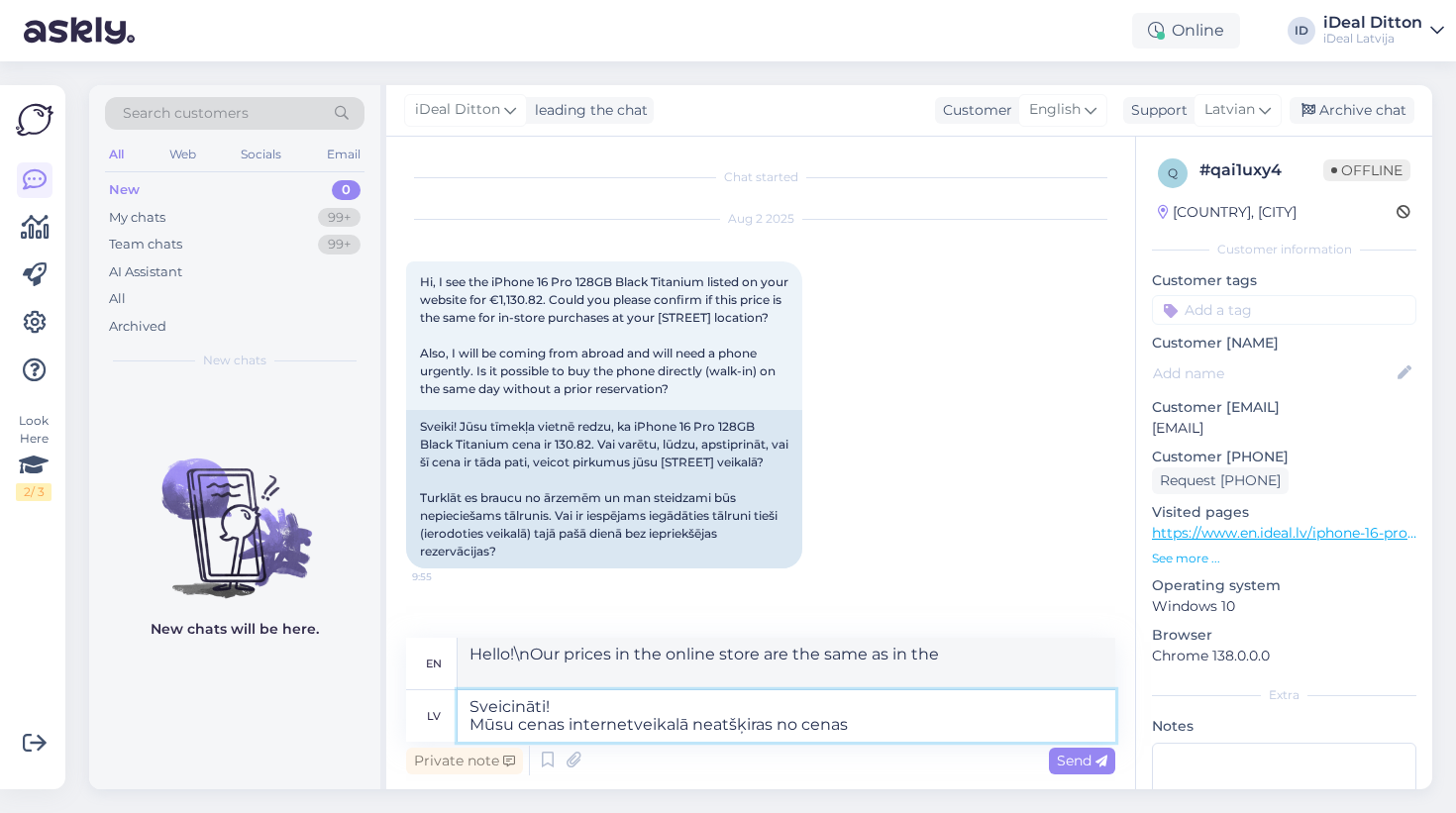 type on "Sveicināti!
Mūsu cenas internetveikalā neatšķiras no cenas v" 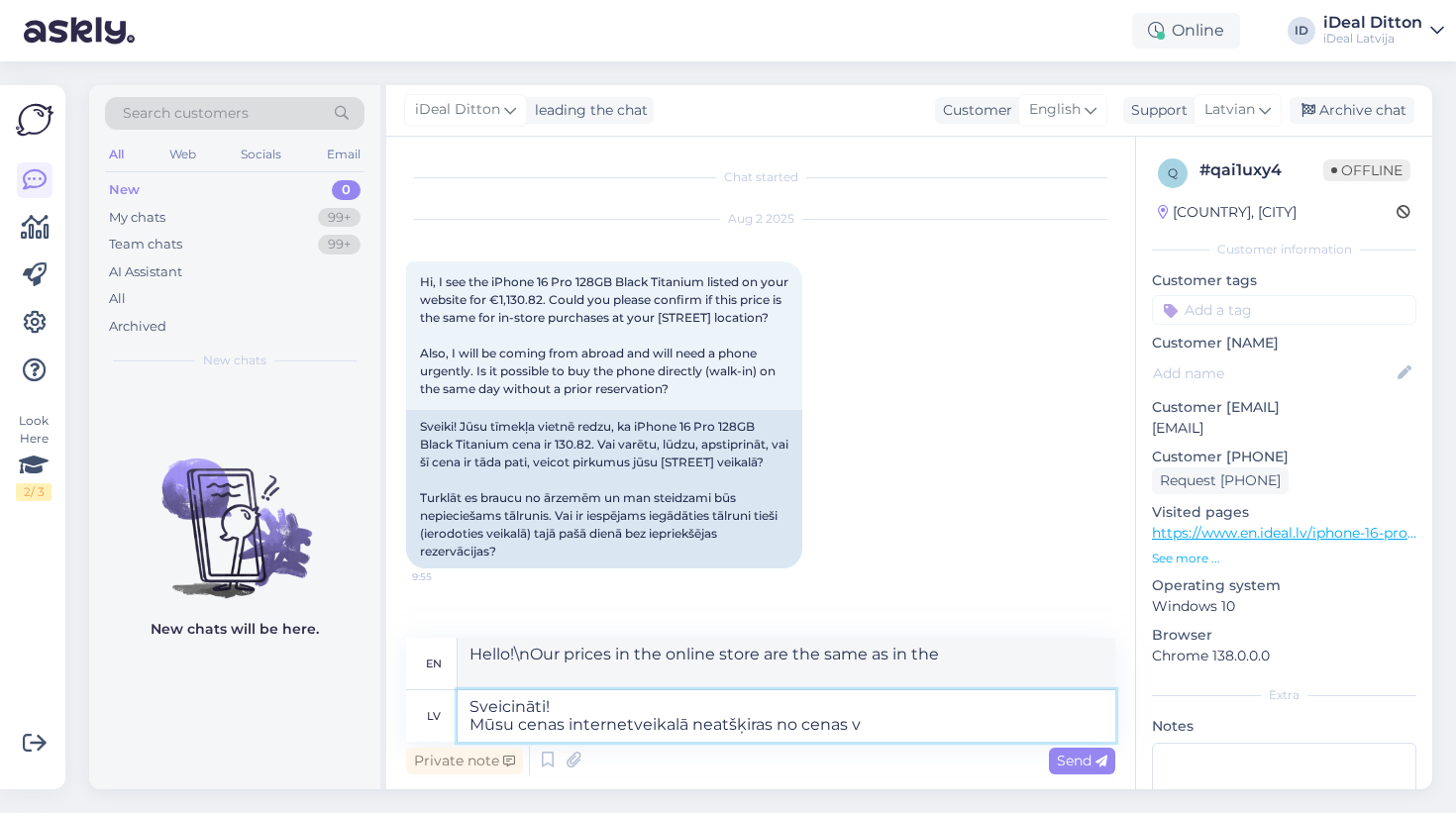 type on "Hello!
Our prices in the online store do not differ from the prices" 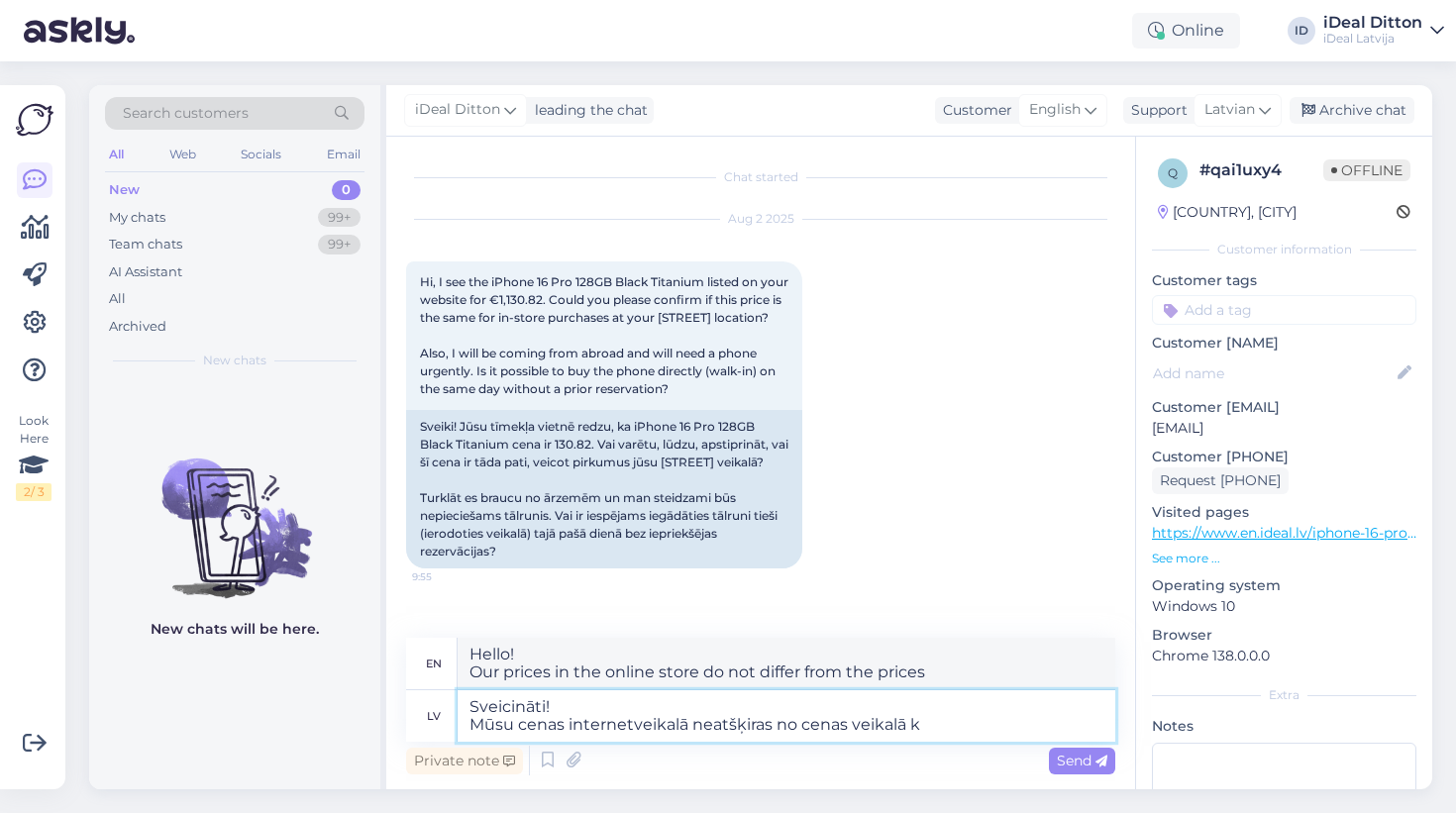 type on "Sveicināti!
Mūsu cenas internetveikalā neatšķiras no cenas veikalā kl" 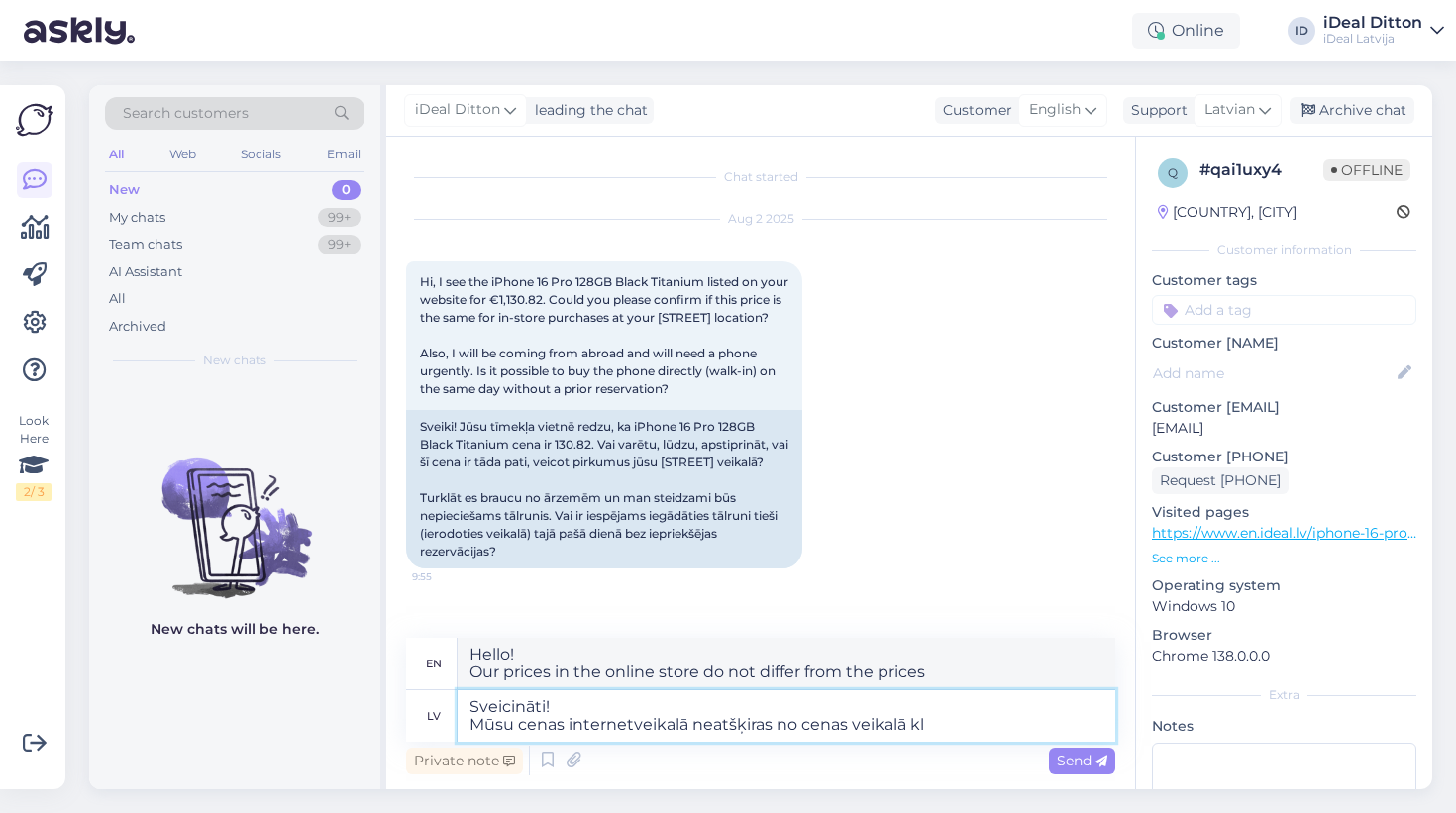 type on "Hello!
Our prices in the online store do not differ from the prices in the store" 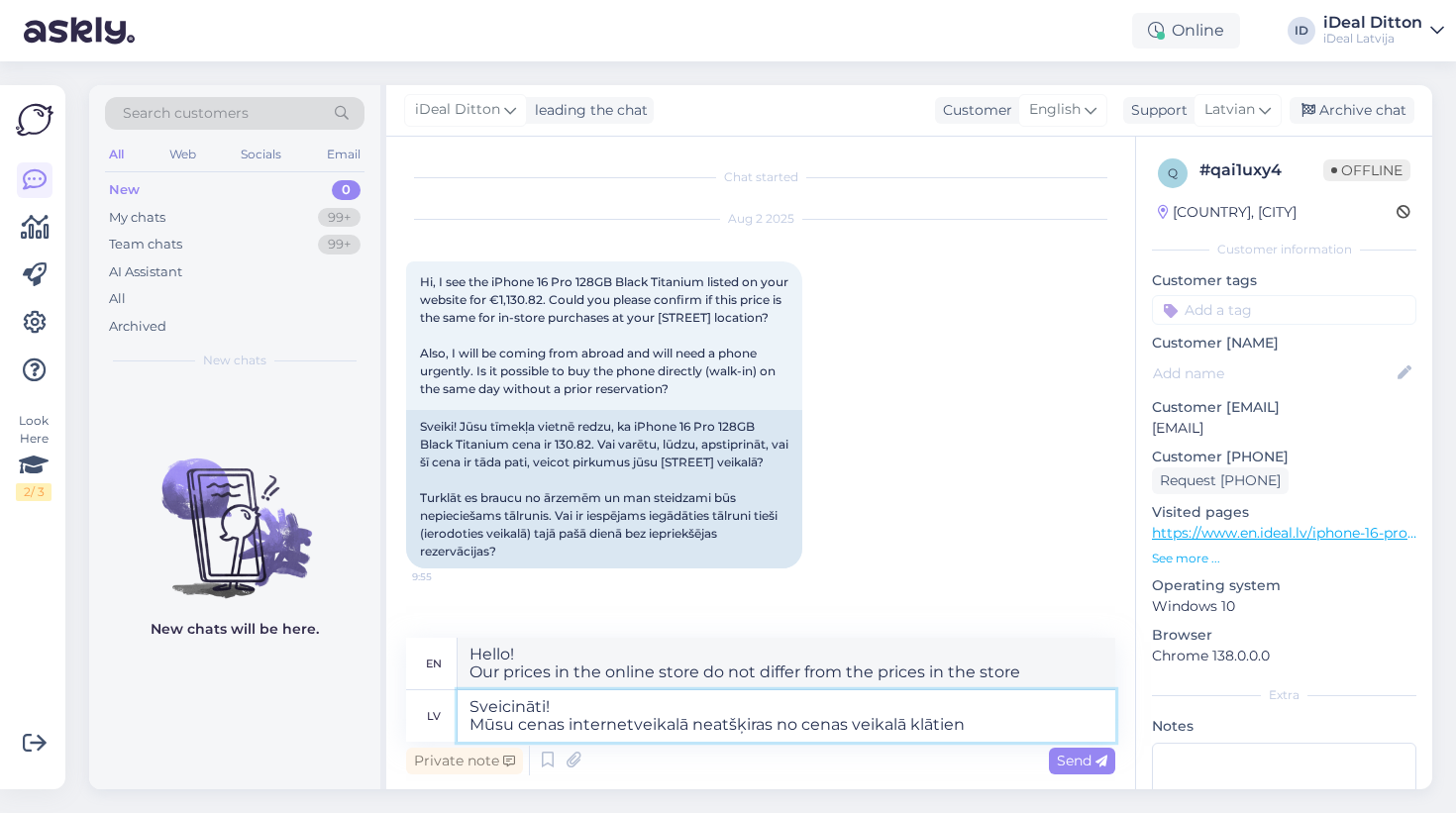 type on "Sveicināti!
Mūsu cenas internetveikalā neatšķiras no cenas veikalā klātienē" 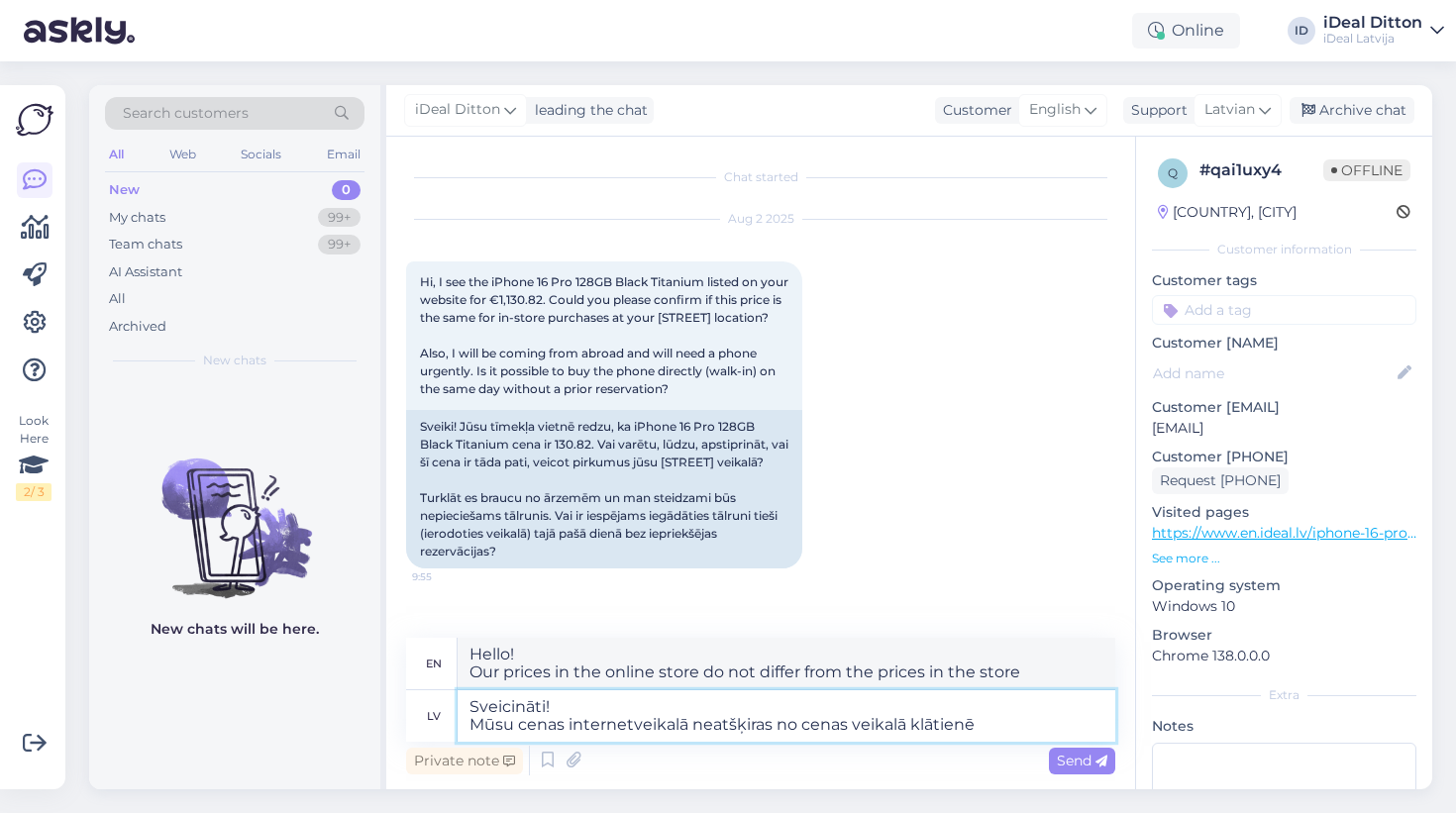 type on "Hello!
Our prices in the online store do not differ from the prices in the store in person" 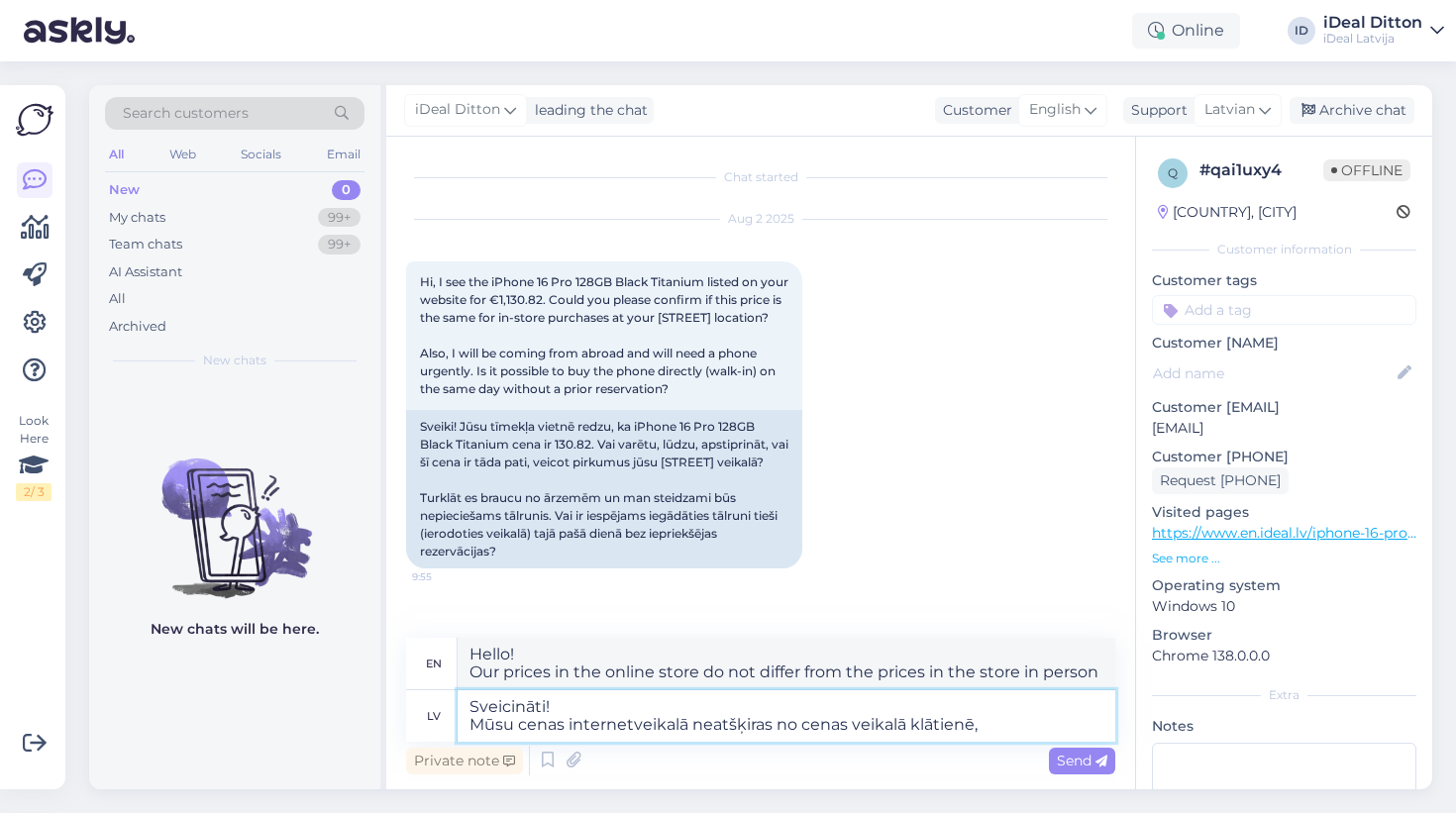type on "Sveicināti!
Mūsu cenas internetveikalā neatšķiras no cenas veikalā klātienē, t" 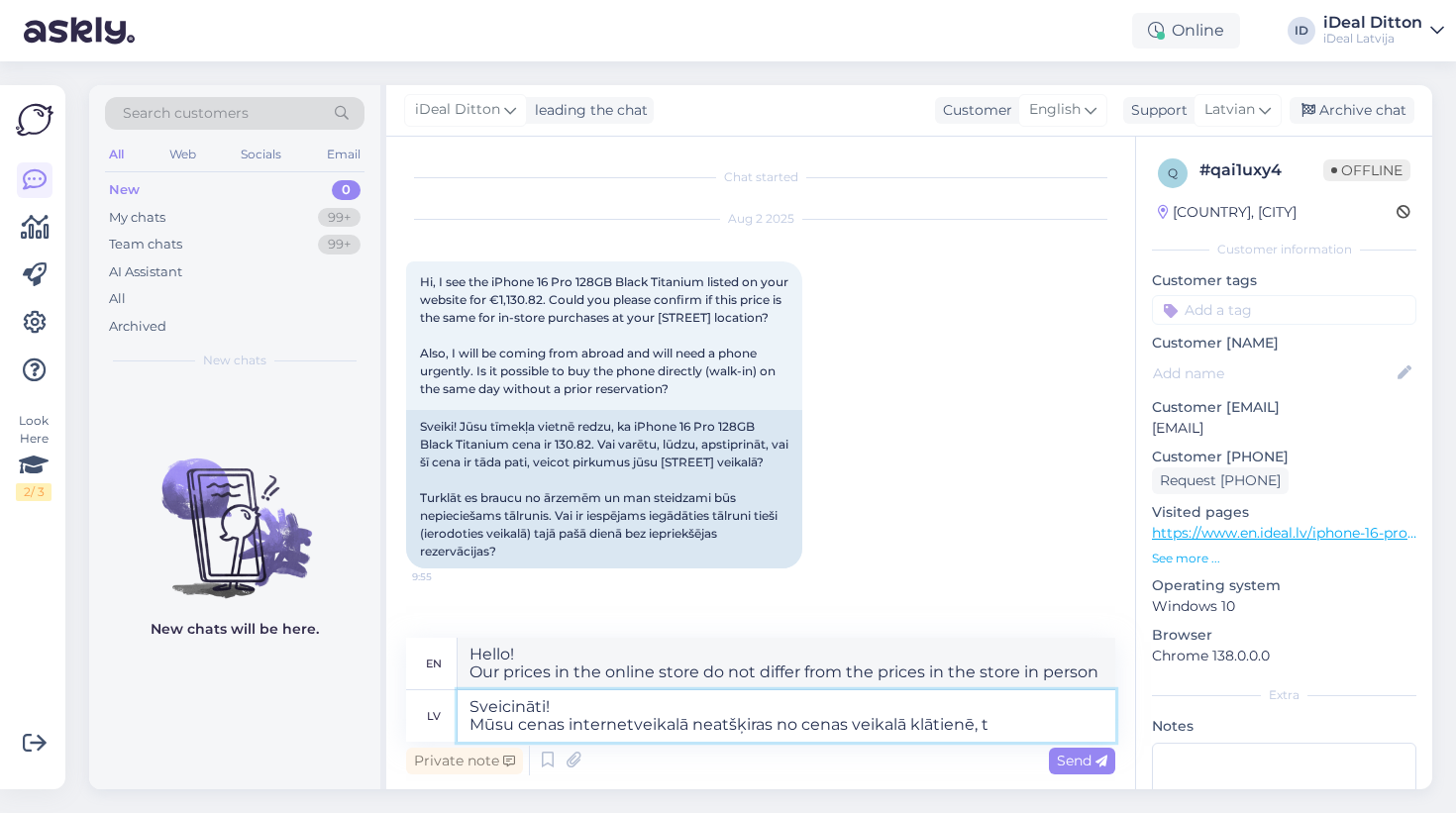 type on "Hello!
Our prices in the online store do not differ from the prices in the store in person," 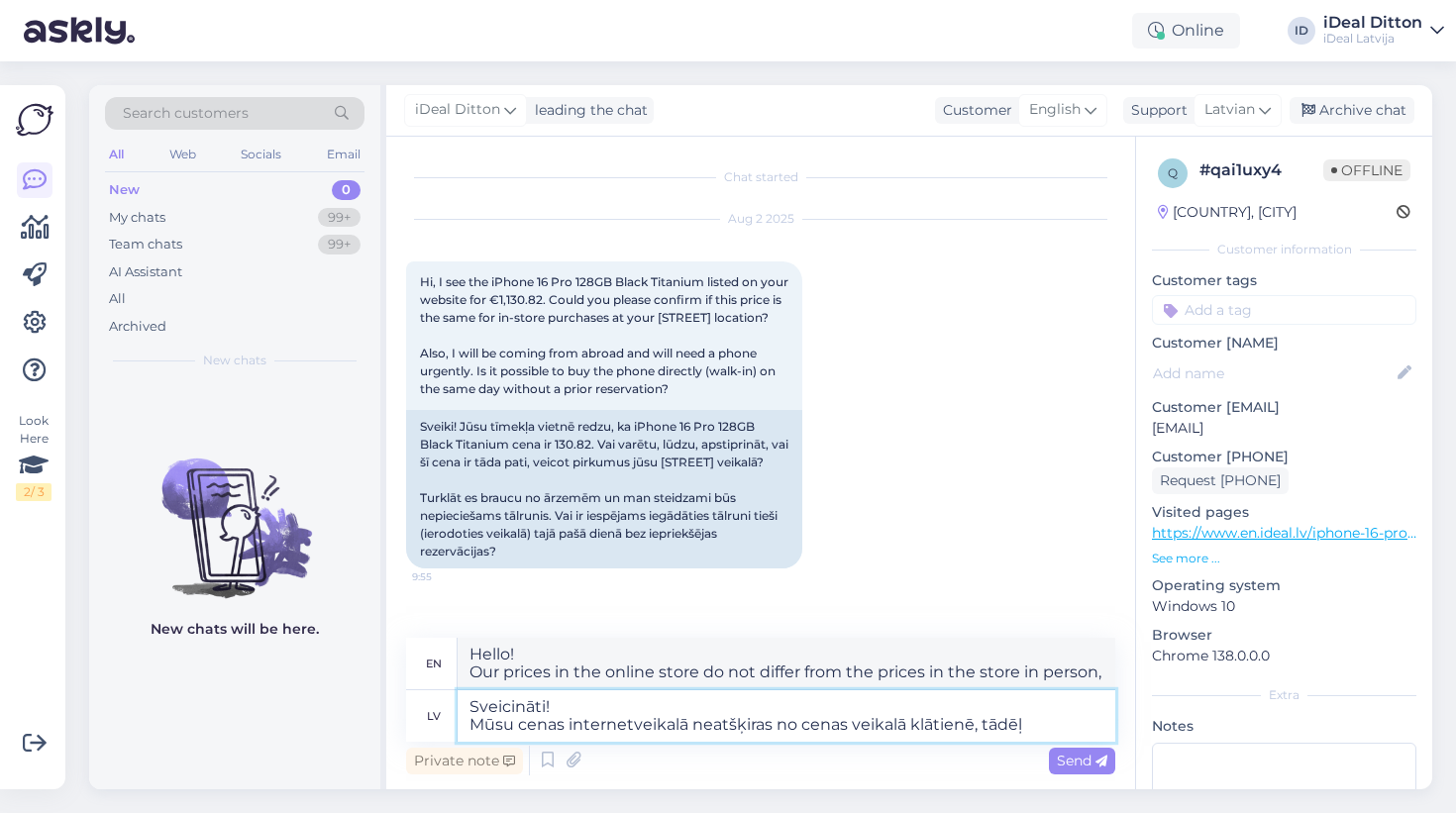 type on "Sveicināti!
Mūsu cenas internetveikalā neatšķiras no cenas veikalā klātienē, tādēļ J" 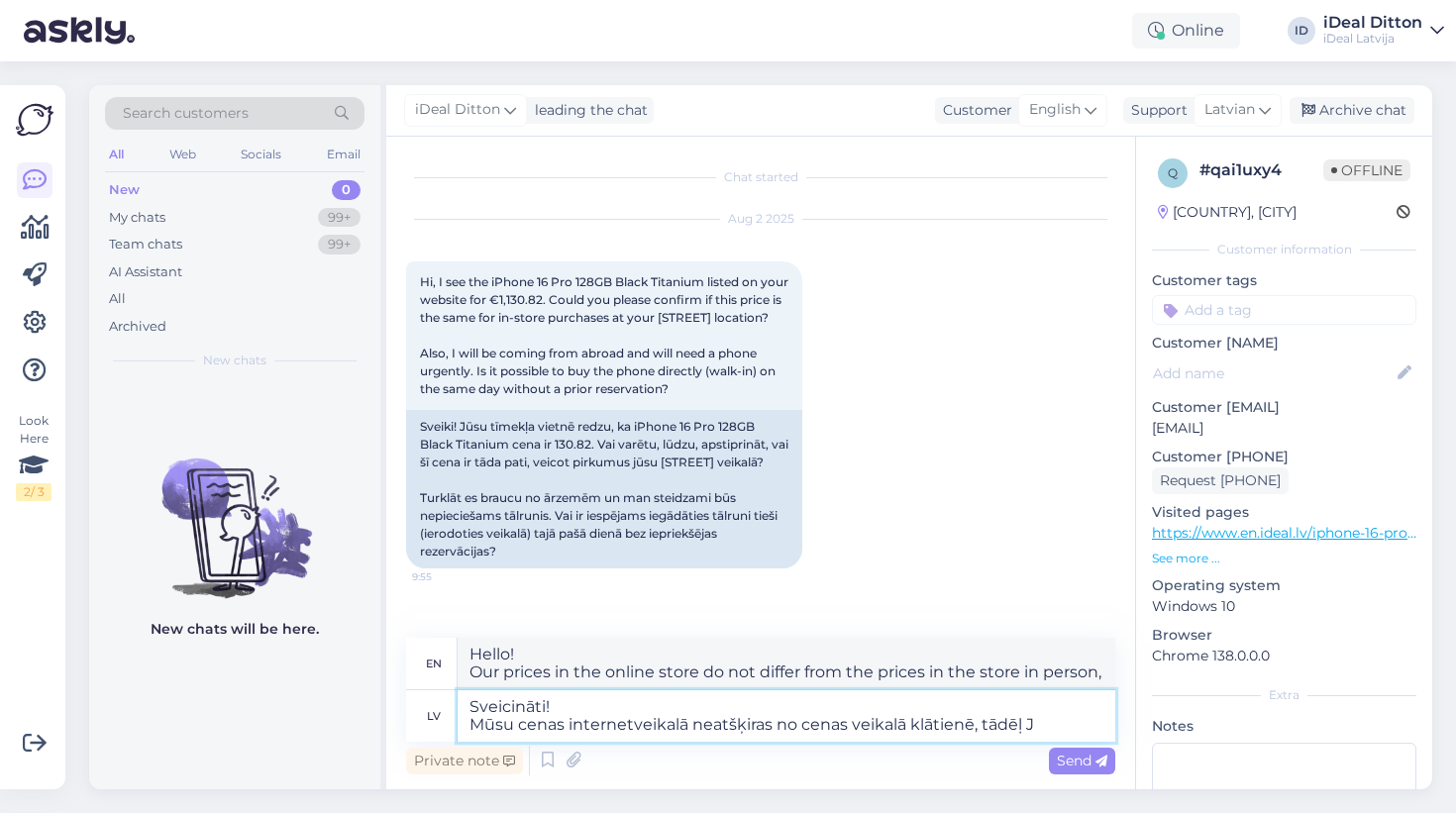 type on "Hello!
Our prices in the online store do not differ from the prices in the store in person, therefore" 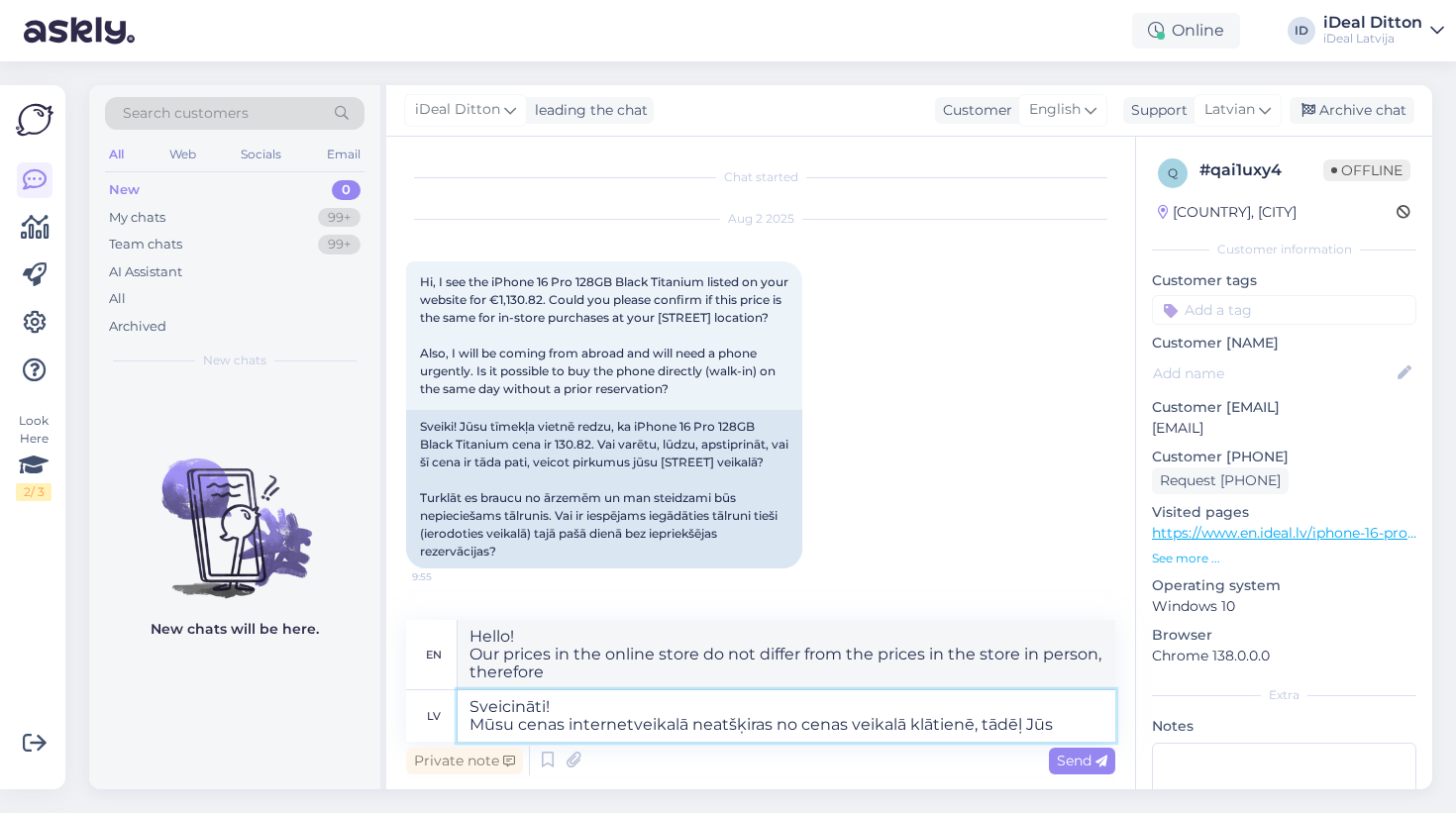 type on "Sveicināti!
Mūsu cenas internetveikalā neatšķiras no cenas veikalā klātienē, tādēļ Jūs v" 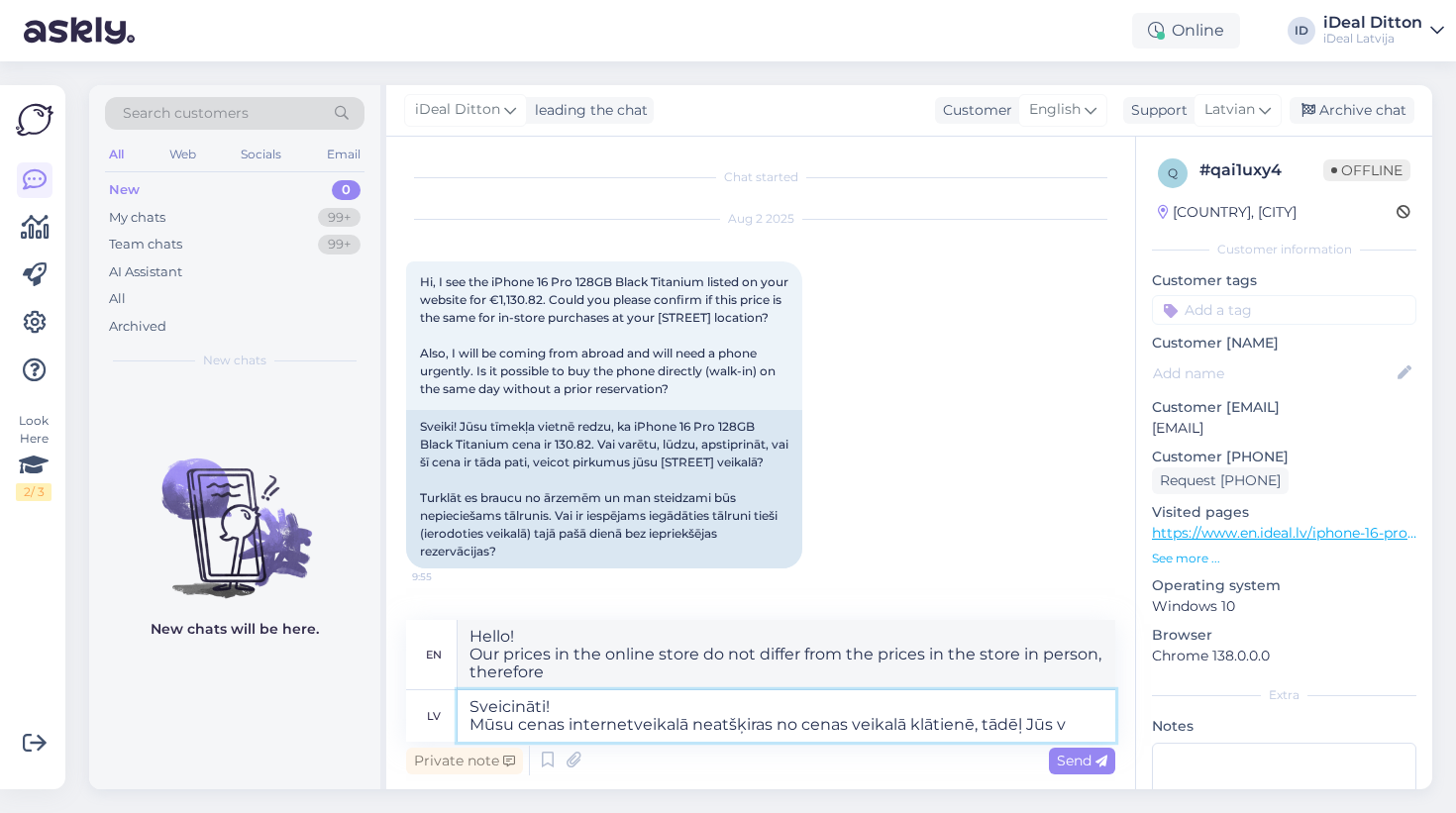 type on "Hello!
Our prices in the online store do not differ from the prices in the store in person, so you" 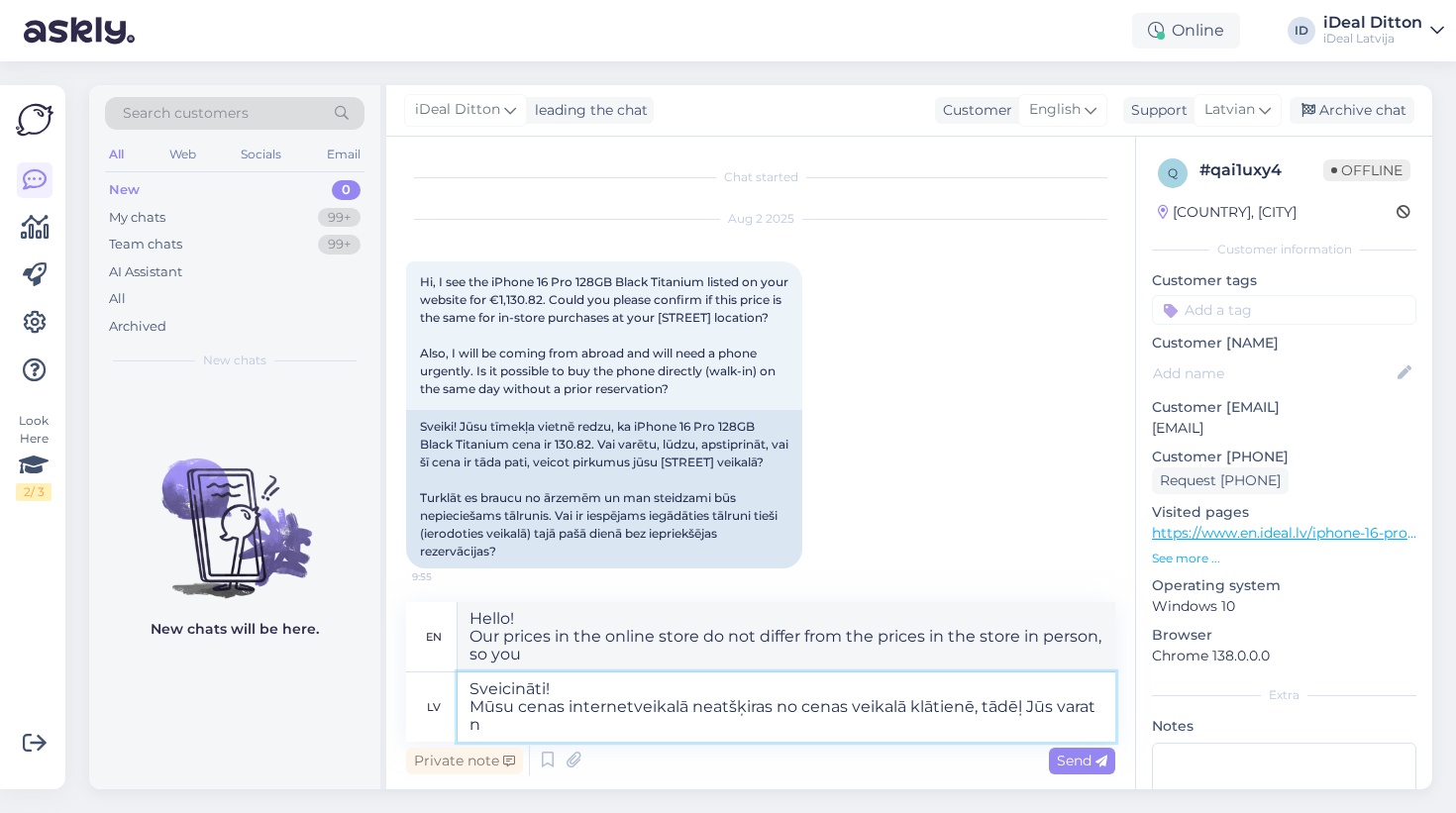 type on "Sveicināti!
Mūsu cenas internetveikalā neatšķiras no cenas veikalā klātienē, tādēļ Jūs varat ne" 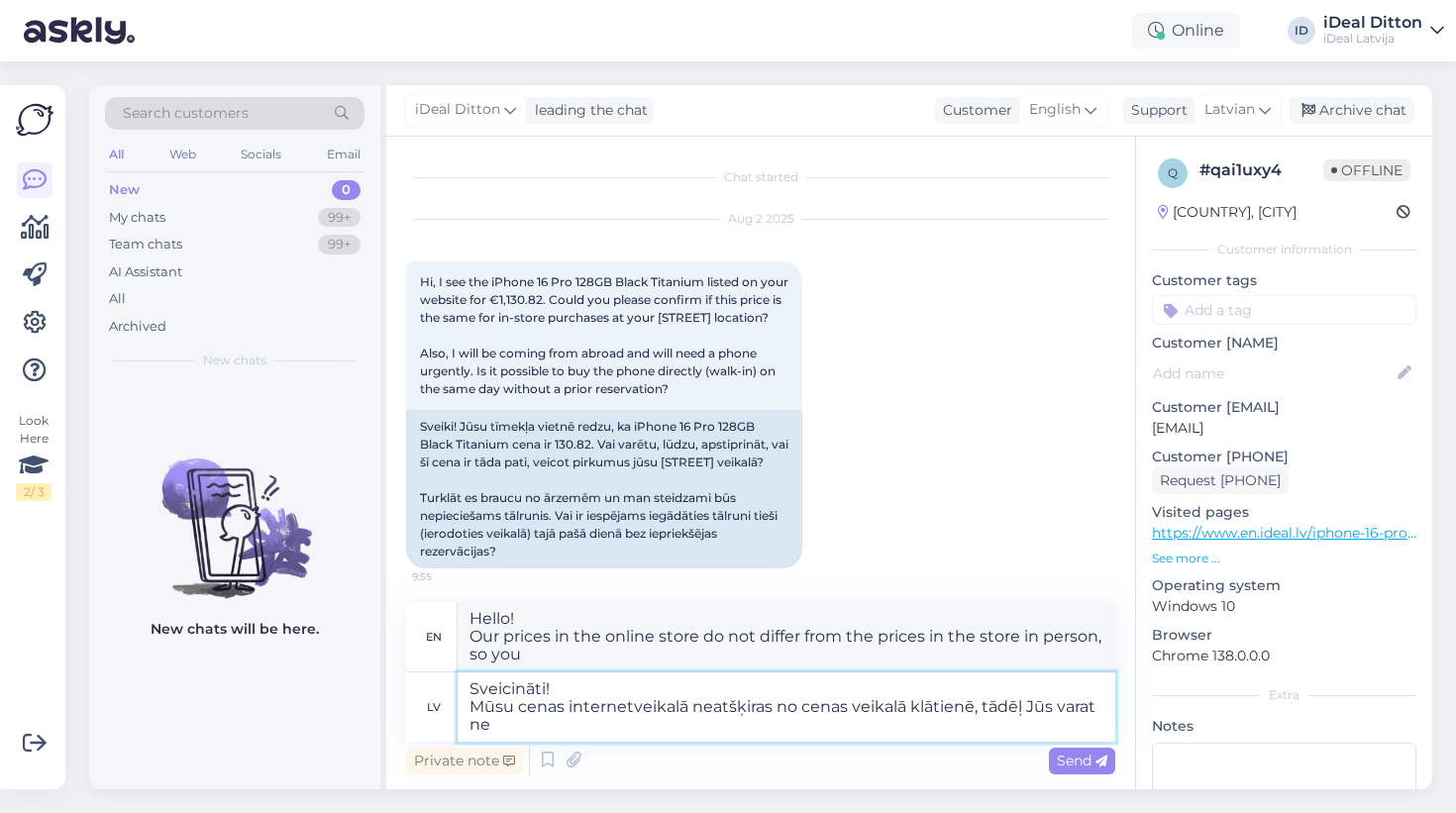 type on "Hello!
Our prices in the online store do not differ from the prices in the store in person, so you can" 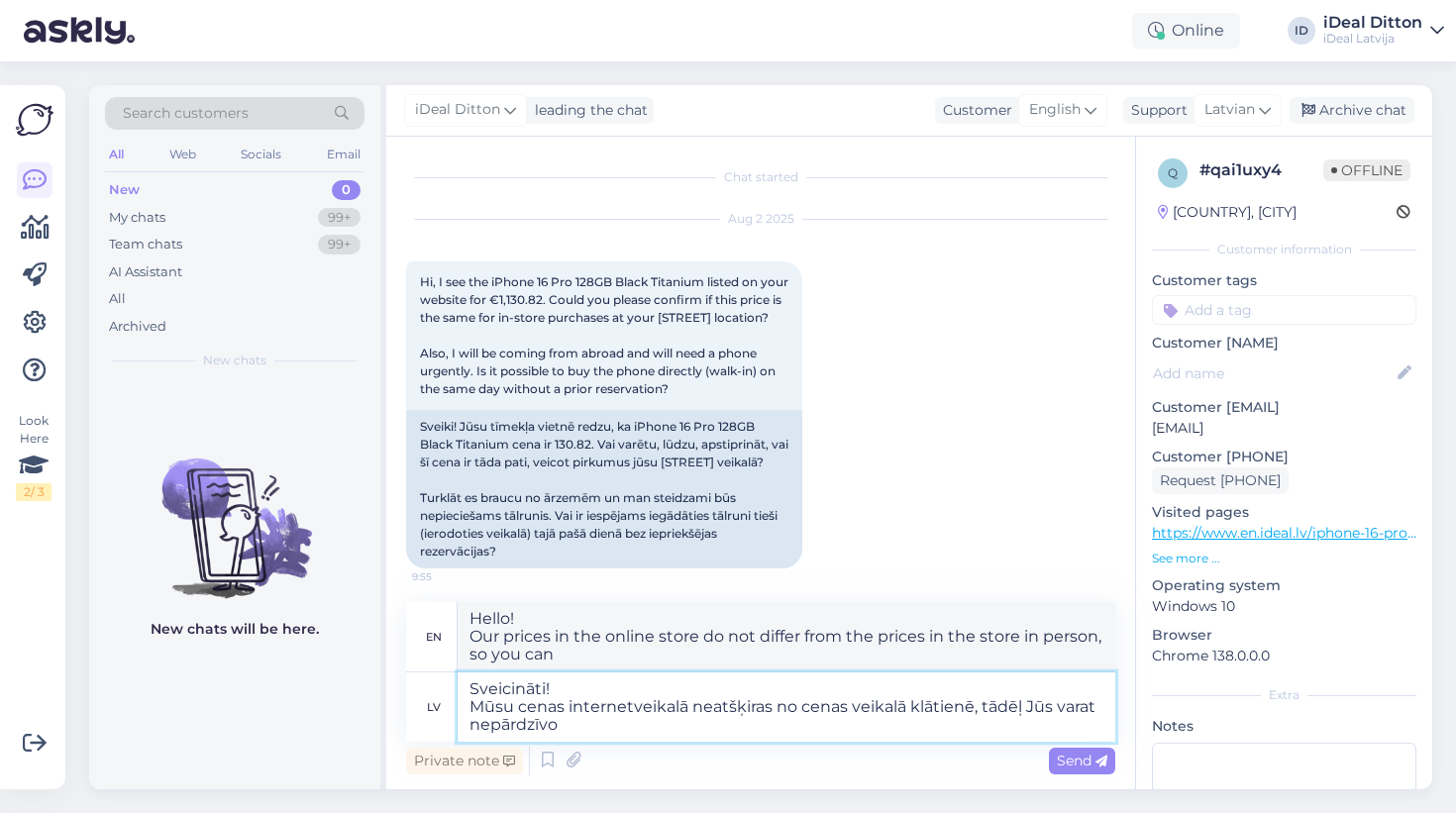 type on "Sveicināti!
Mūsu cenas internetveikalā neatšķiras no cenas veikalā klātienē, tādēļ Jūs varat nepārdzīvot" 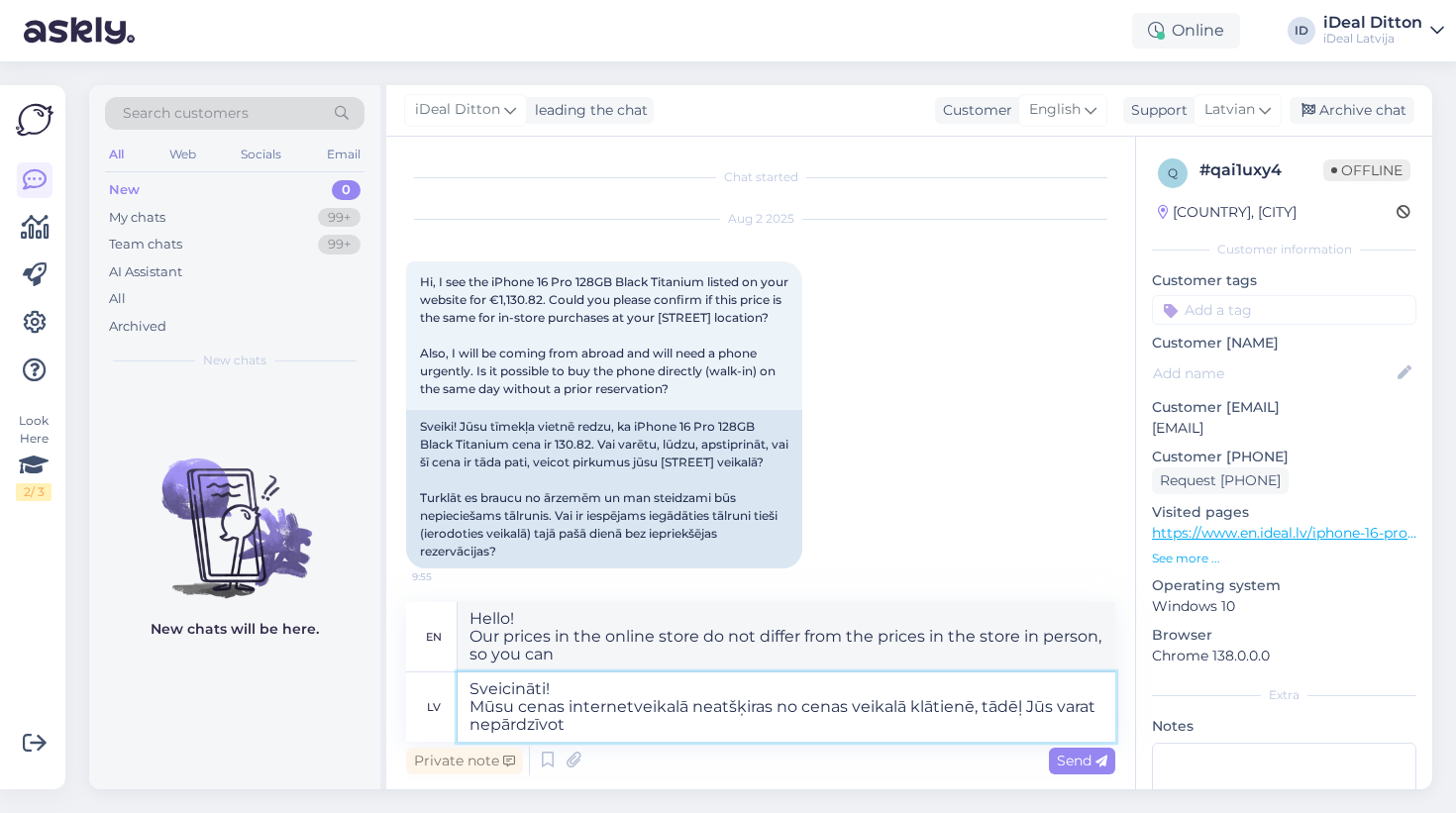 type on "Hello!
Our prices in the online store do not differ from the prices in the store in person, so you can not worry" 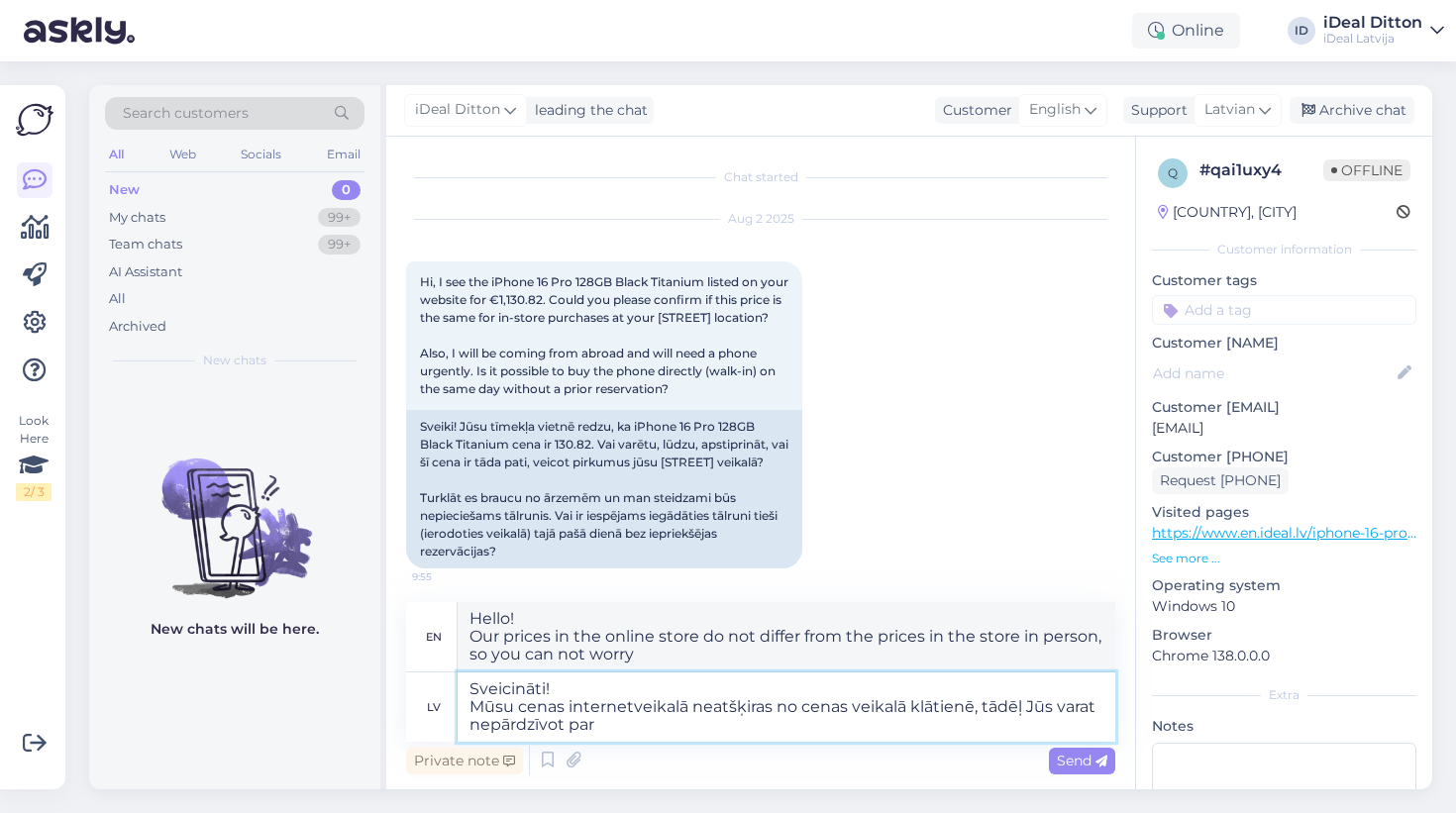type on "Sveicināti!
Mūsu cenas internetveikalā neatšķiras no cenas veikalā klātienē, tādēļ Jūs varat nepārdzīvot par" 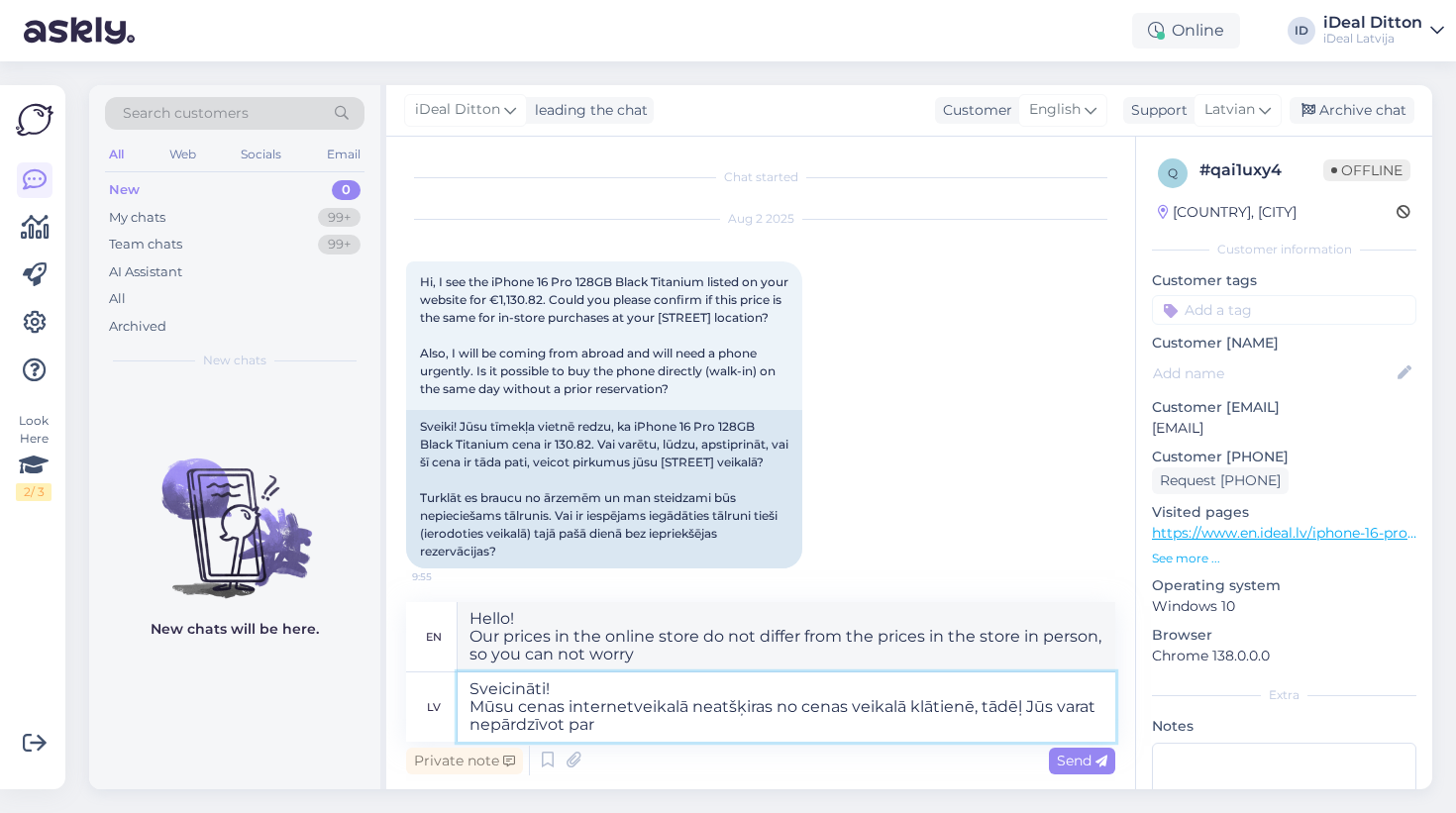 type on "Hello!
Our prices in the online store do not differ from the prices in the store in person, so you can not worry about" 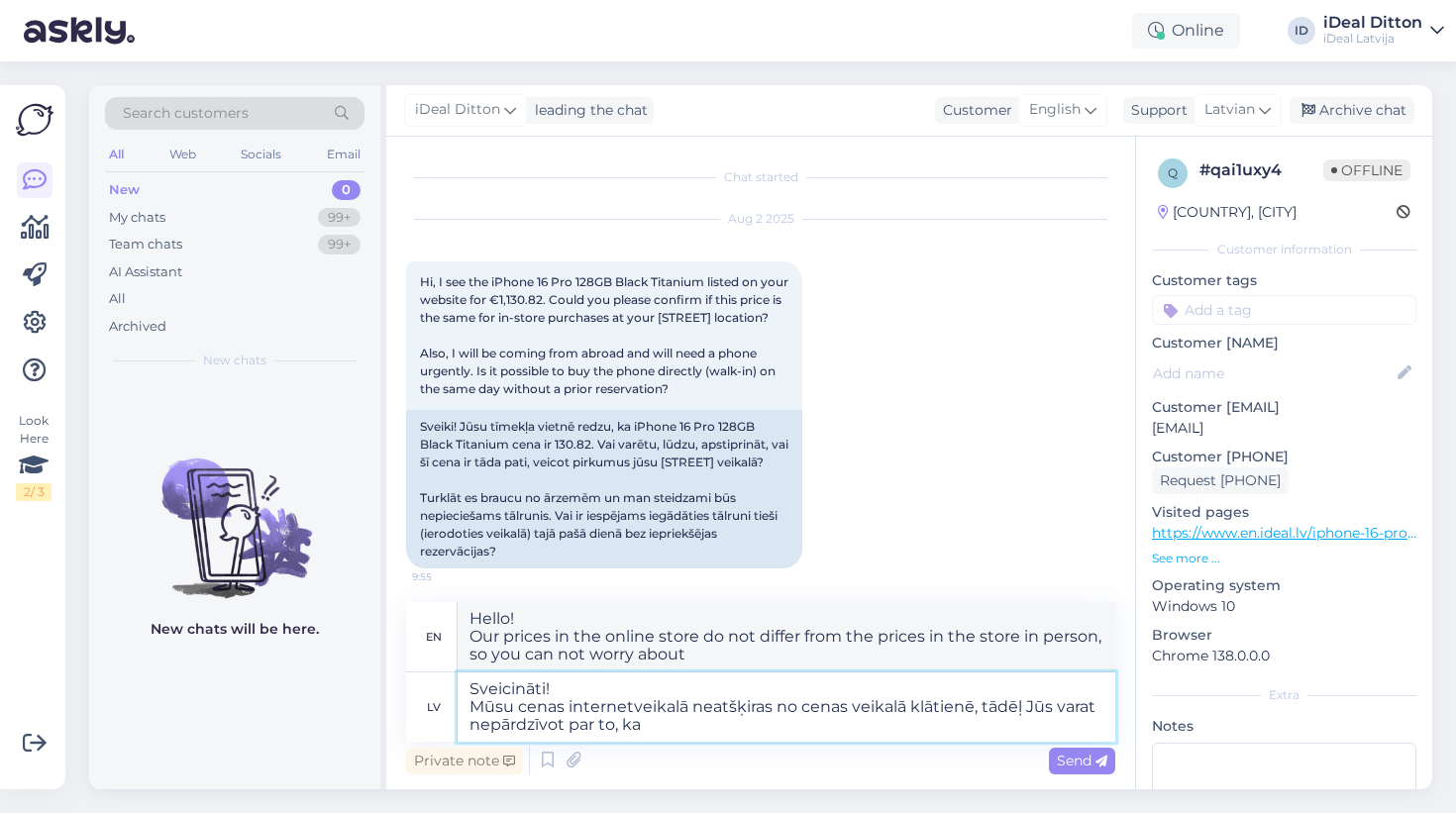 type on "Sveicināti!
Mūsu cenas internetveikalā neatšķiras no cenas veikalā klātienē, tādēļ Jūs varat nepārdzīvot par to, ka" 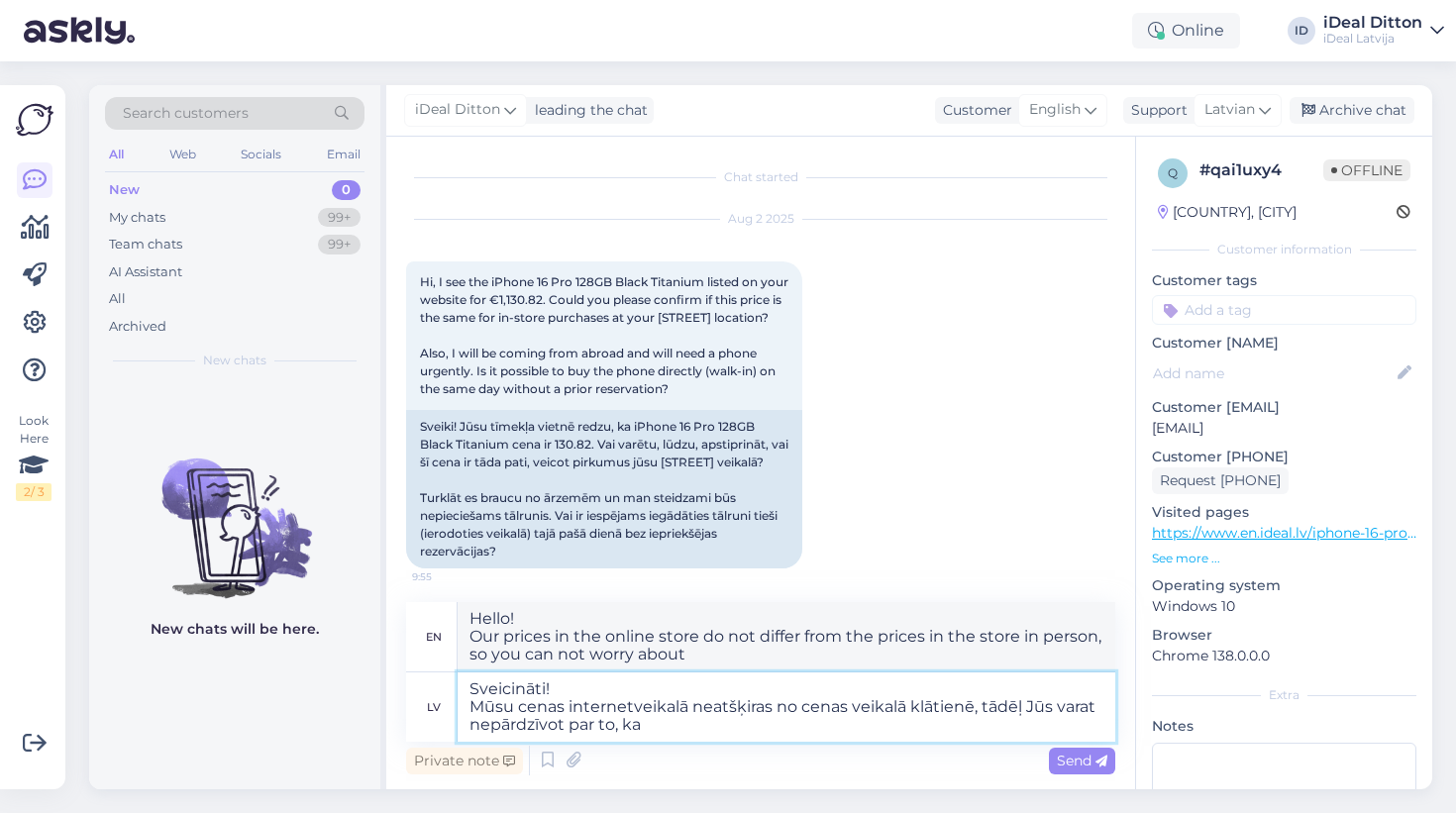 type on "Hello!
Our prices in the online store do not differ from the prices in the store in person, so you can not worry about it," 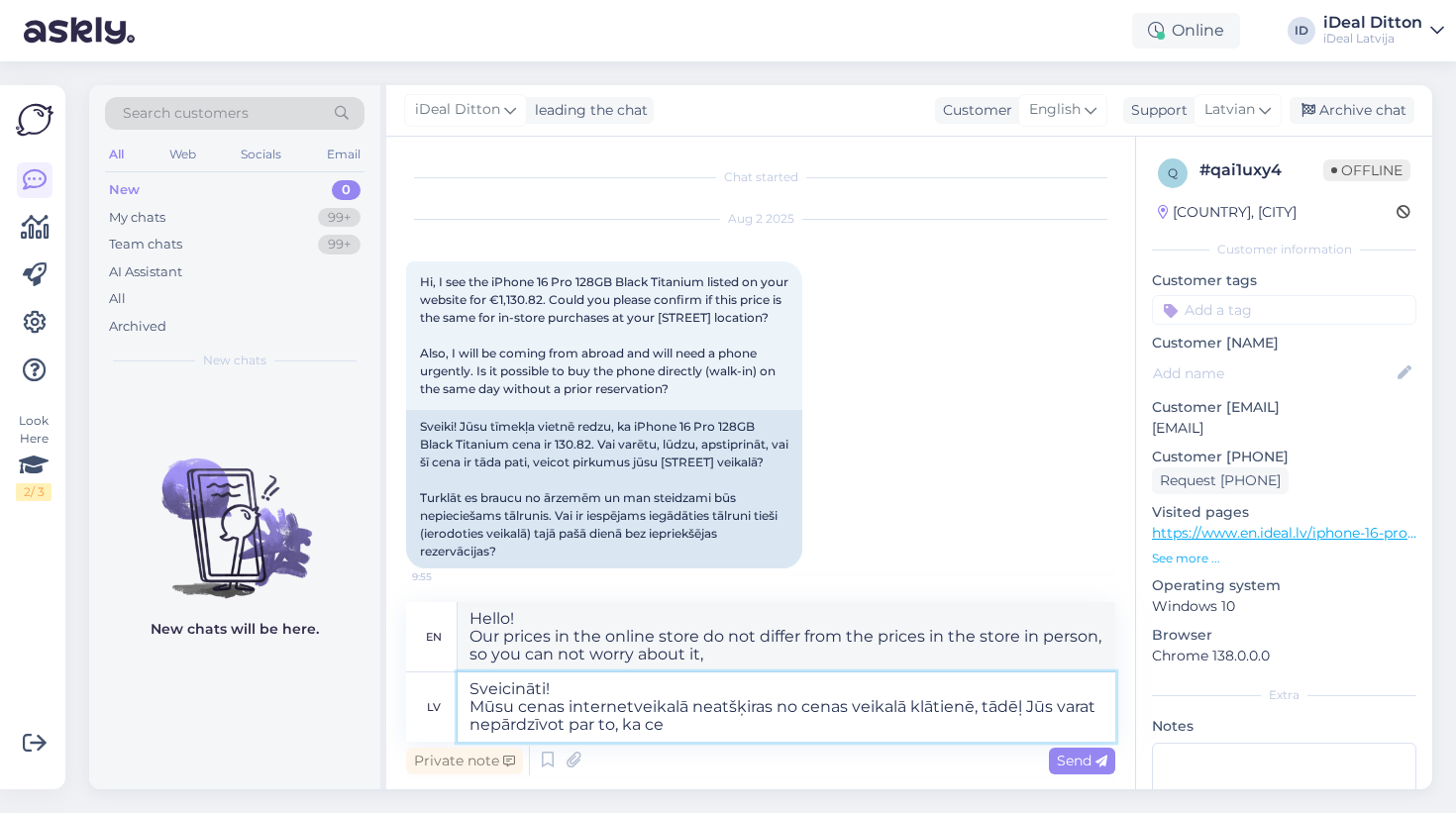 type on "Sveicināti!
Mūsu cenas internetveikalā neatšķiras no cenas veikalā klātienē, tādēļ Jūs varat nepārdzīvot par to, ka cen" 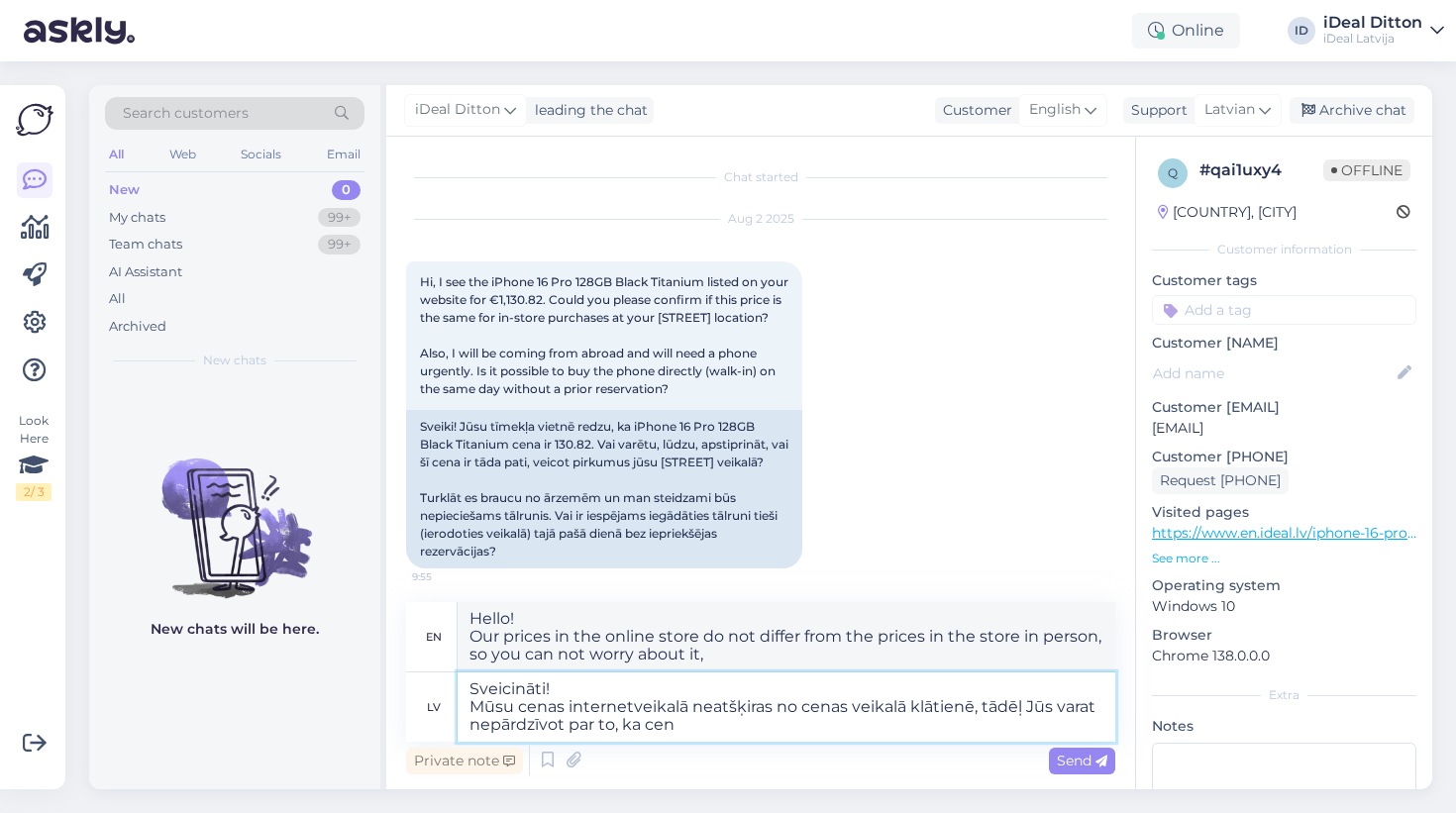 type on "Hello!
Our prices in the online store do not differ from the prices in the store in person, so you can not worry about the fact that" 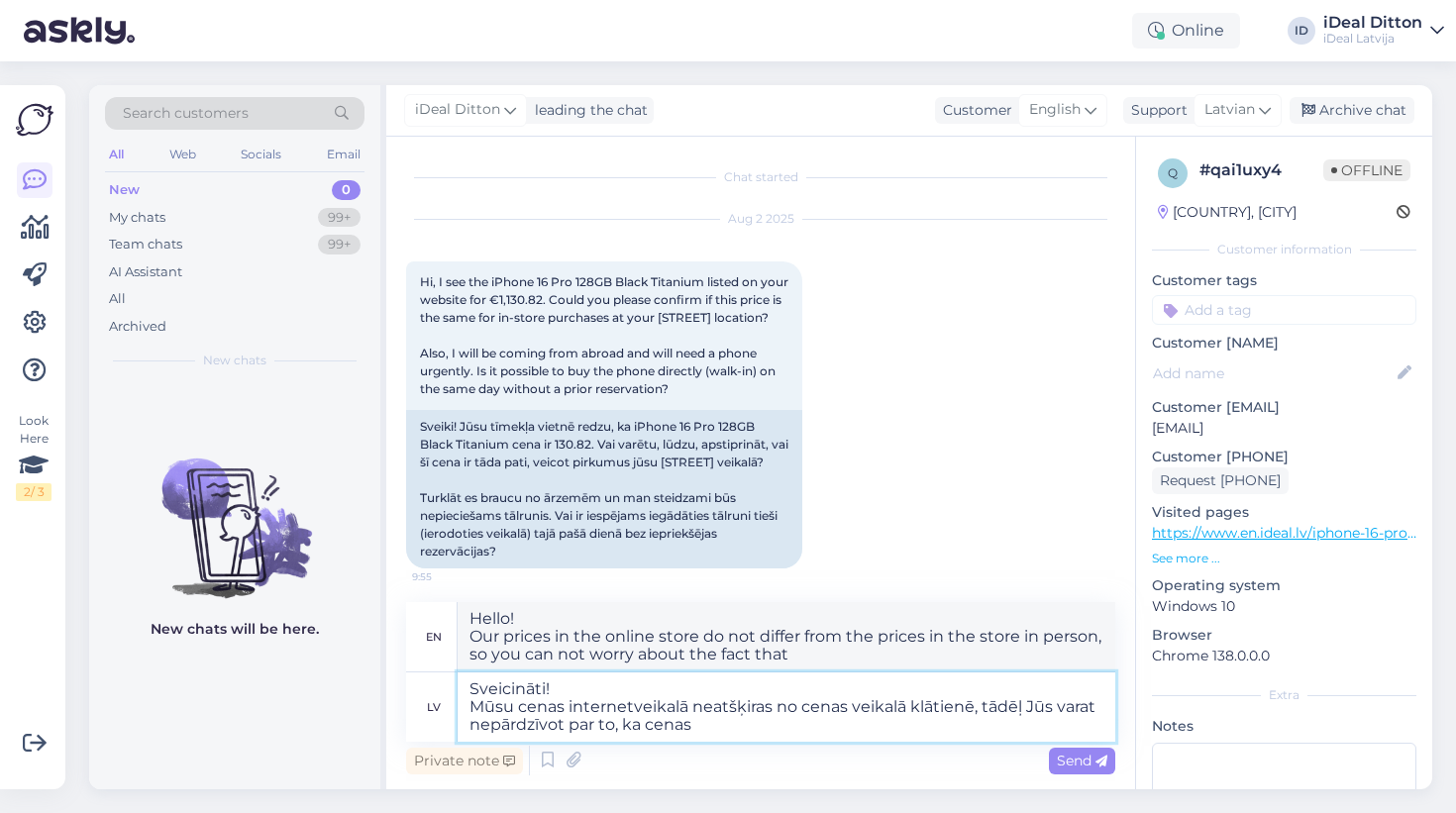 type on "Sveicināti!
Mūsu cenas internetveikalā neatšķiras no cenas veikalā klātienē, tādēļ Jūs varat nepārdzīvot par to, ka cenas b" 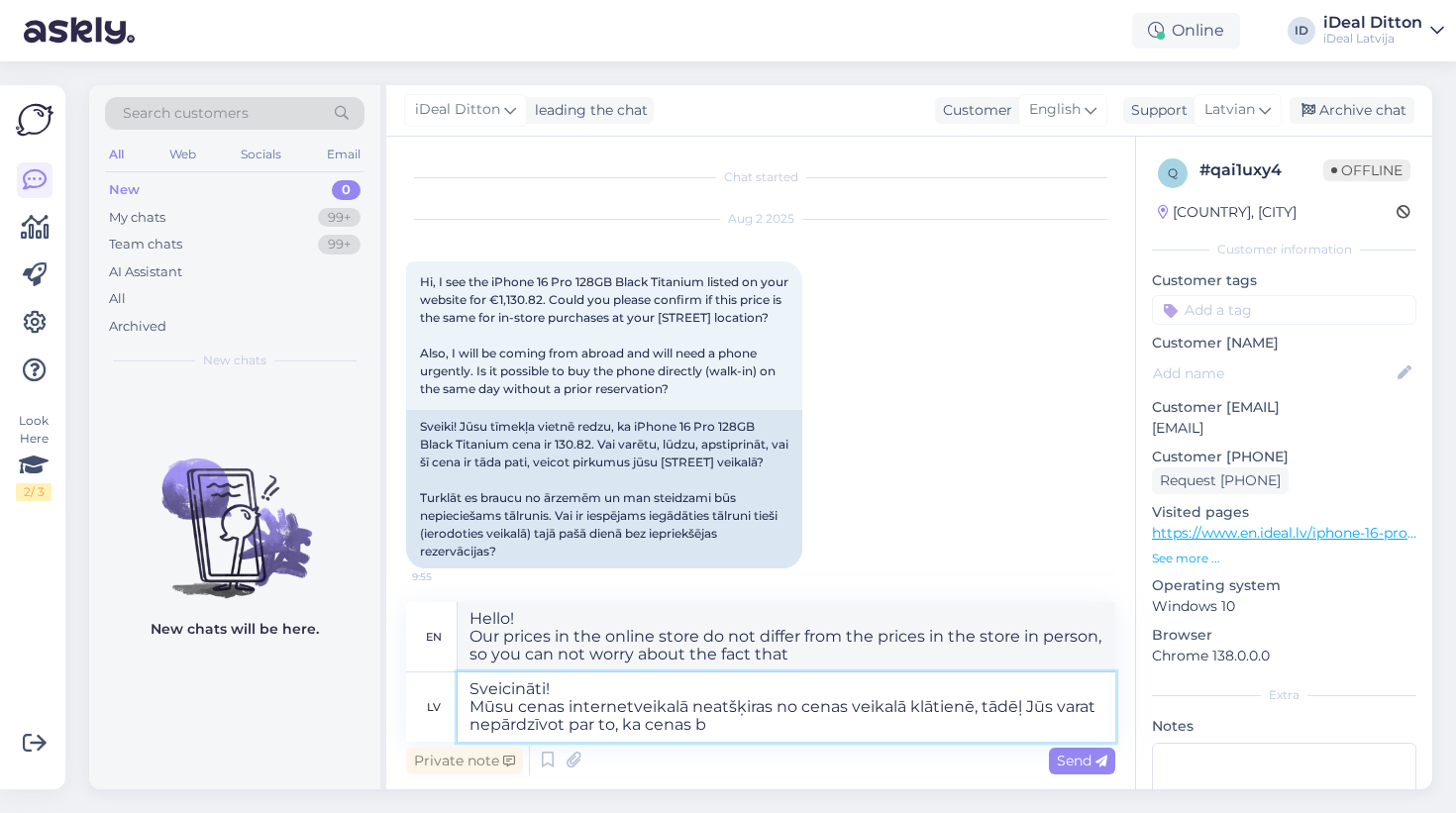 type on "Hello!
Our prices in the online store do not differ from the prices in the store in person, so you can not worry about the prices" 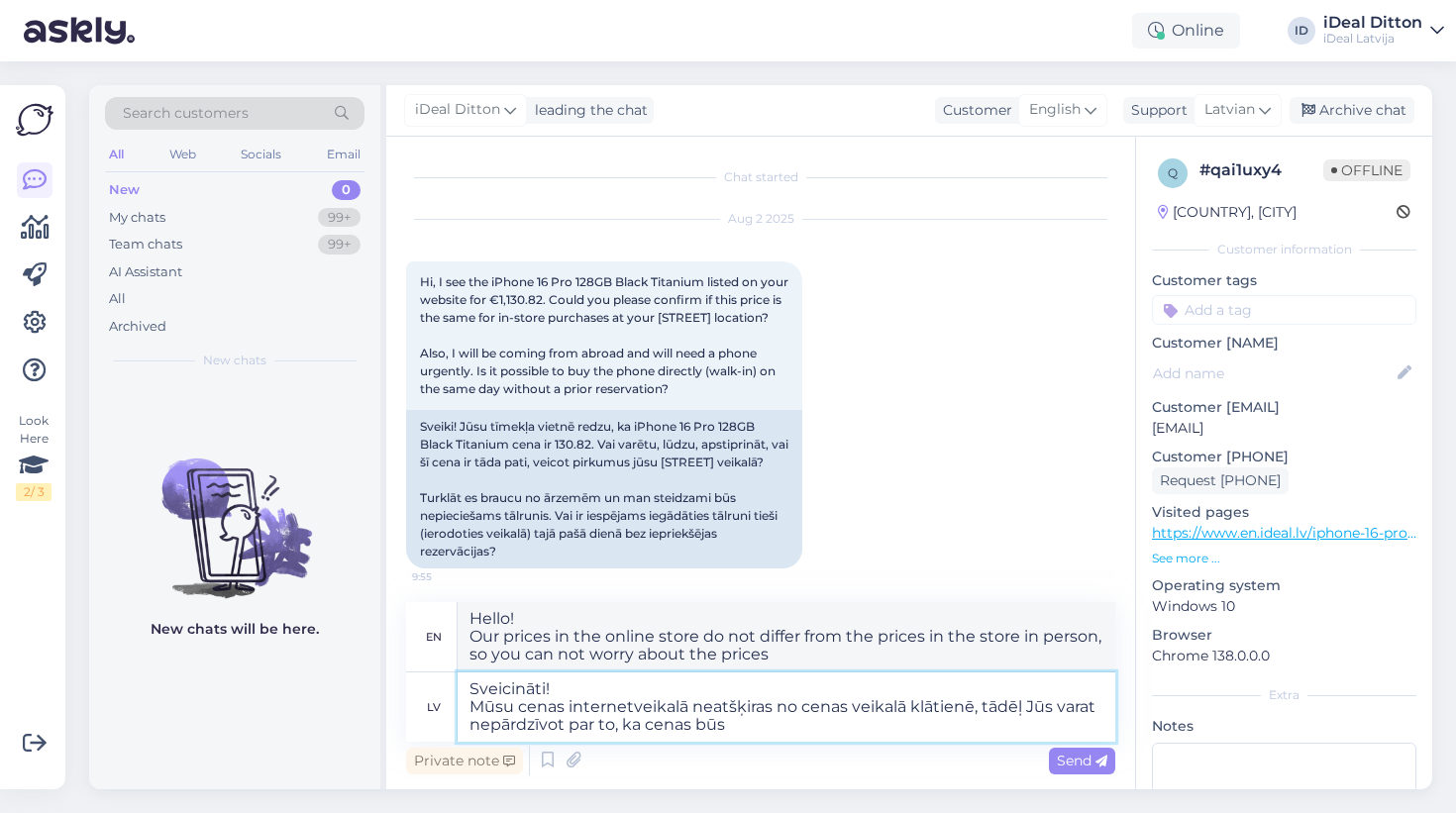 type on "Sveicināti!
Mūsu cenas internetveikalā neatšķiras no cenas veikalā klātienē, tādēļ Jūs varat nepārdzīvot par to, ka cenas būs d" 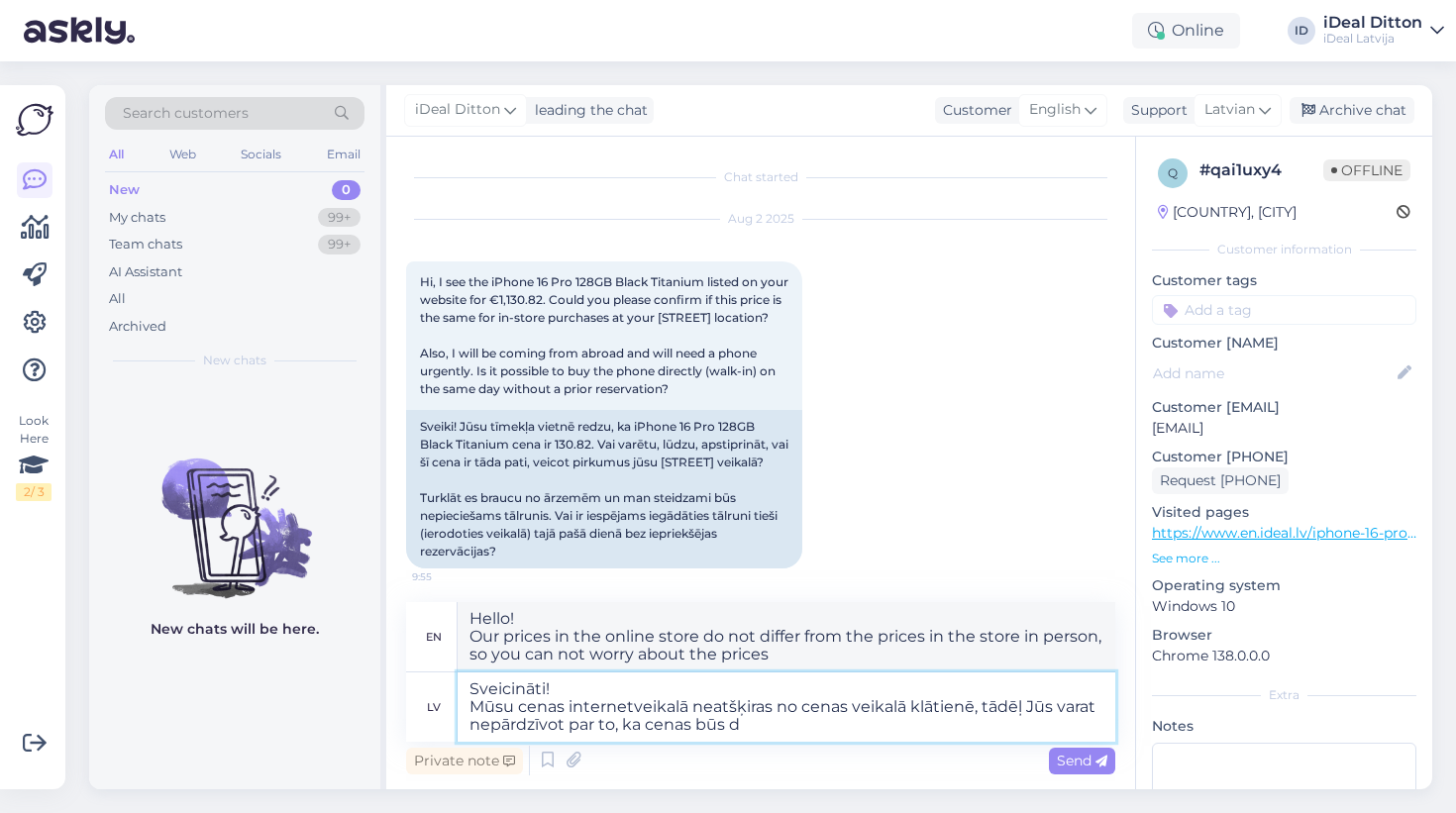 type on "Hello!
Our prices in the online store do not differ from the prices in the store in person, so you can not worry about the prices being" 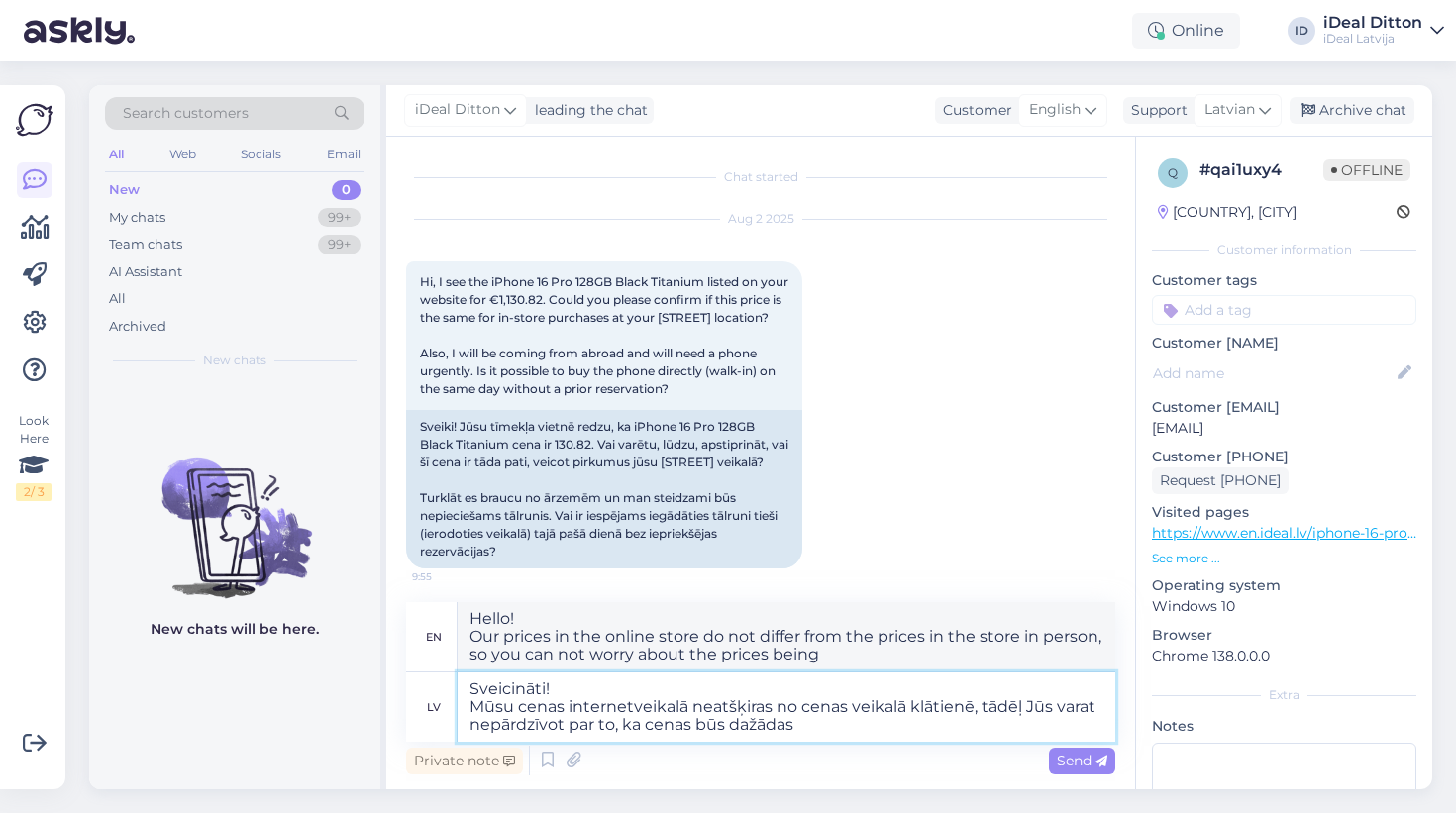type on "Sveicināti!
Mūsu cenas internetveikalā neatšķiras no cenas veikalā klātienē, tādēļ Jūs varat nepārdzīvot par to, ka cenas būs dažādas." 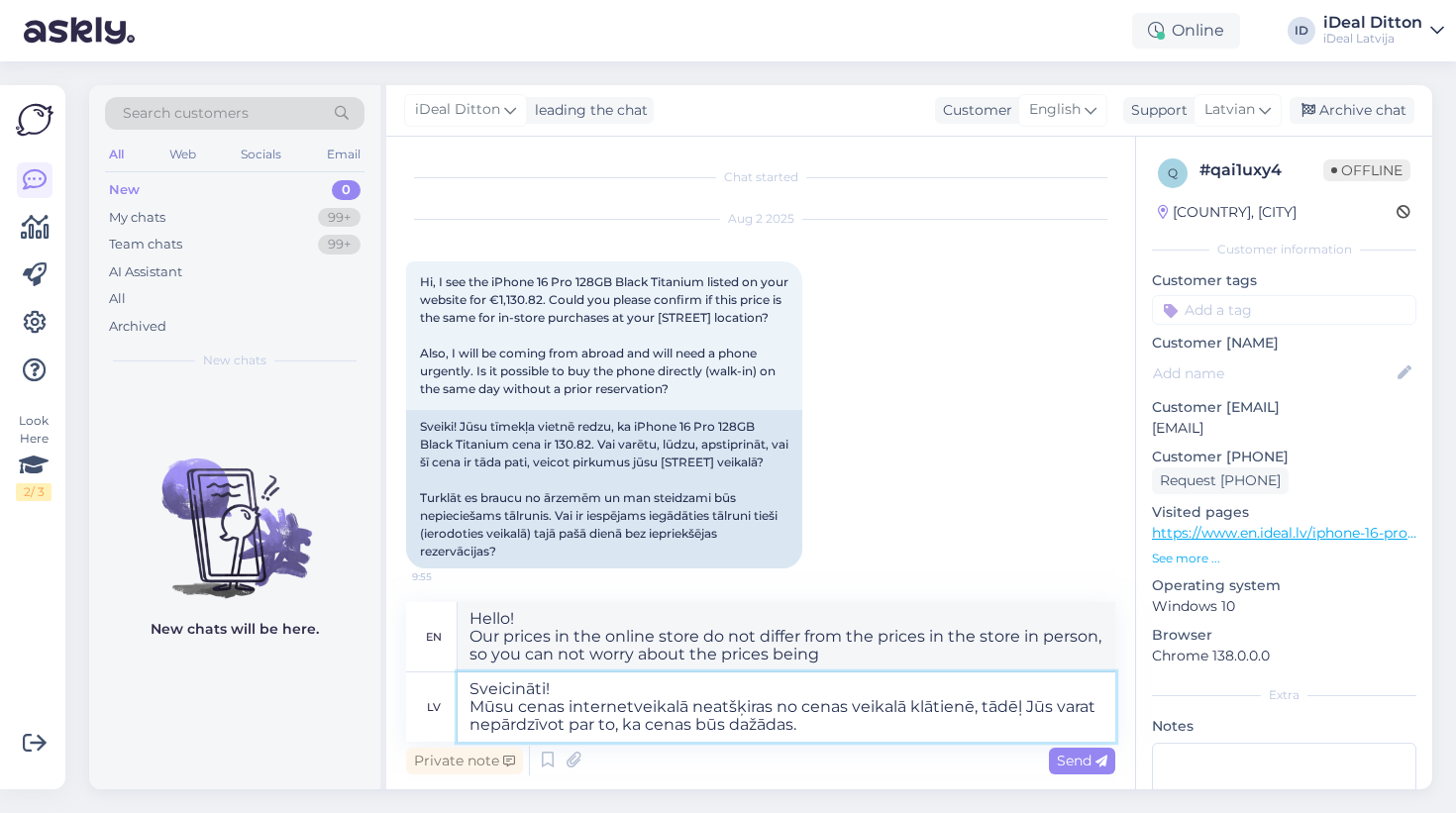 type on "Hello!
Our prices in the online store do not differ from the prices in the store in person, so you don't have to worry about the prices being different." 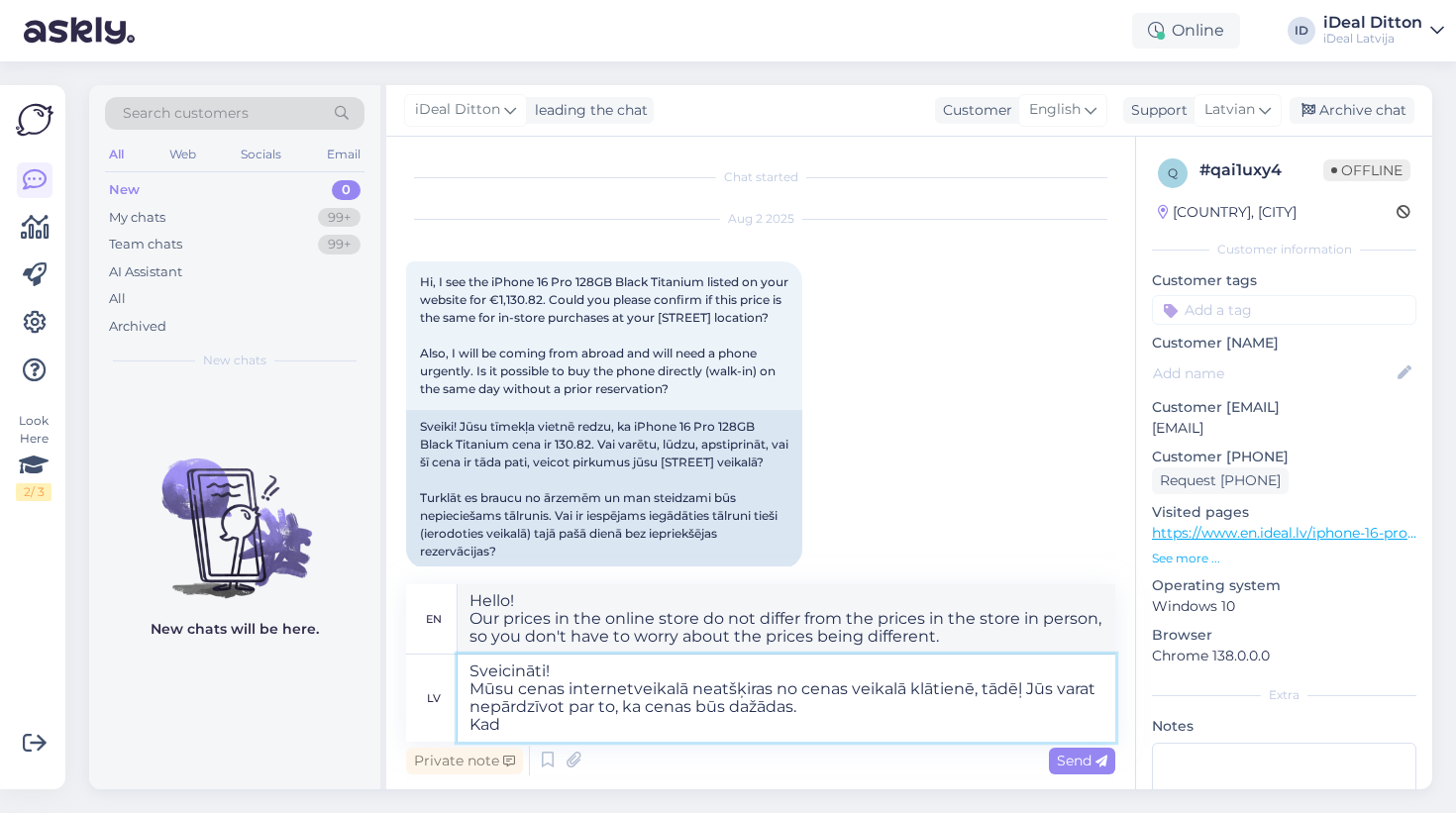 type on "Sveicināti!
Mūsu cenas internetveikalā neatšķiras no cenas veikalā klātienē, tādēļ Jūs varat nepārdzīvot par to, ka cenas būs dažādas.
Kad" 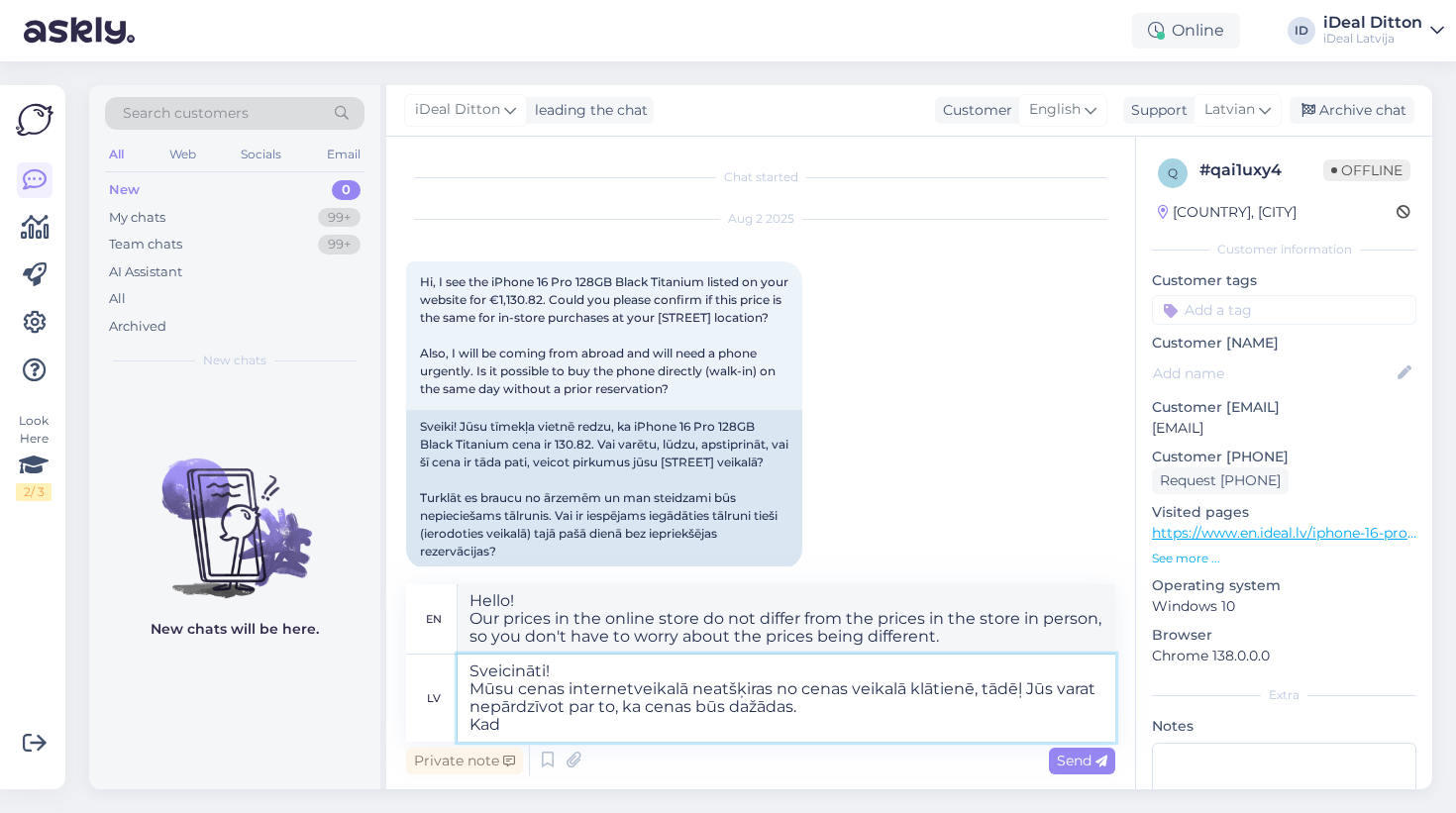 type on "Hello!
Our prices in the online store do not differ from the prices in the store in person, so you can not worry about the prices being different.
When" 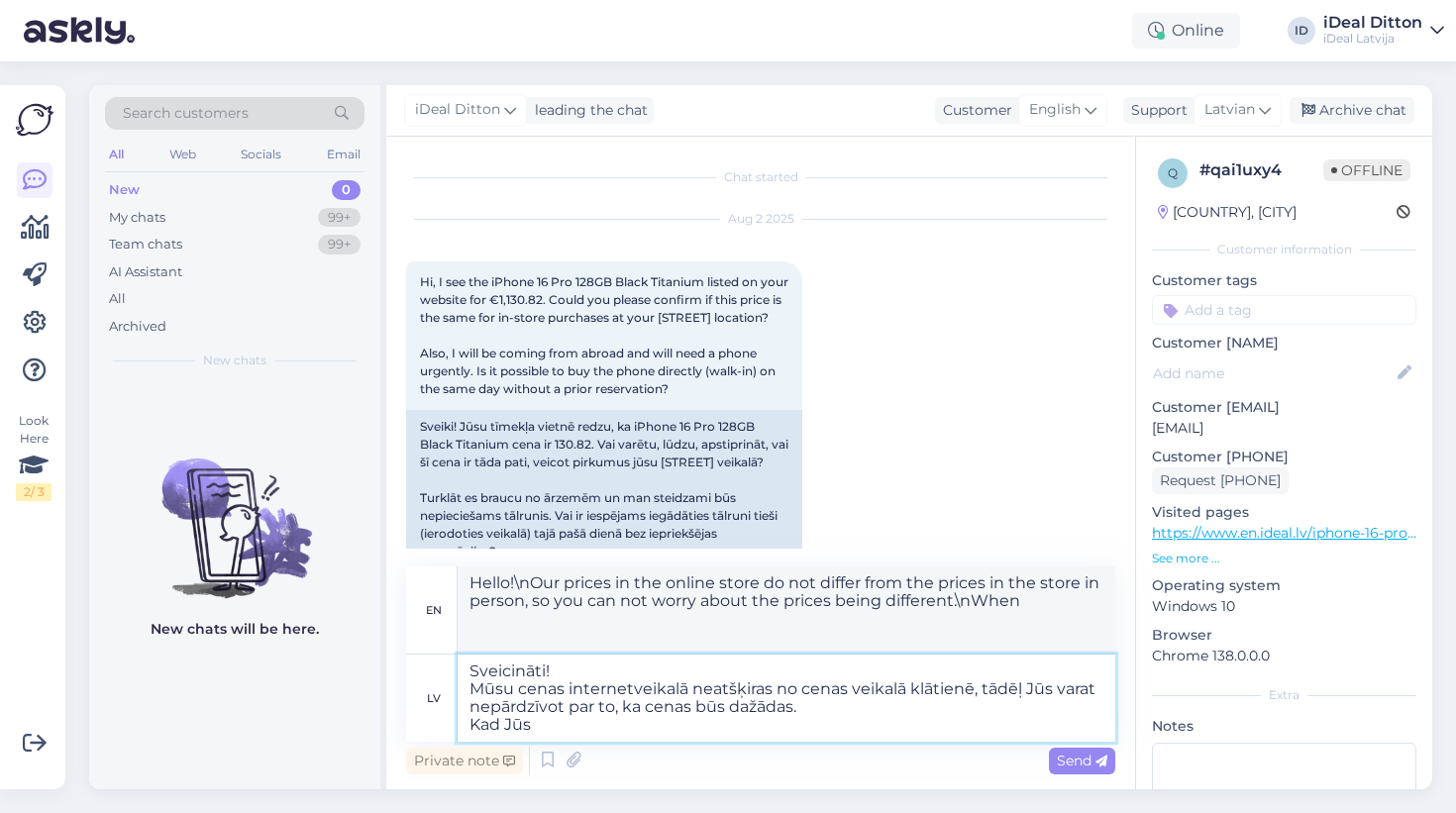 type on "Sveicināti!
Mūsu cenas internetveikalā neatšķiras no cenas veikalā klātienē, tādēļ Jūs varat nepārdzīvot par to, ka cenas būs dažādas.
Kad Jūs p" 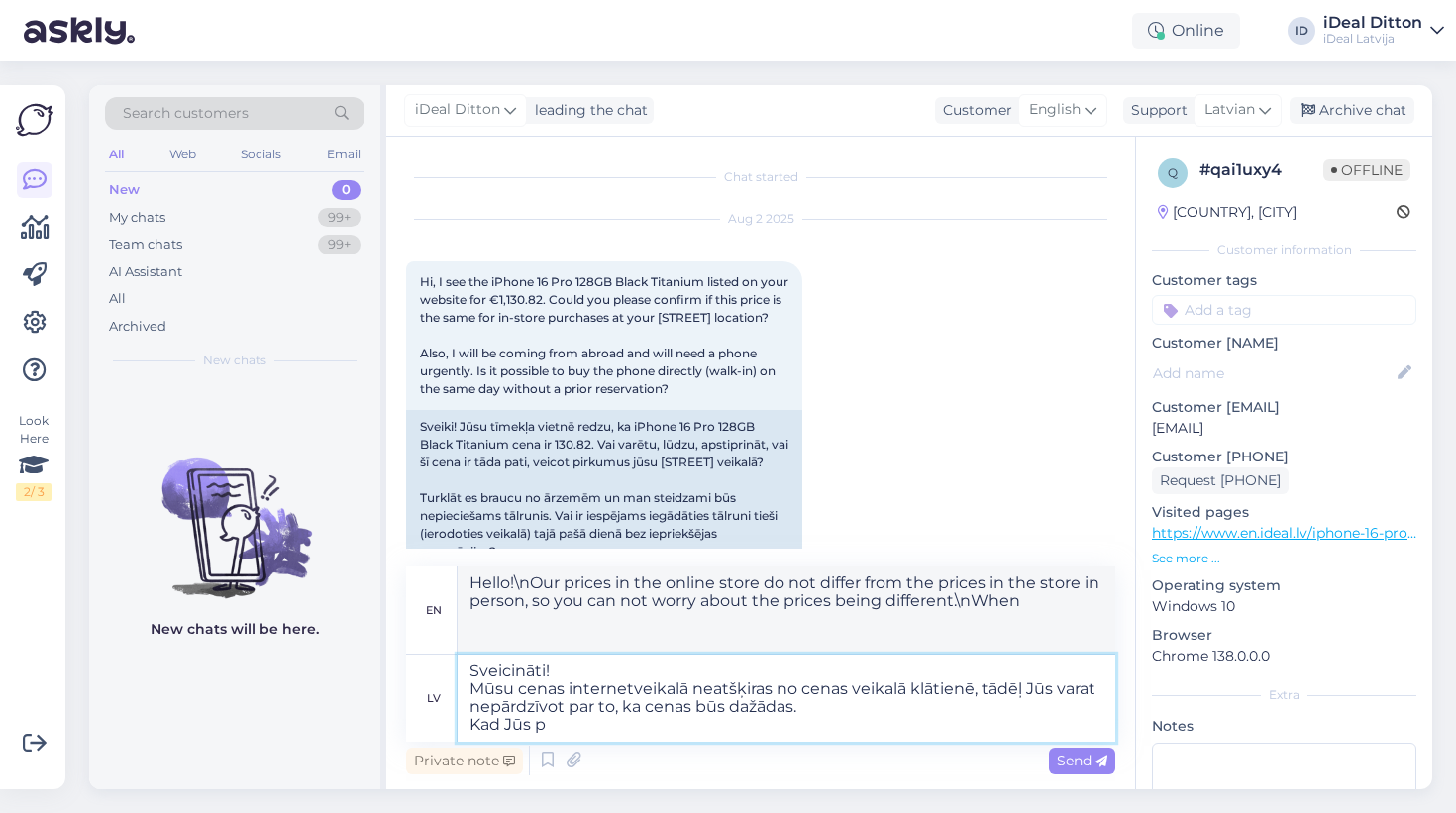 type on "Hello!
Our prices in the online store do not differ from the prices in the store in person, so you can not worry about the prices being different.
When you" 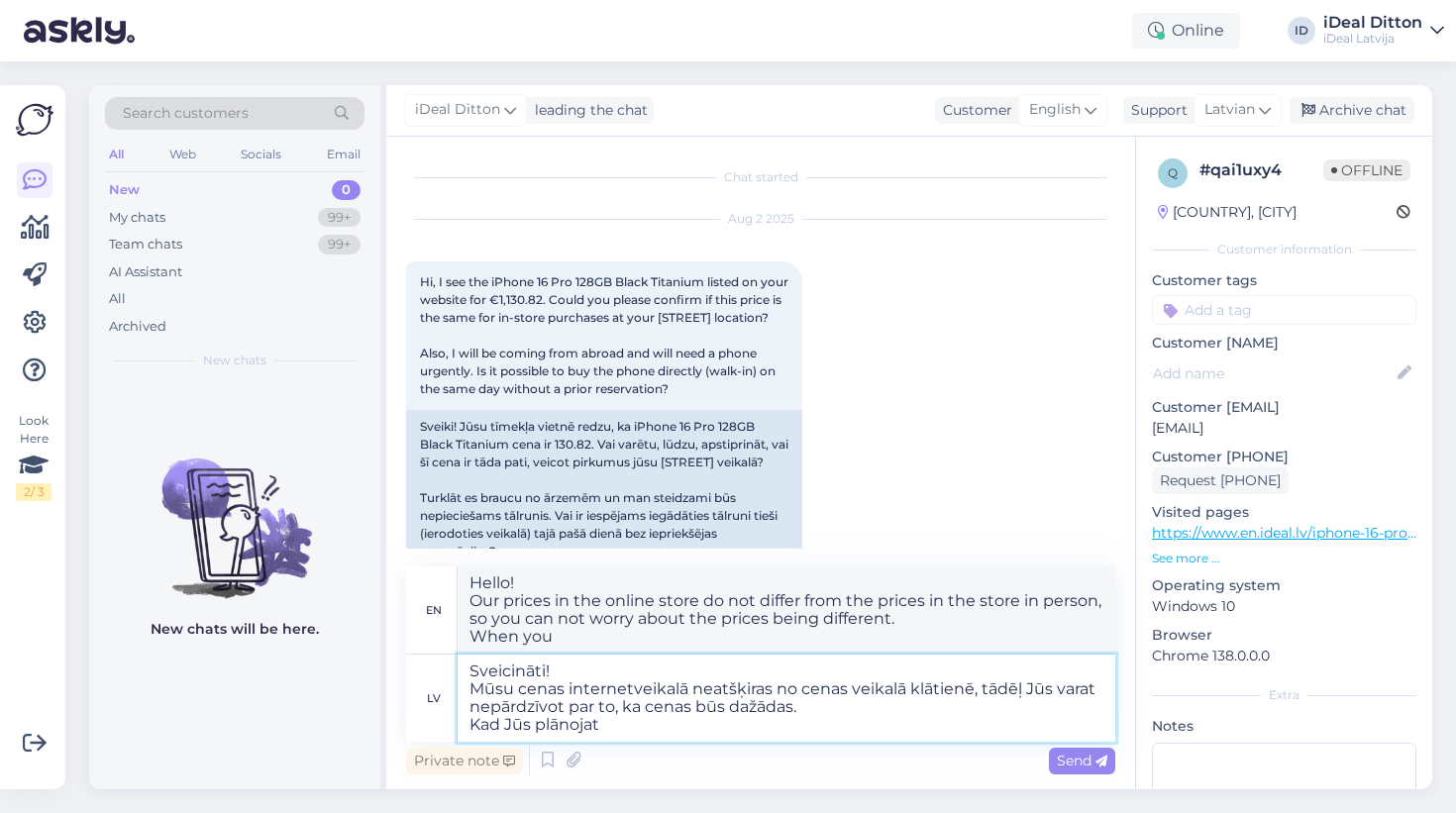 type on "Sveicināti!
Mūsu cenas internetveikalā neatšķiras no cenas veikalā klātienē, tādēļ Jūs varat nepārdzīvot par to, ka cenas būs dažādas.
Kad Jūs plānojat" 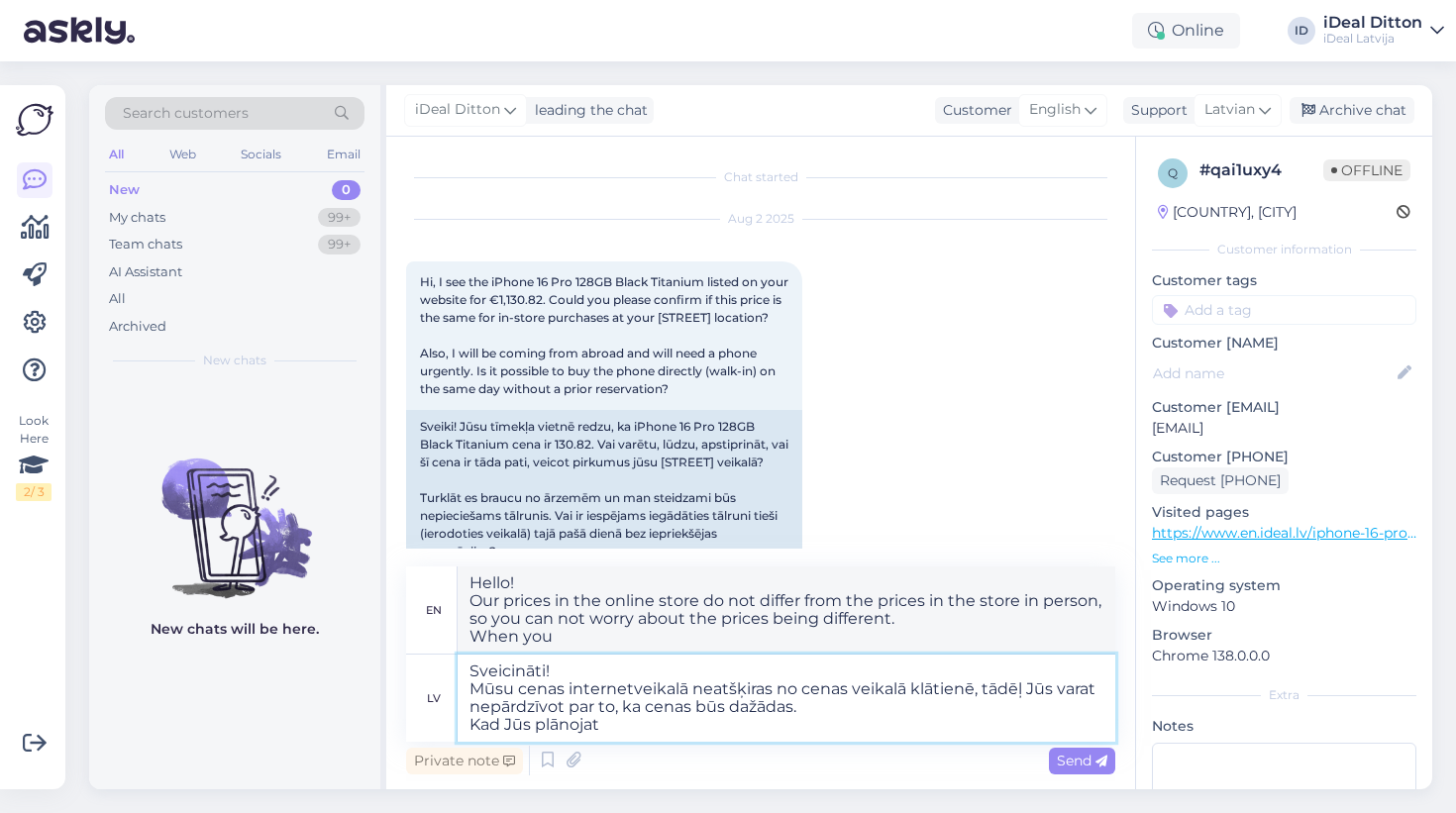 type on "Hello!
Our prices in the online store do not differ from the prices in the store in person, so you can not worry about the prices being different.
When you plan" 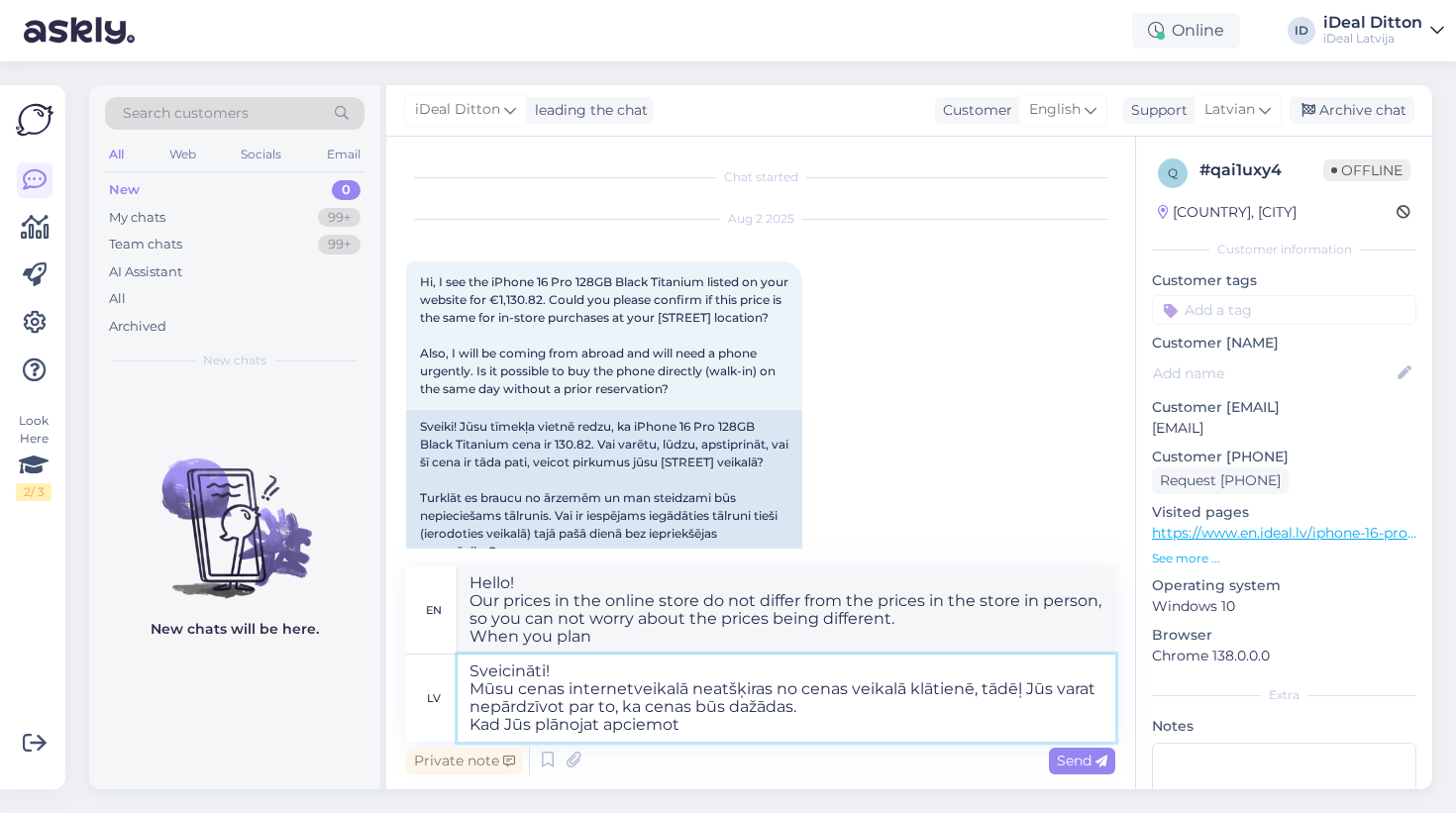 type on "Sveicināti!
Mūsu cenas internetveikalā neatšķiras no cenas veikalā klātienē, tādēļ Jūs varat nepārdzīvot par to, ka cenas būs dažādas.
Kad Jūs plānojat apciemot m" 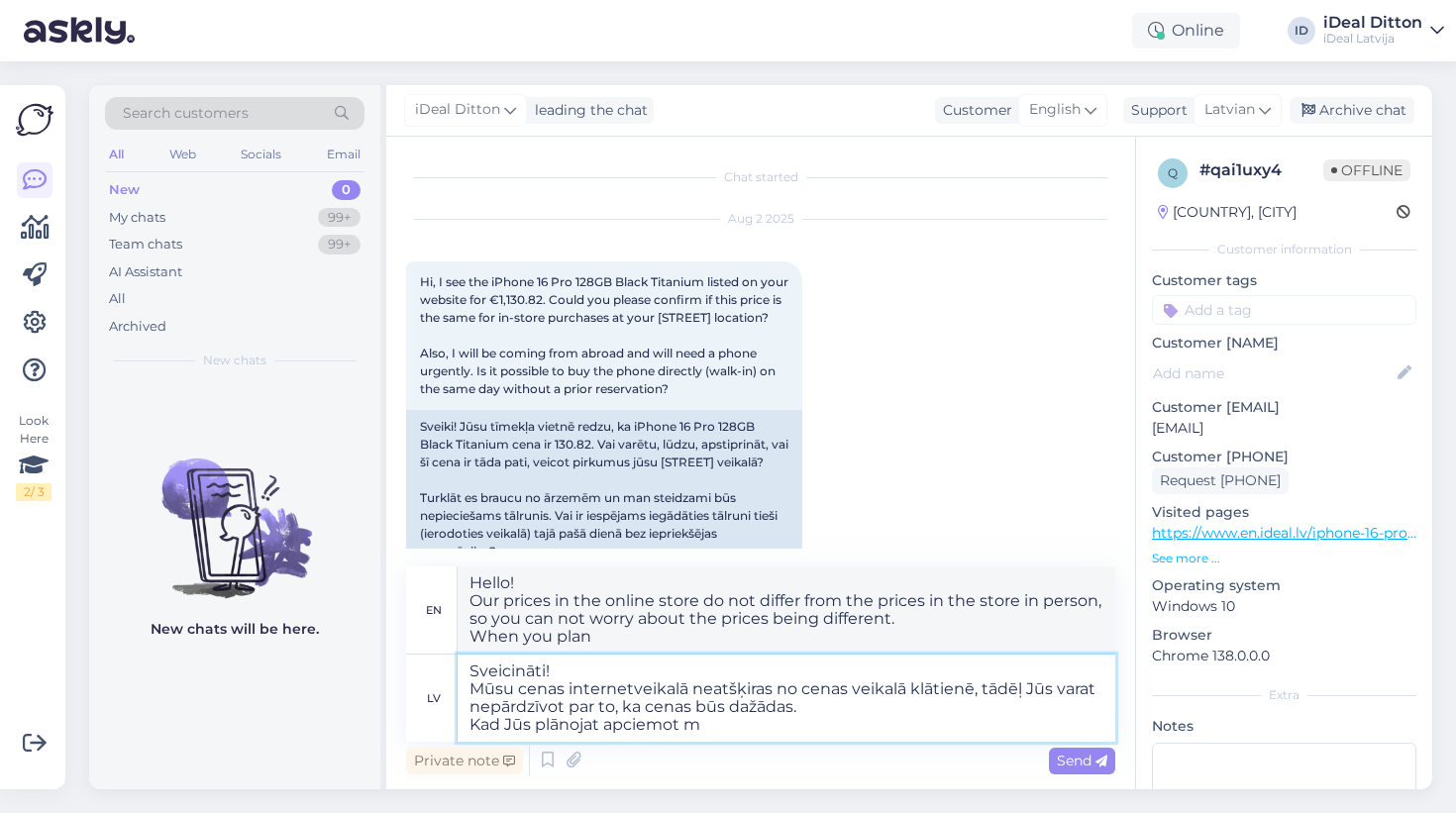 type on "Welcome!
Our prices in the online store do not differ from the prices in the store in person, so you can not worry about the prices being different.
When are you planning to visit?" 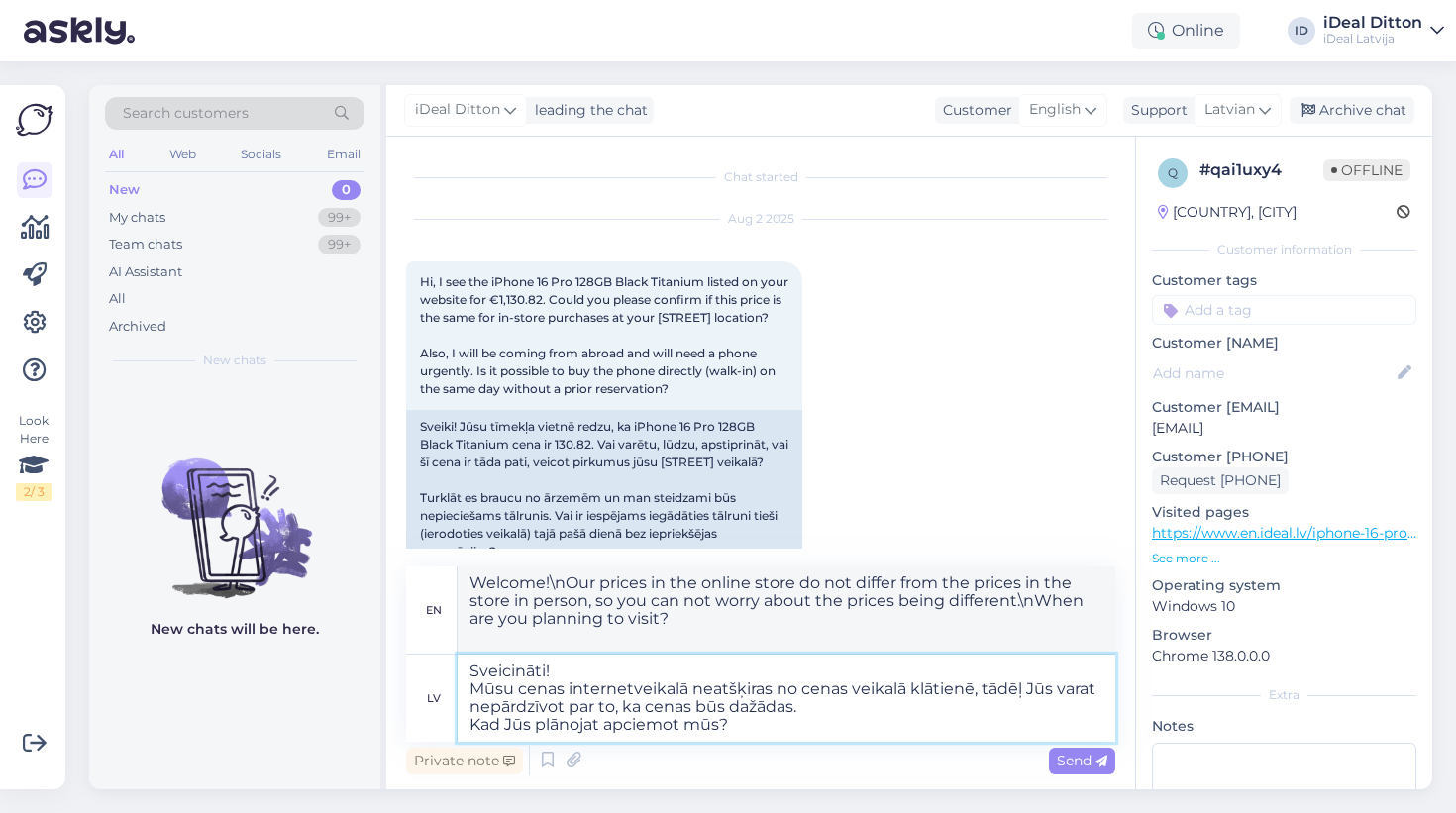 type on "Sveicināti!
Mūsu cenas internetveikalā neatšķiras no cenas veikalā klātienē, tādēļ Jūs varat nepārdzīvot par to, ka cenas būs dažādas.
Kad Jūs plānojat apciemot mūs?" 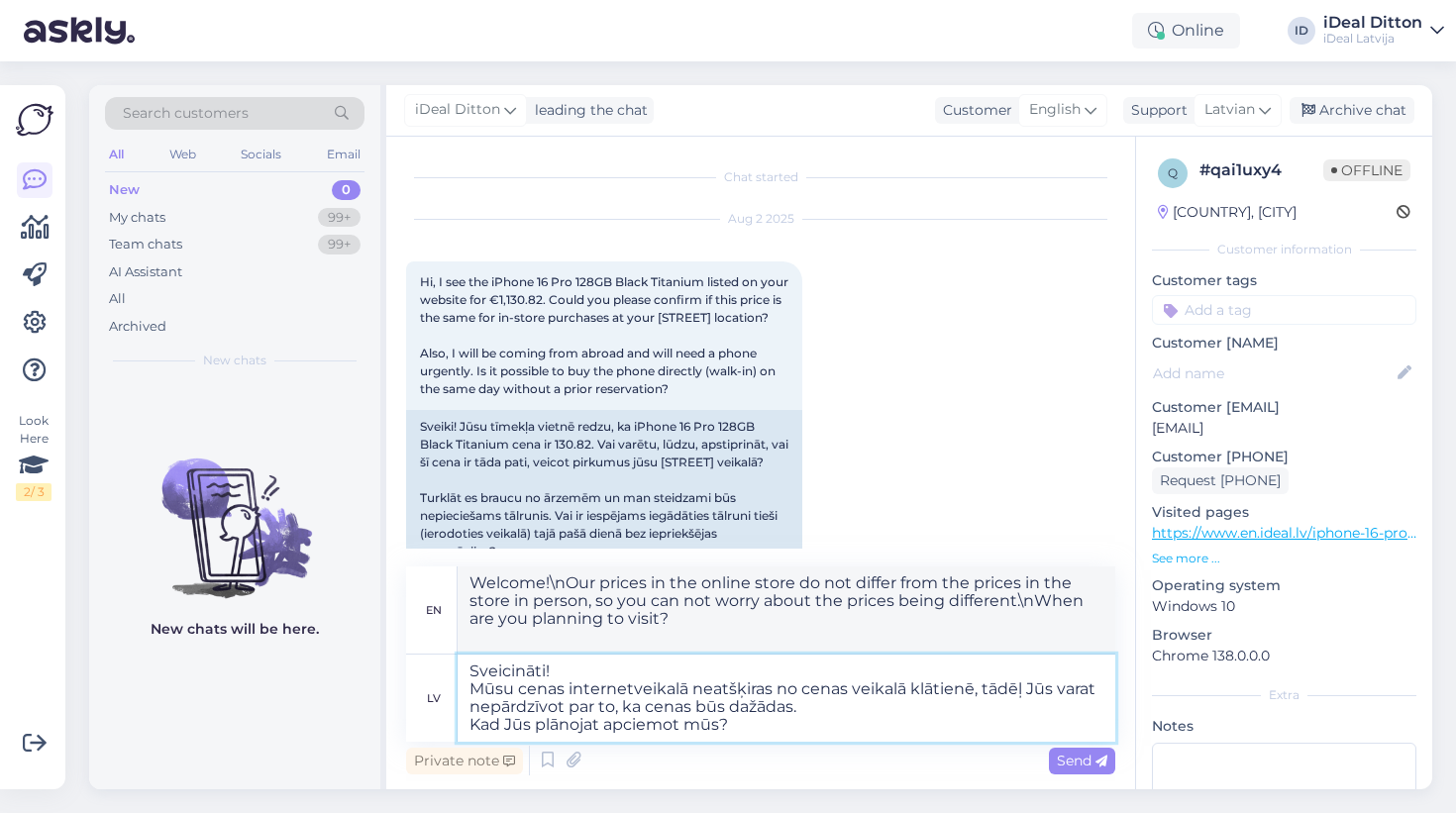 type on "Welcome!
Our prices in the online store do not differ from the prices in the store in person, so you can not worry about the prices being different.
When are you planning to visit us?" 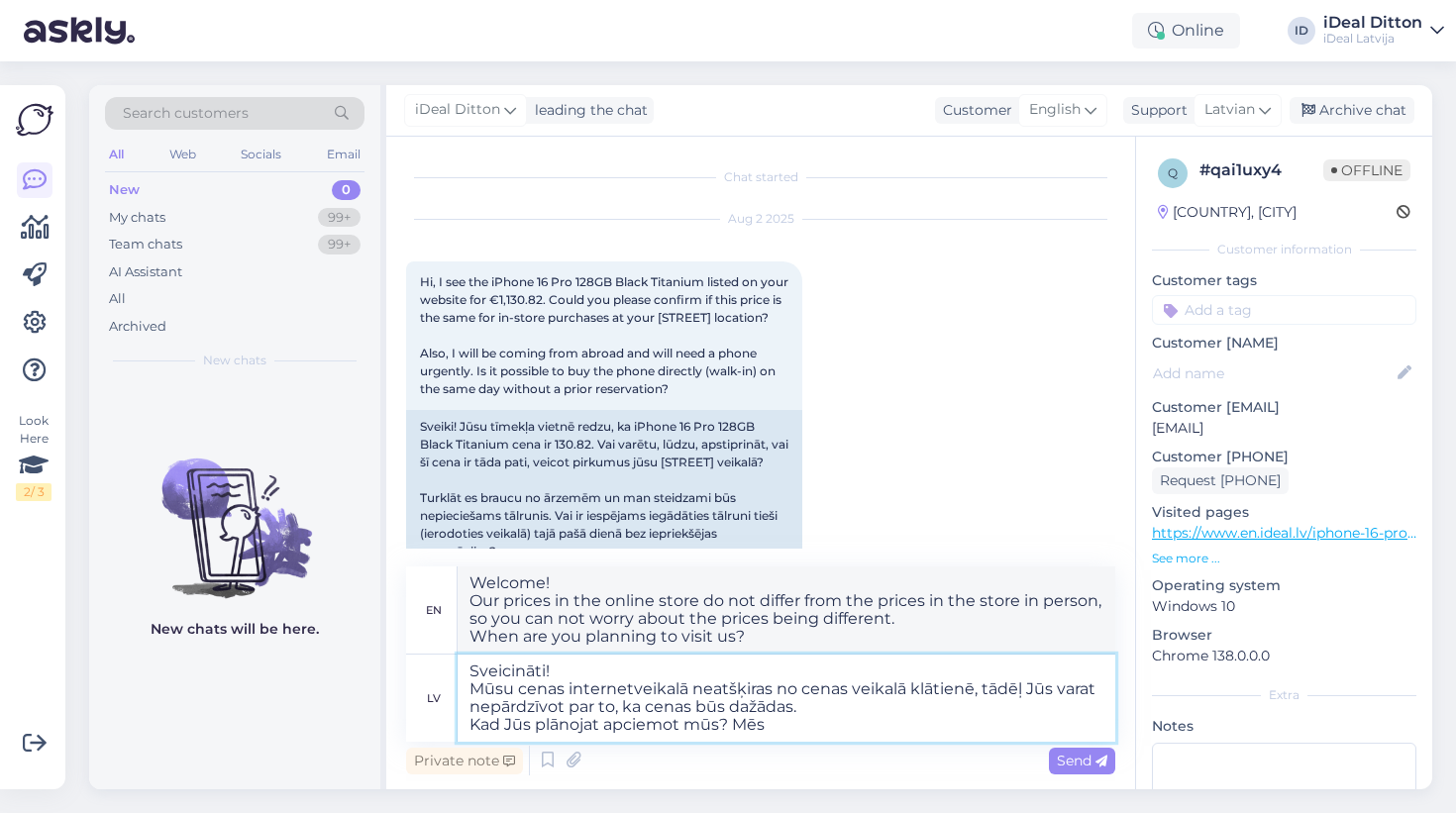 type on "Sveicināti!
Mūsu cenas internetveikalā neatšķiras no cenas veikalā klātienē, tādēļ Jūs varat nepārdzīvot par to, ka cenas būs dažādas.
Kad Jūs plānojat apciemot mūs? Mēs" 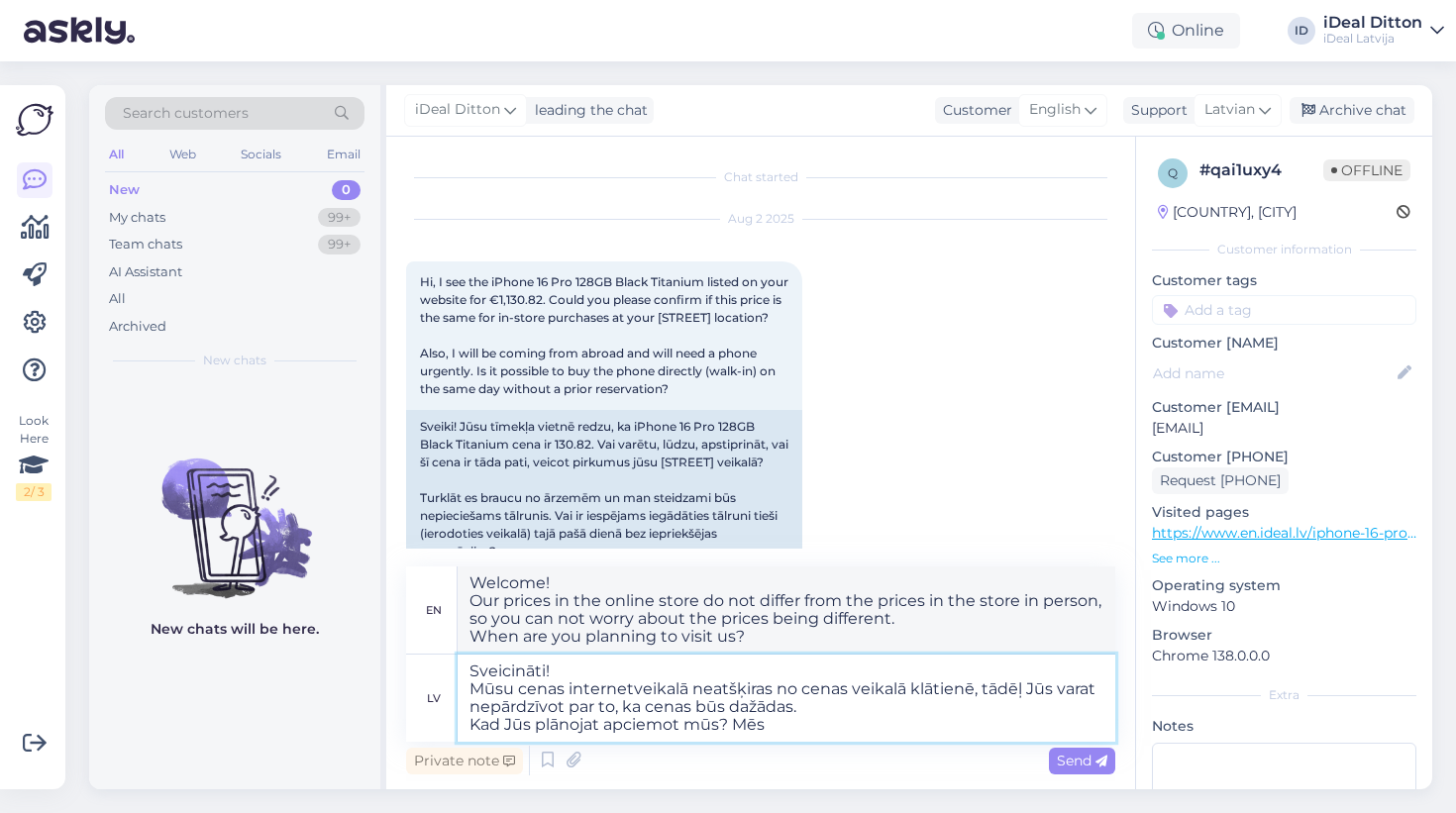 type on "Welcome!
Our prices in the online store do not differ from the prices in the store in person, so you can not worry about the prices being different.
When are you planning to visit us? We" 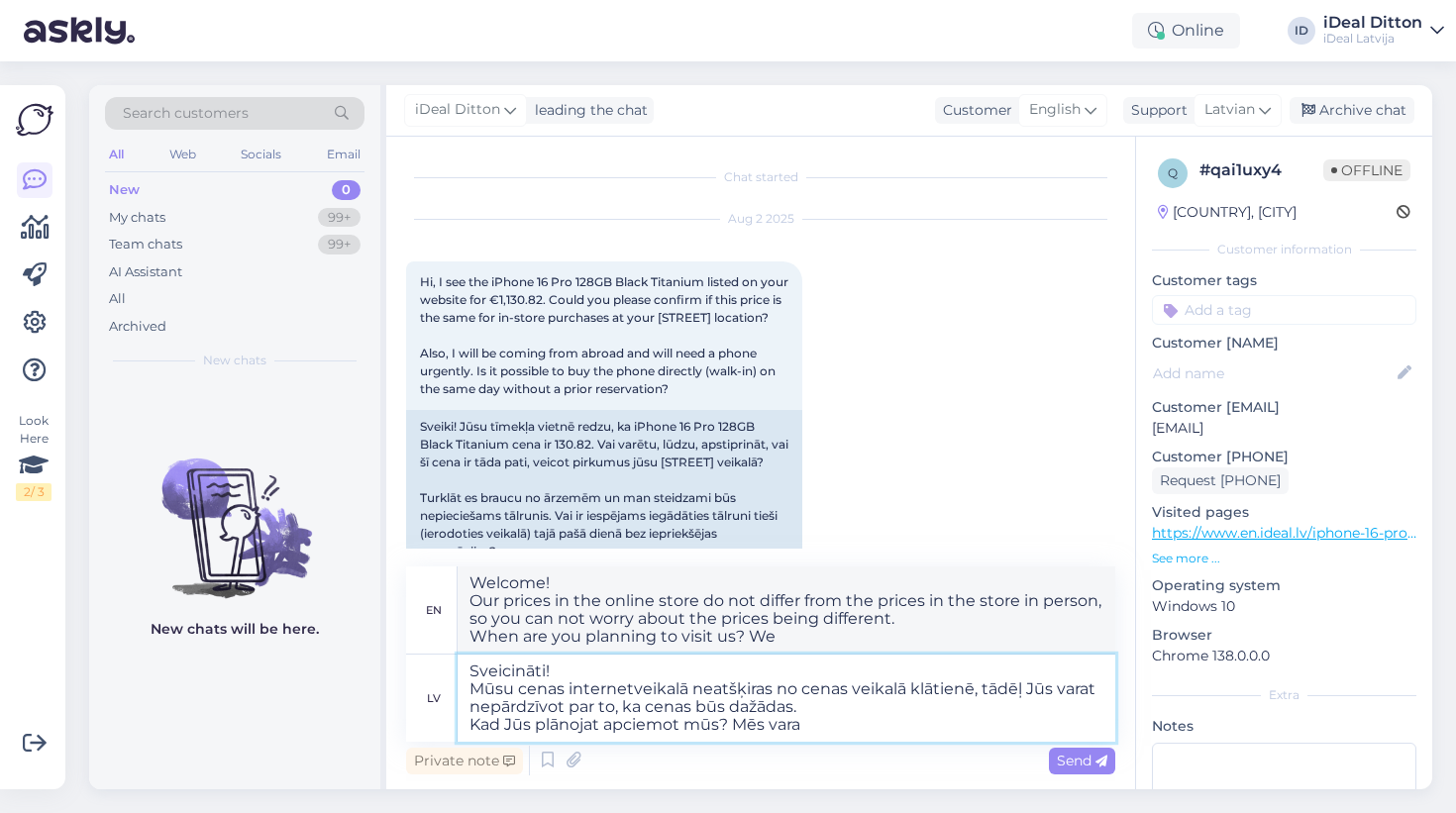 type on "Sveicināti!
Mūsu cenas internetveikalā neatšķiras no cenas veikalā klātienē, tādēļ Jūs varat nepārdzīvot par to, ka cenas būs dažādas.
Kad Jūs plānojat apciemot mūs? Mēs vara" 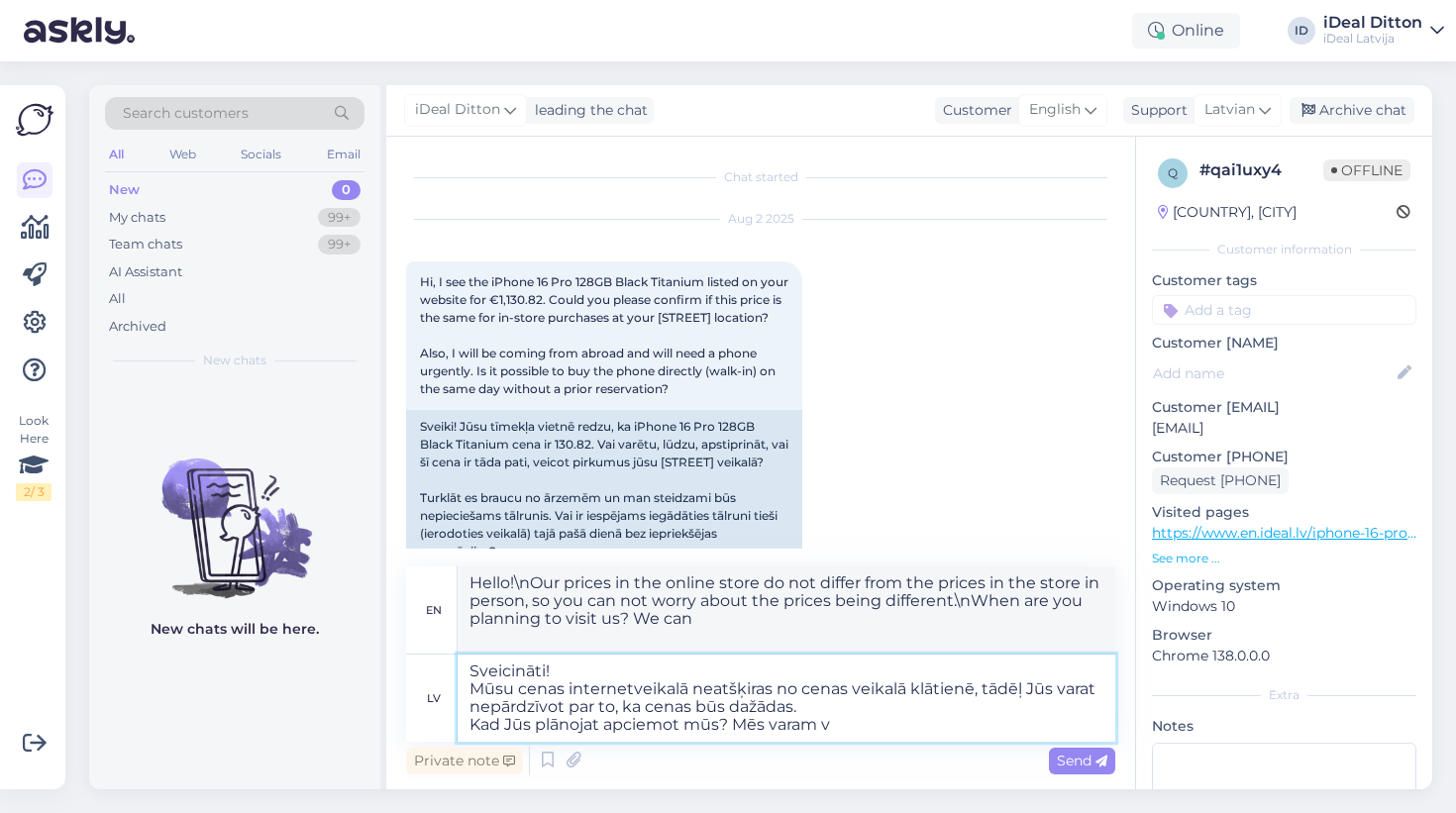 type on "Sveicināti!
Mūsu cenas internetveikalā neatšķiras no cenas veikalā klātienē, tādēļ Jūs varat nepārdzīvot par to, ka cenas būs dažādas.
Kad Jūs plānojat apciemot mūs? Mēs varam ve" 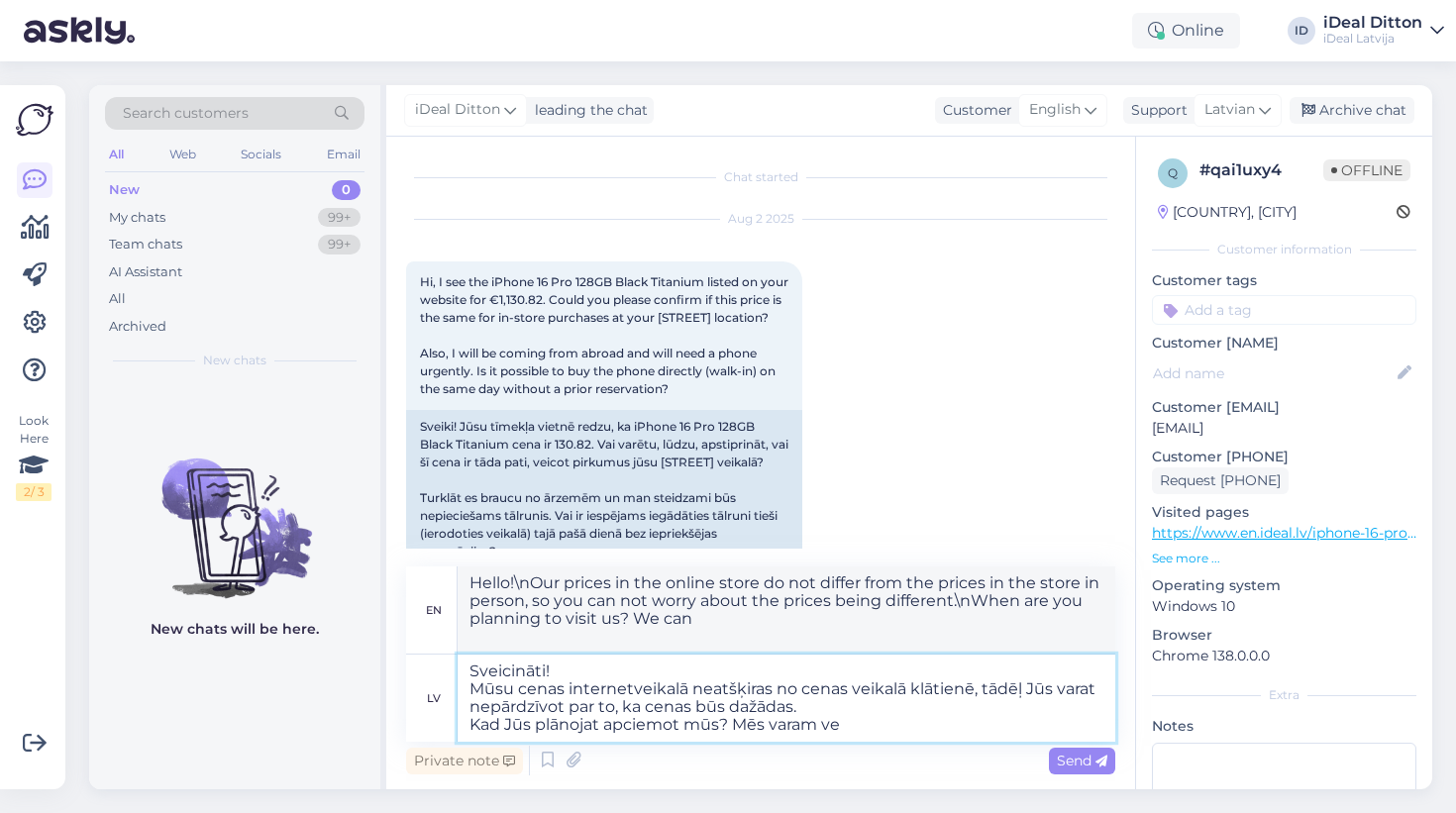 type on "Welcome!
Our prices in the online store do not differ from the prices in the store in person, so you can not worry about the prices being different.
When are you planning to visit us? We can" 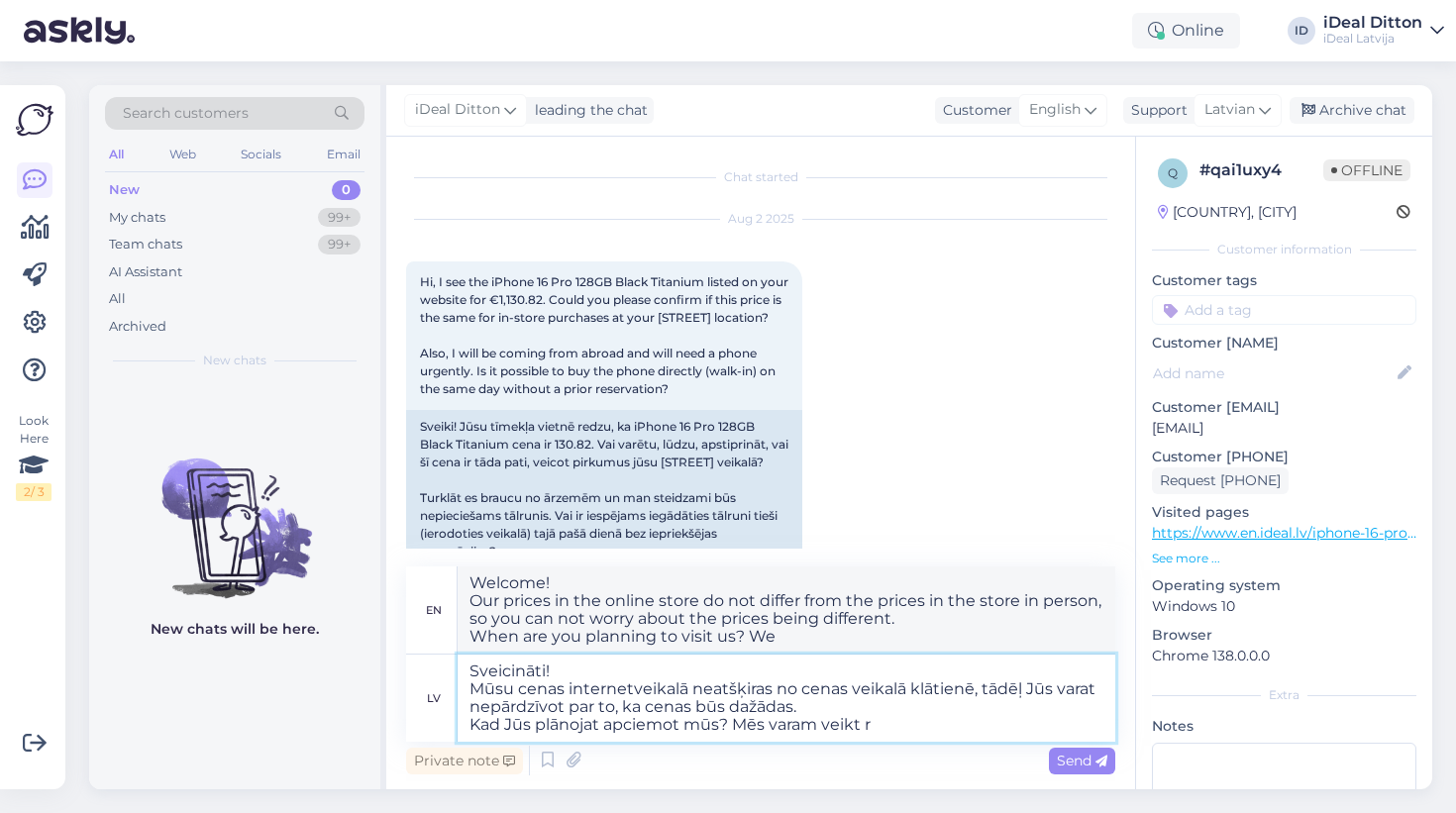 type on "Sveicināti!
Mūsu cenas internetveikalā neatšķiras no cenas veikalā klātienē, tādēļ Jūs varat nepārdzīvot par to, ka cenas būs dažādas.
Kad Jūs plānojat apciemot mūs? Mēs varam veikt re" 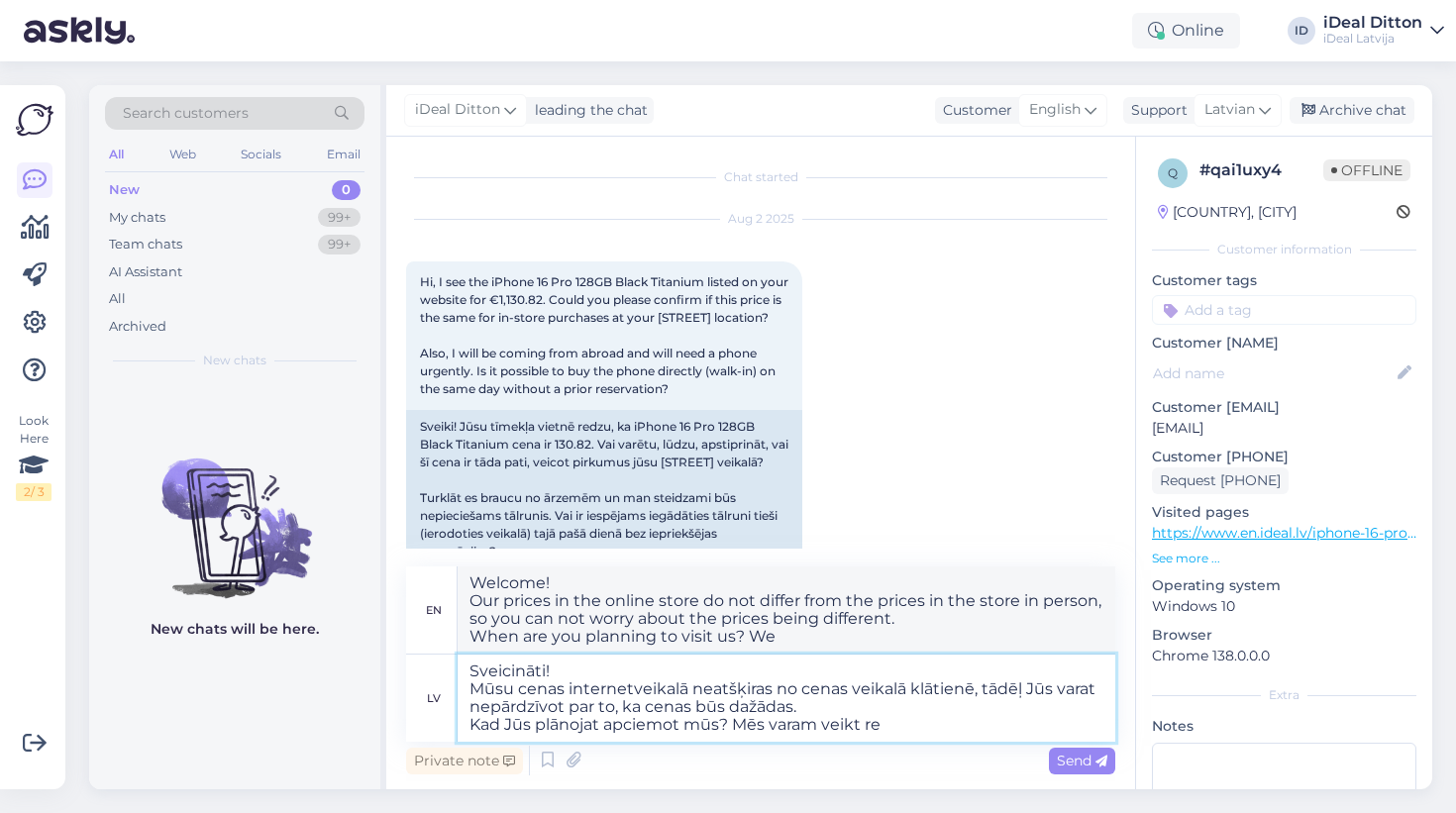 type on "Hello!
Our prices in the online store do not differ from the prices in the store in person, so you can not worry about the prices being different.
When are you planning to visit us? We can do" 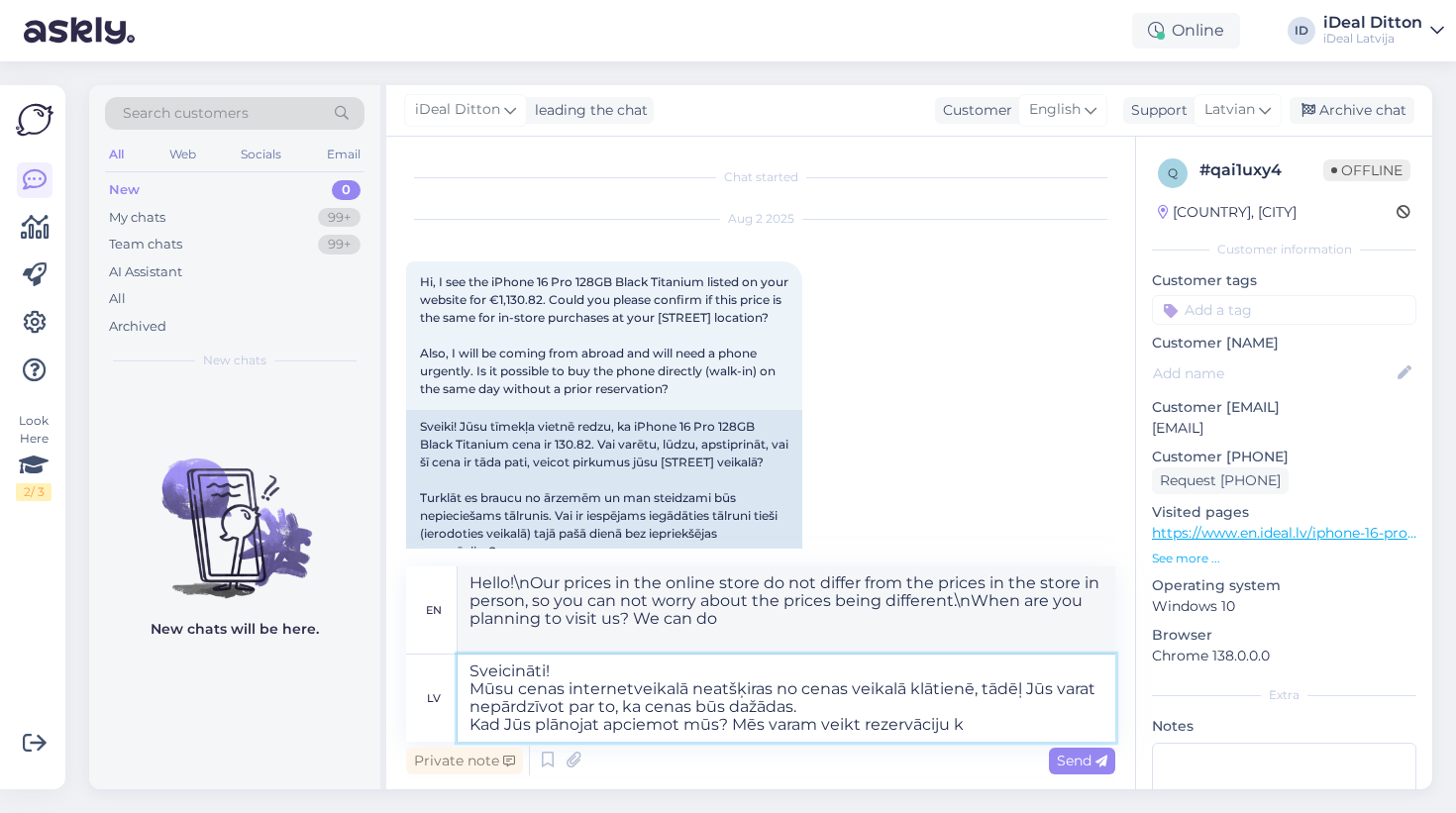 type on "Sveicināti!
Mūsu cenas internetveikalā neatšķiras no cenas veikalā klātienē, tādēļ Jūs varat nepārdzīvot par to, ka cenas būs dažādas.
Kad Jūs plānojat apciemot mūs? Mēs varam veikt rezervāciju ko" 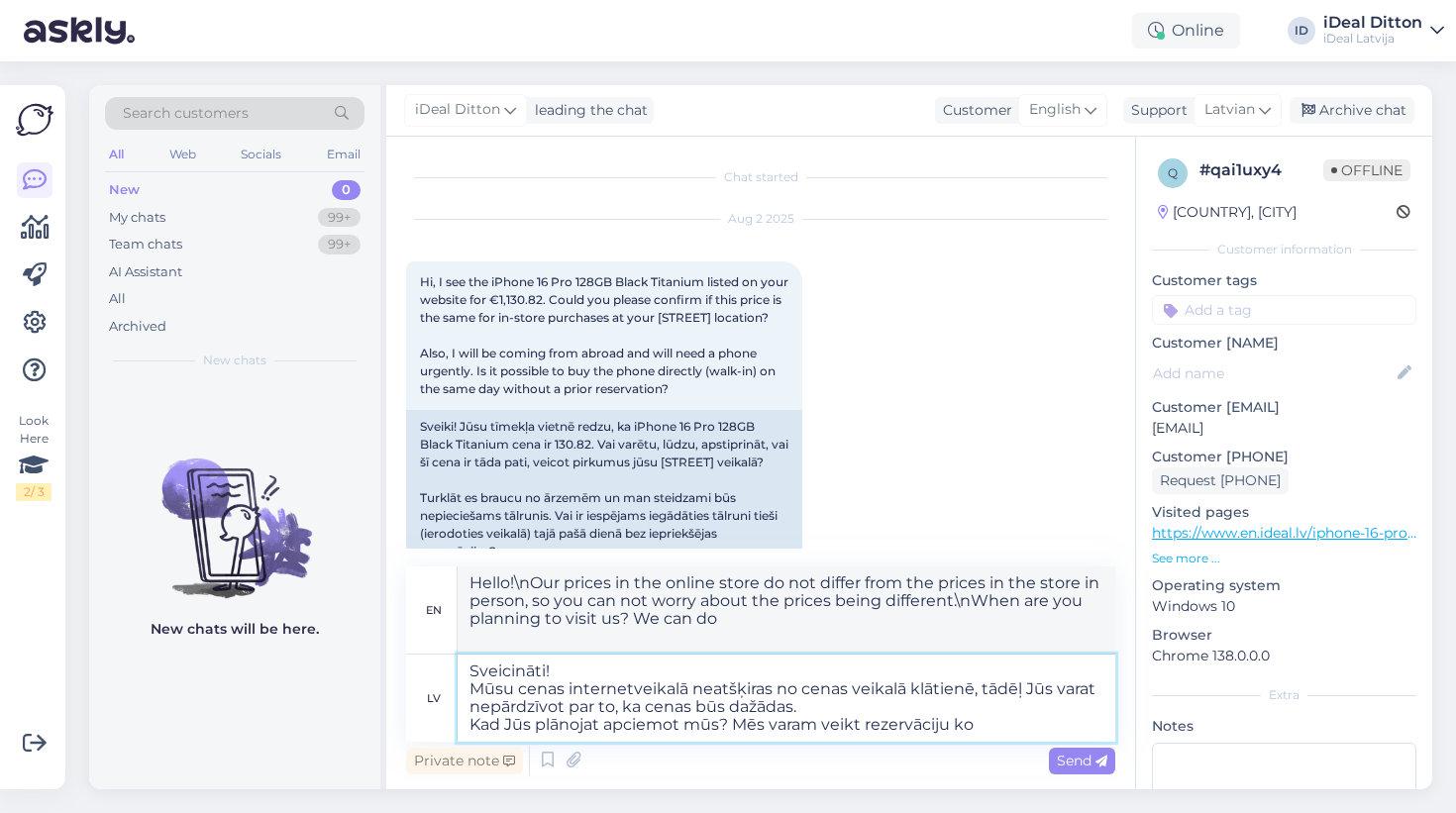type on "Hello!
Our prices in the online store do not differ from the prices in the store in person, so you can not worry about the prices being different.
When are you planning to visit us? We can make a reservation" 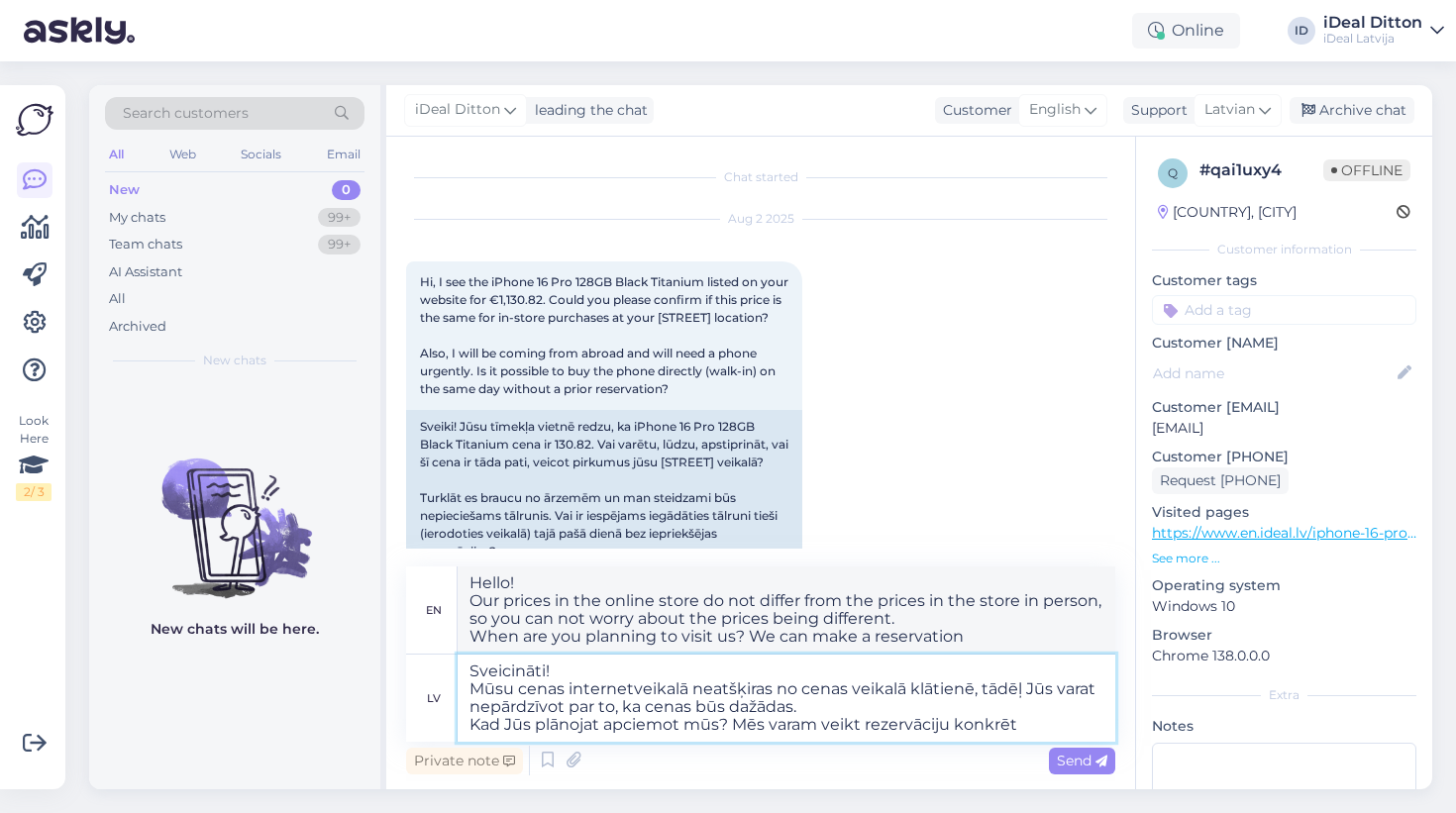 type on "Sveicināti!
Mūsu cenas internetveikalā neatšķiras no cenas veikalā klātienē, tādēļ Jūs varat nepārdzīvot par to, ka cenas būs dažādas.
Kad Jūs plānojat apciemot mūs? Mēs varam veikt rezervāciju konkrēta" 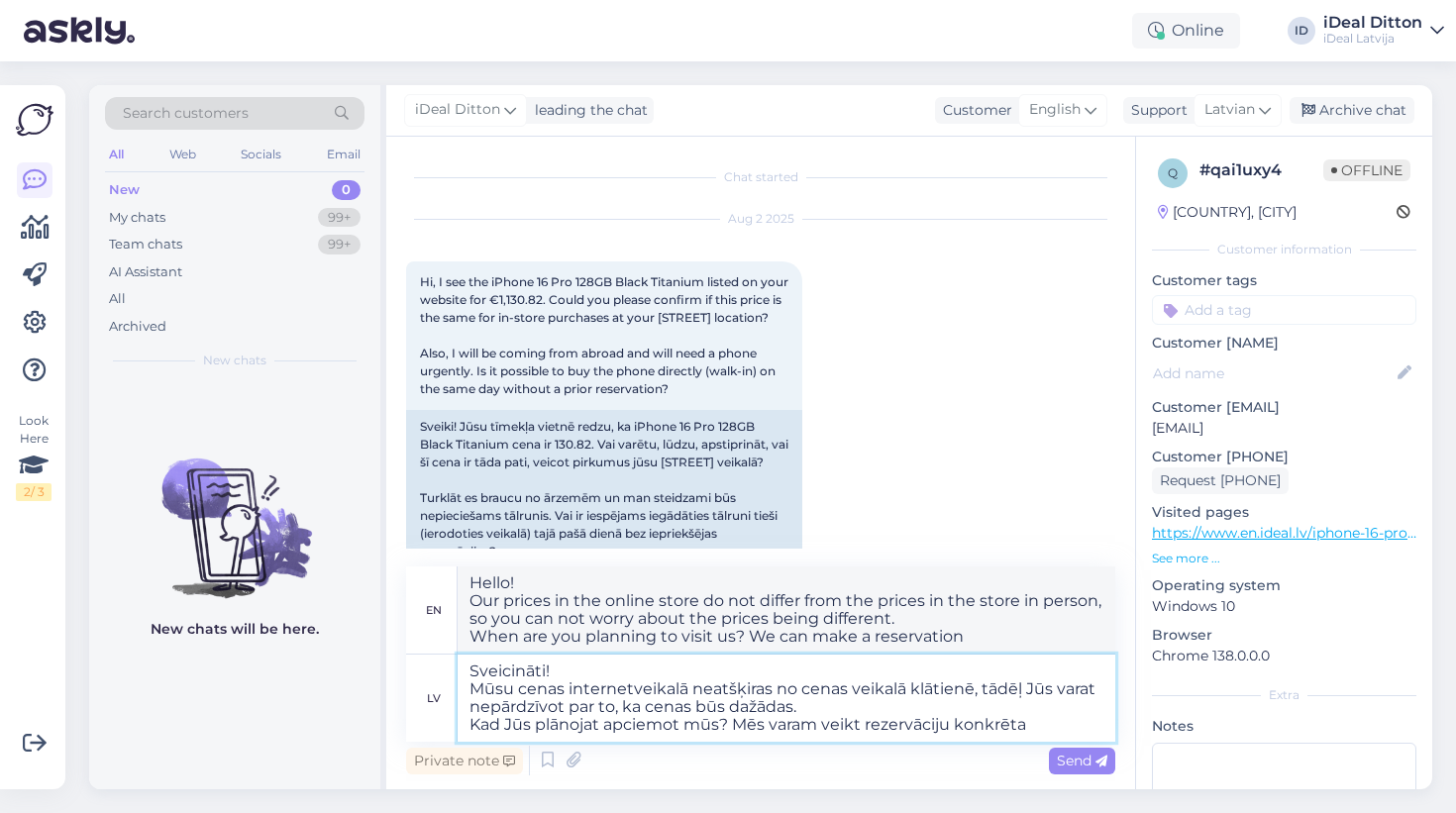 type on "Hello!
Our prices in the online store do not differ from the prices in the store in person, so you can not worry about the prices being different.
When are you planning to visit us? We can make a reservation for a specific" 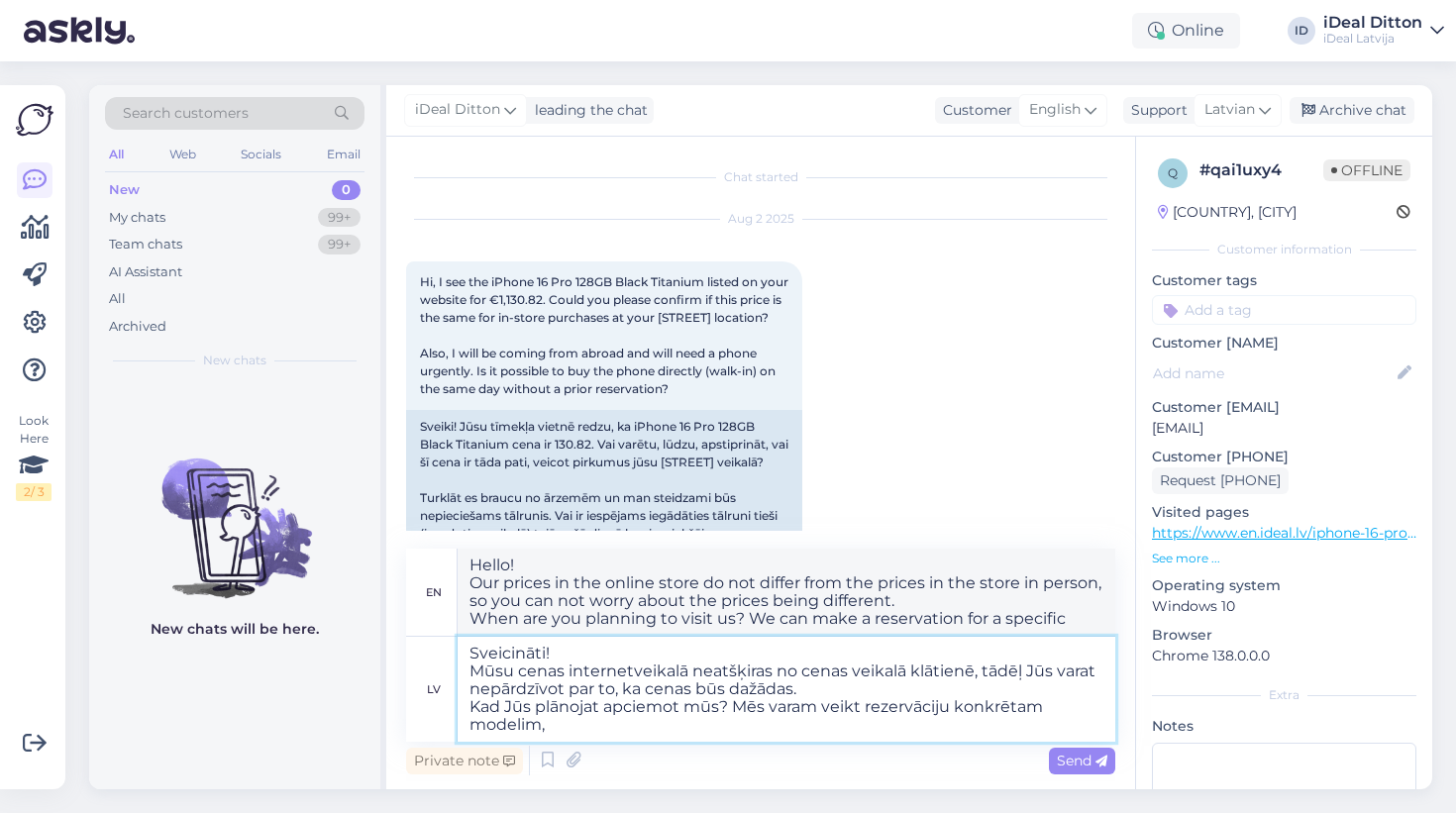 type on "Sveicināti!
Mūsu cenas internetveikalā neatšķiras no cenas veikalā klātienē, tādēļ Jūs varat nepārdzīvot par to, ka cenas būs dažādas.
Kad Jūs plānojat apciemot mūs? Mēs varam veikt rezervāciju konkrētam modelim," 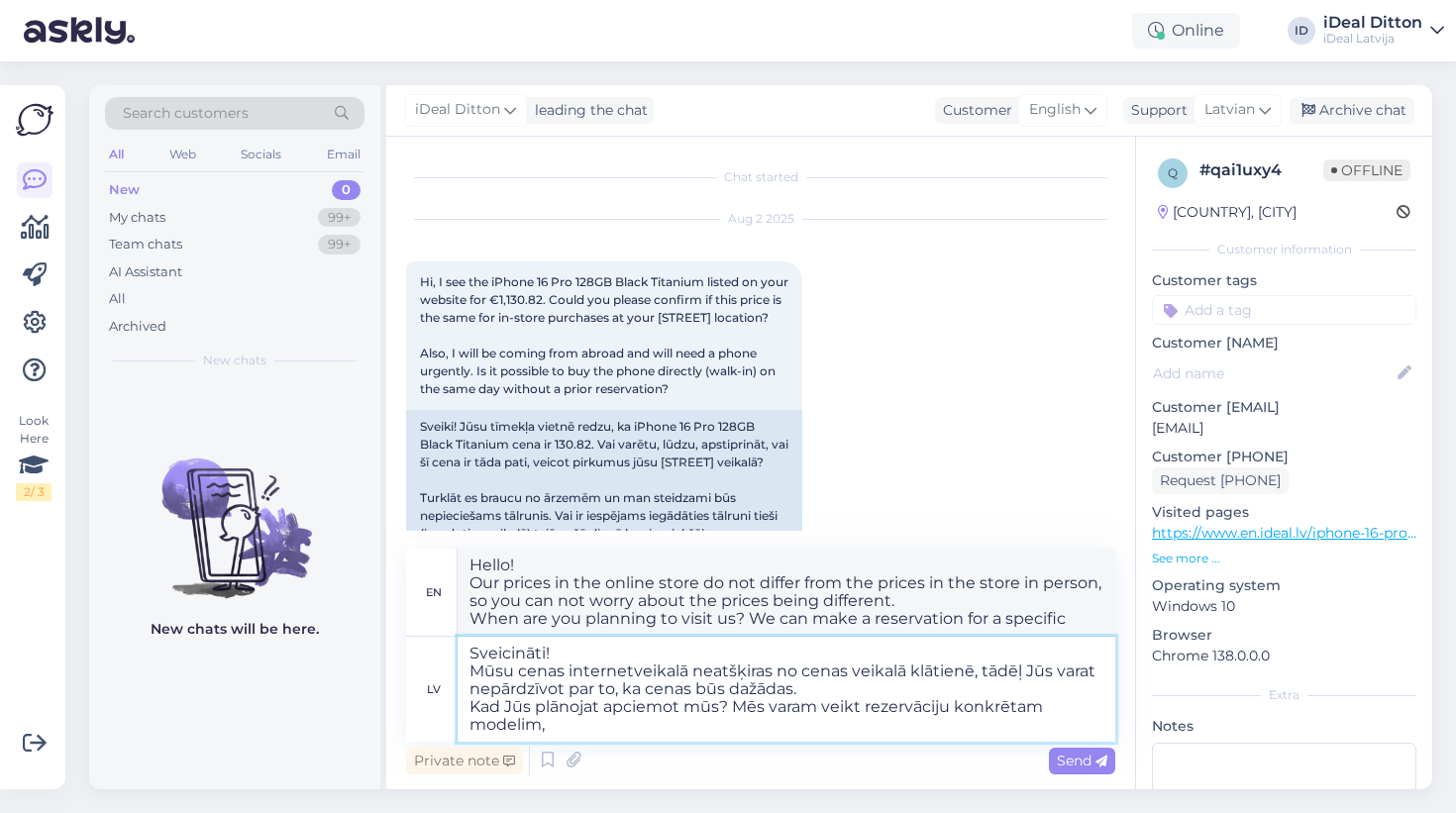 type on "Hello!
Our prices in the online store do not differ from the prices in the store in person, so you can not worry about the fact that the prices will be different.
When are you planning to visit us? We can make a reservation for a specific model," 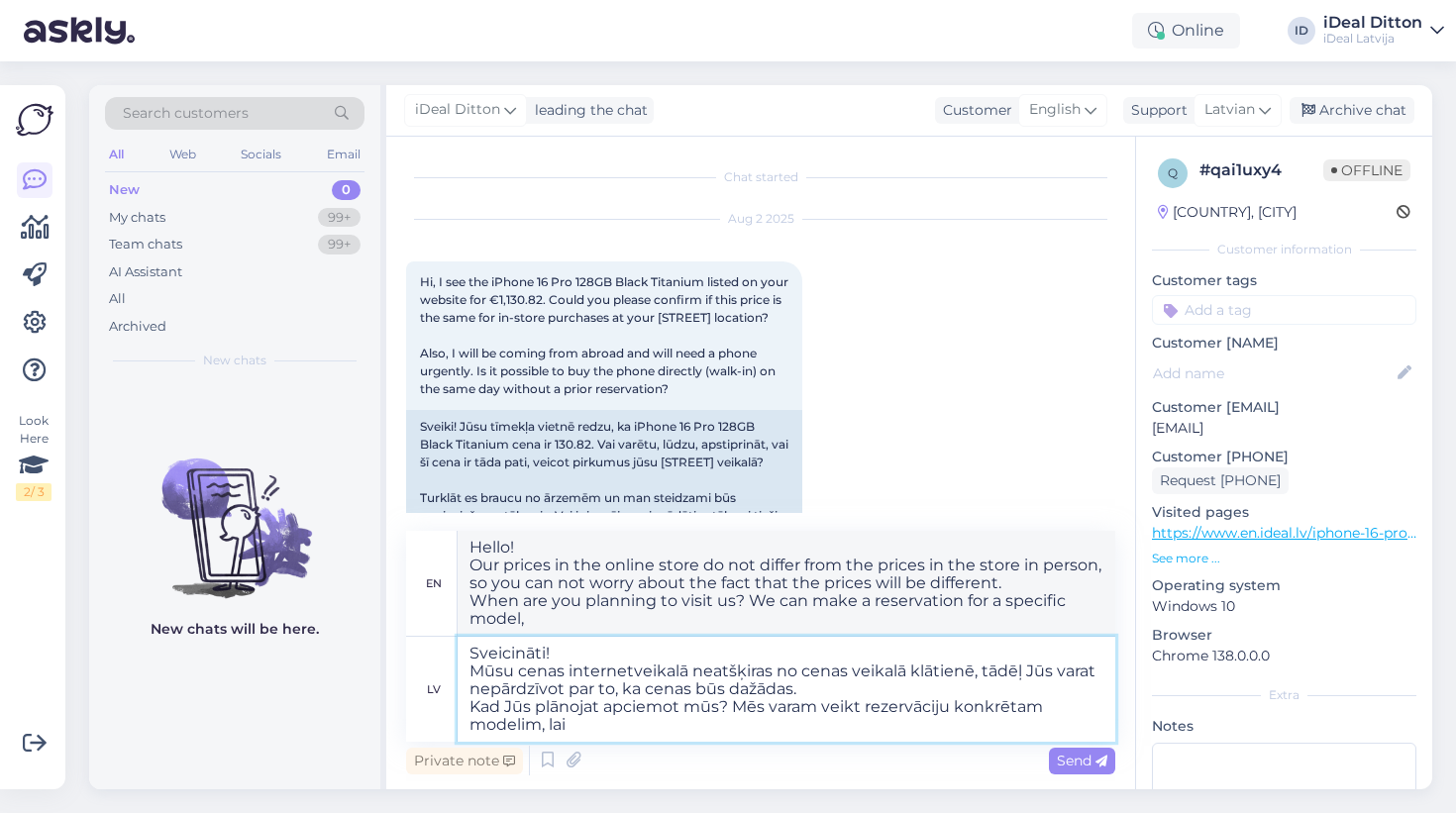 type on "Sveicināti!
Mūsu cenas internetveikalā neatšķiras no cenas veikalā klātienē, tādēļ Jūs varat nepārdzīvot par to, ka cenas būs dažādas.
Kad Jūs plānojat apciemot mūs? Mēs varam veikt rezervāciju konkrētam modelim, lai" 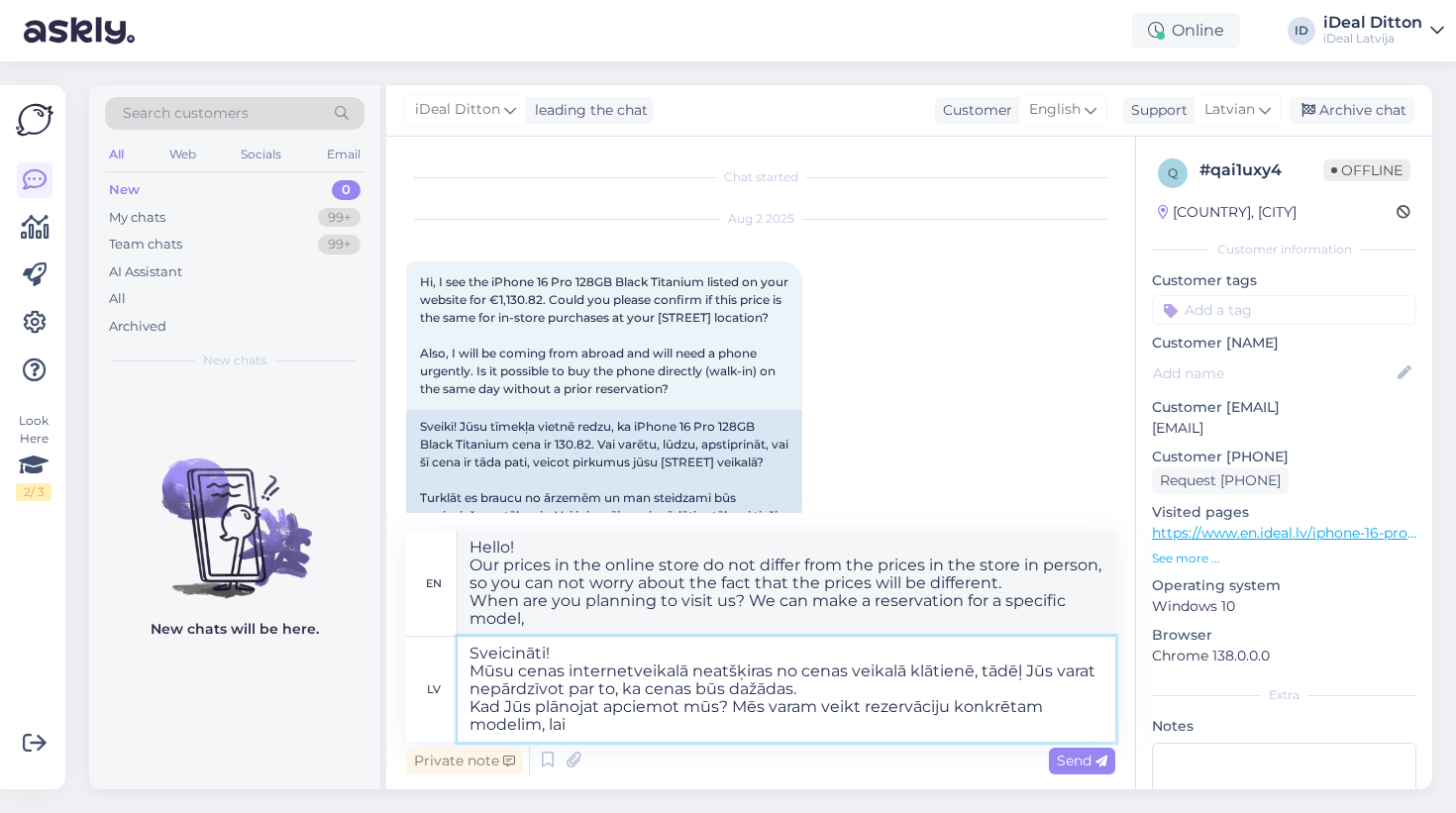 type on "Hello!
Our prices in the online store do not differ from the prices in the store in person, so you can not worry about the prices being different.
When are you planning to visit us? We can make a reservation for a specific model, so" 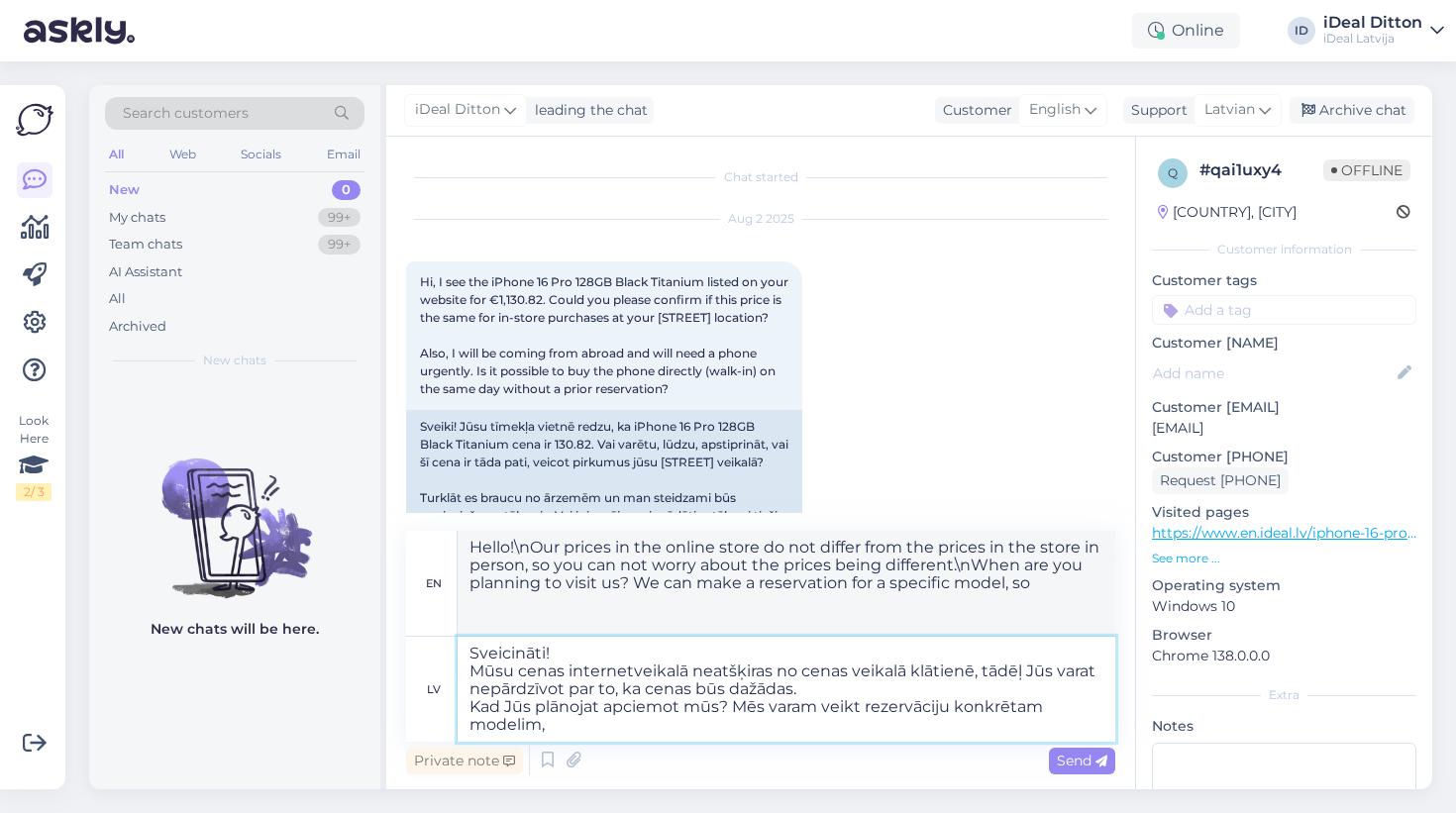 type on "Sveicināti!
Mūsu cenas internetveikalā neatšķiras no cenas veikalā klātienē, tādēļ Jūs varat nepārdzīvot par to, ka cenas būs dažādas.
Kad Jūs plānojat apciemot mūs? Mēs varam veikt rezervāciju konkrētam modelim," 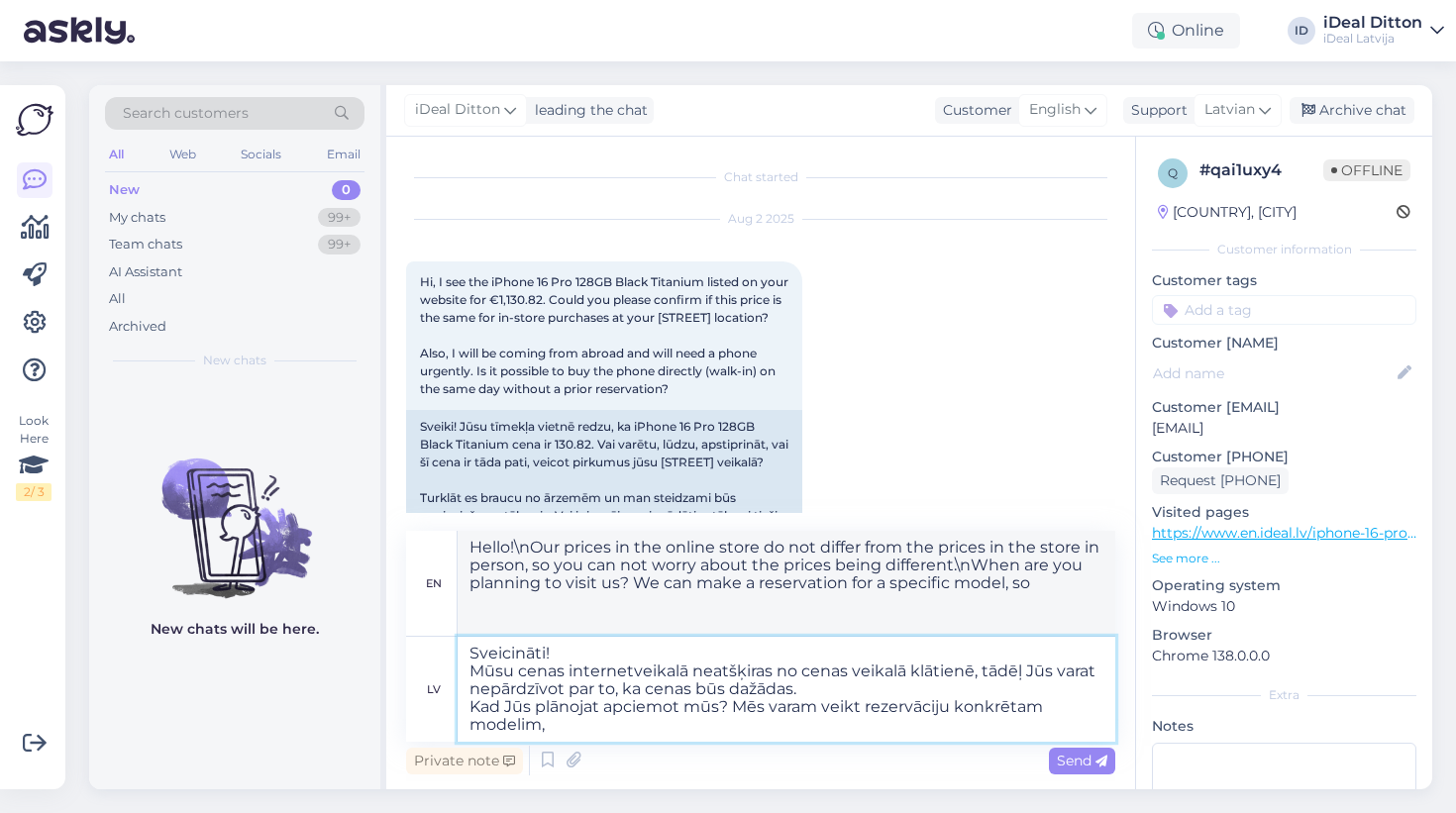 type on "Hello!
Our prices in the online store do not differ from the prices in the store in person, so you can not worry about the fact that the prices will be different.
When are you planning to visit us? We can make a reservation for a specific model," 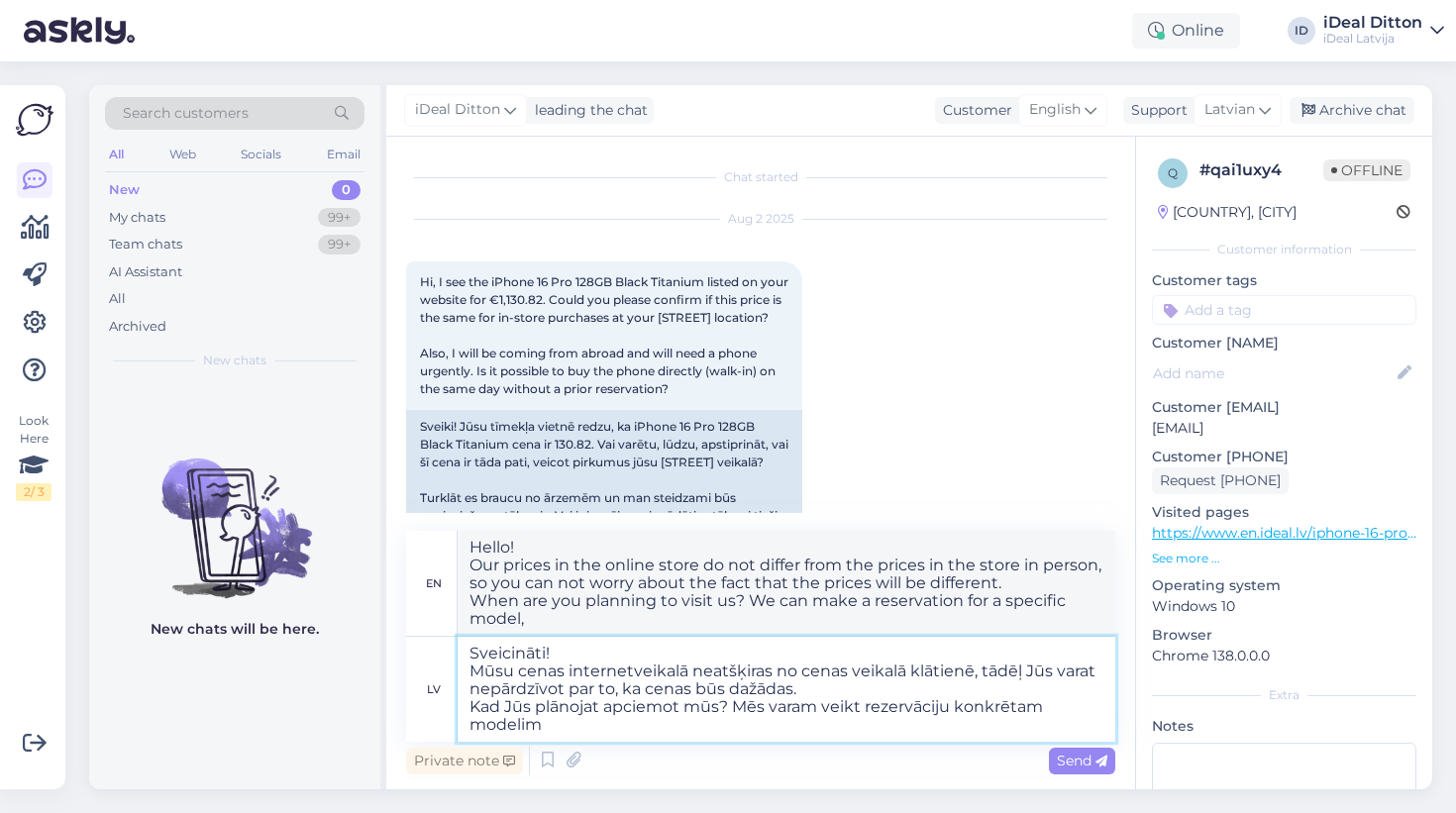 type on "Sveicināti!
Mūsu cenas internetveikalā neatšķiras no cenas veikalā klātienē, tādēļ Jūs varat nepārdzīvot par to, ka cenas būs dažādas.
Kad Jūs plānojat apciemot mūs? Mēs varam veikt rezervāciju konkrētam modelim." 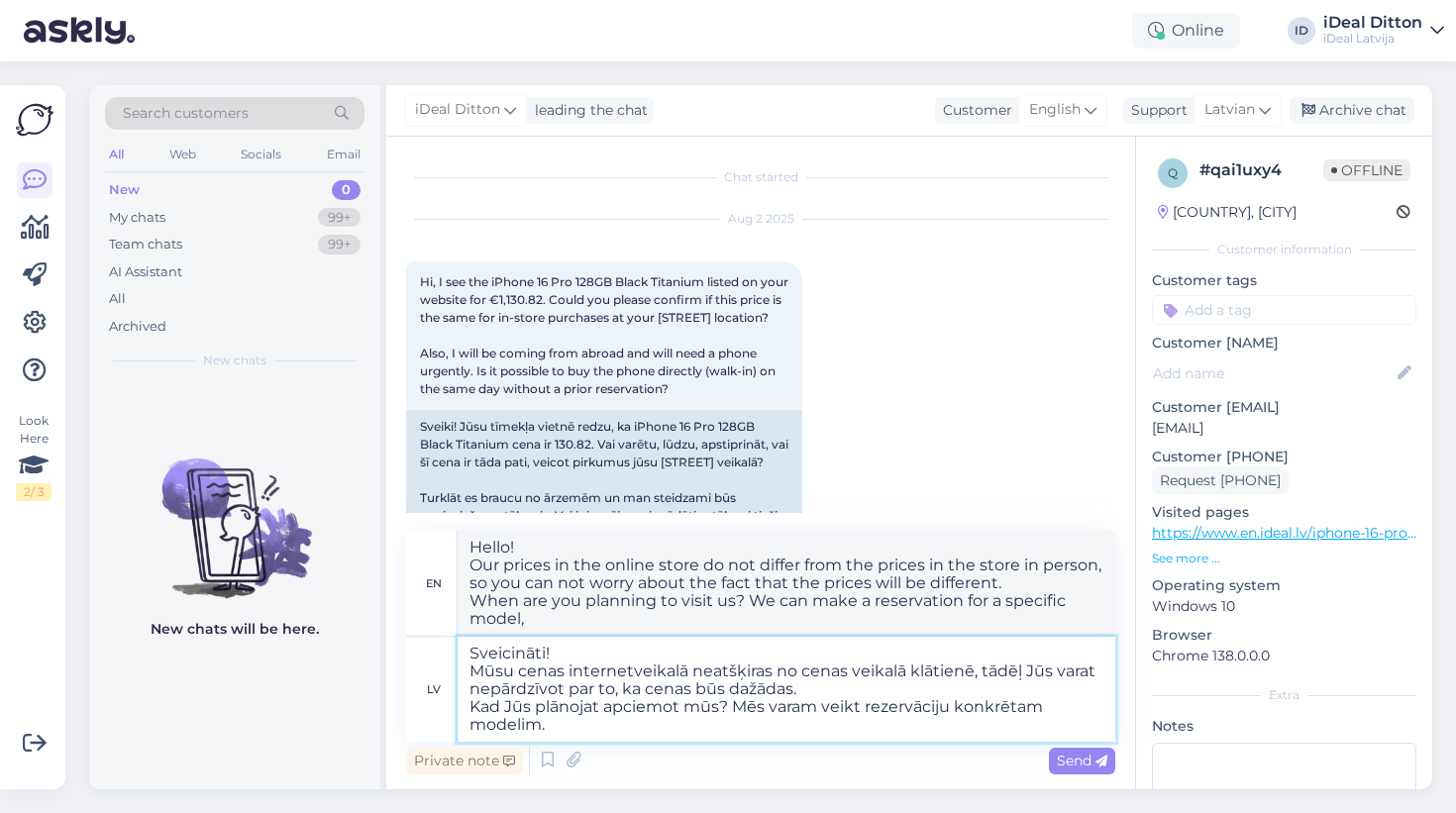 type on "Welcome!
Our prices in the online store do not differ from the prices in the store in person, so you can not worry about the prices being different.
When are you planning to visit us? We can make a reservation for a specific model." 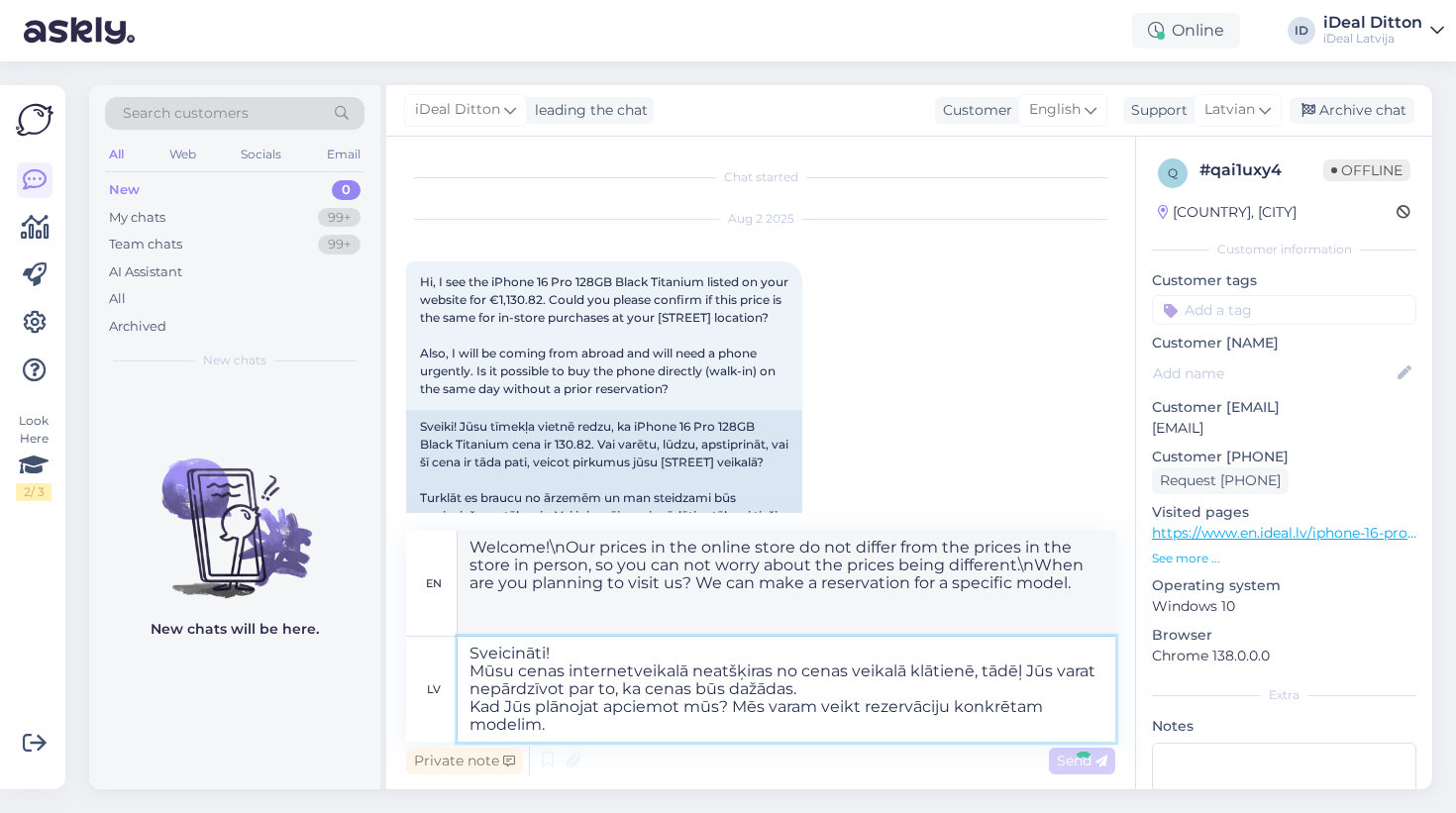type 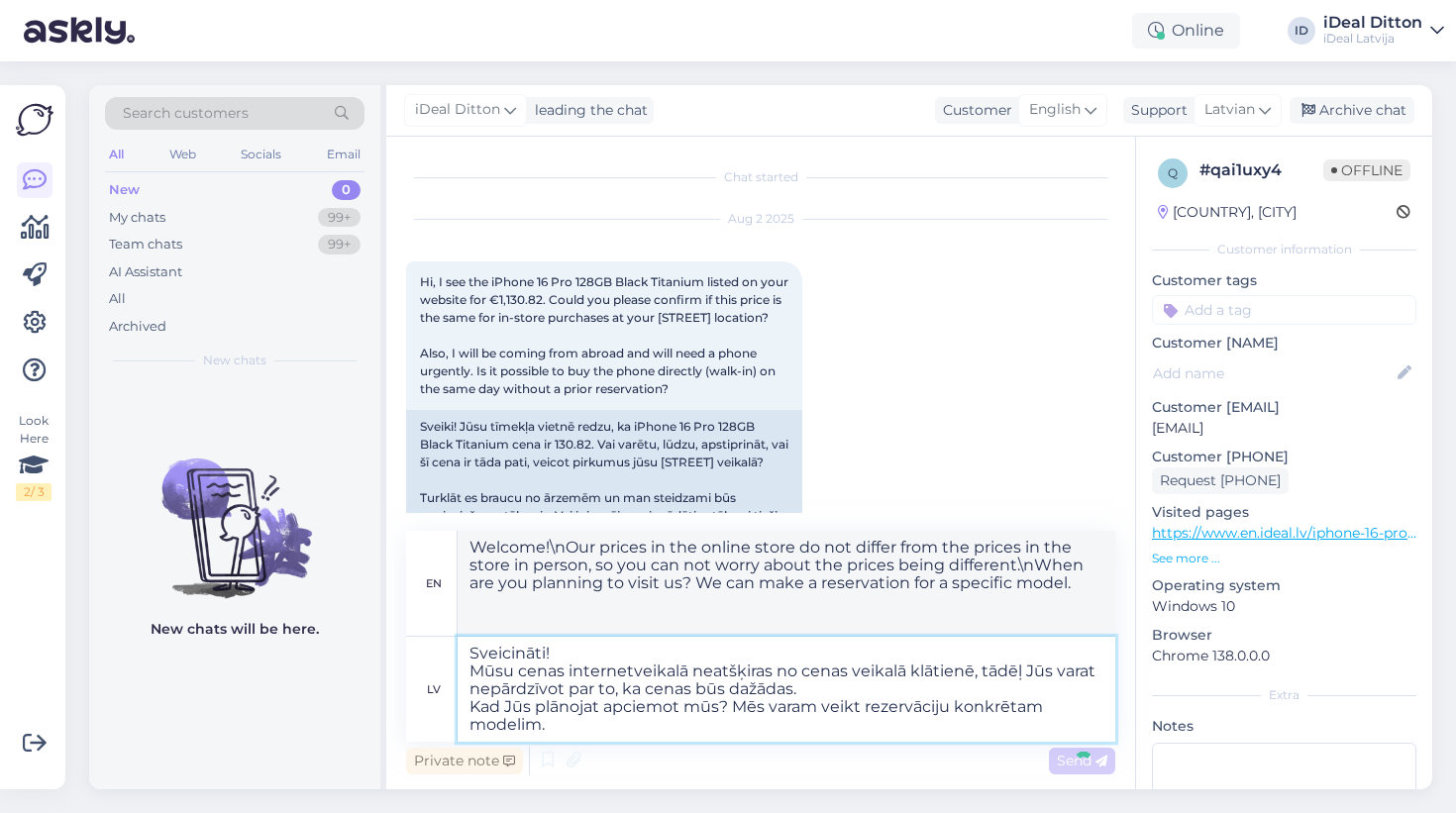 type 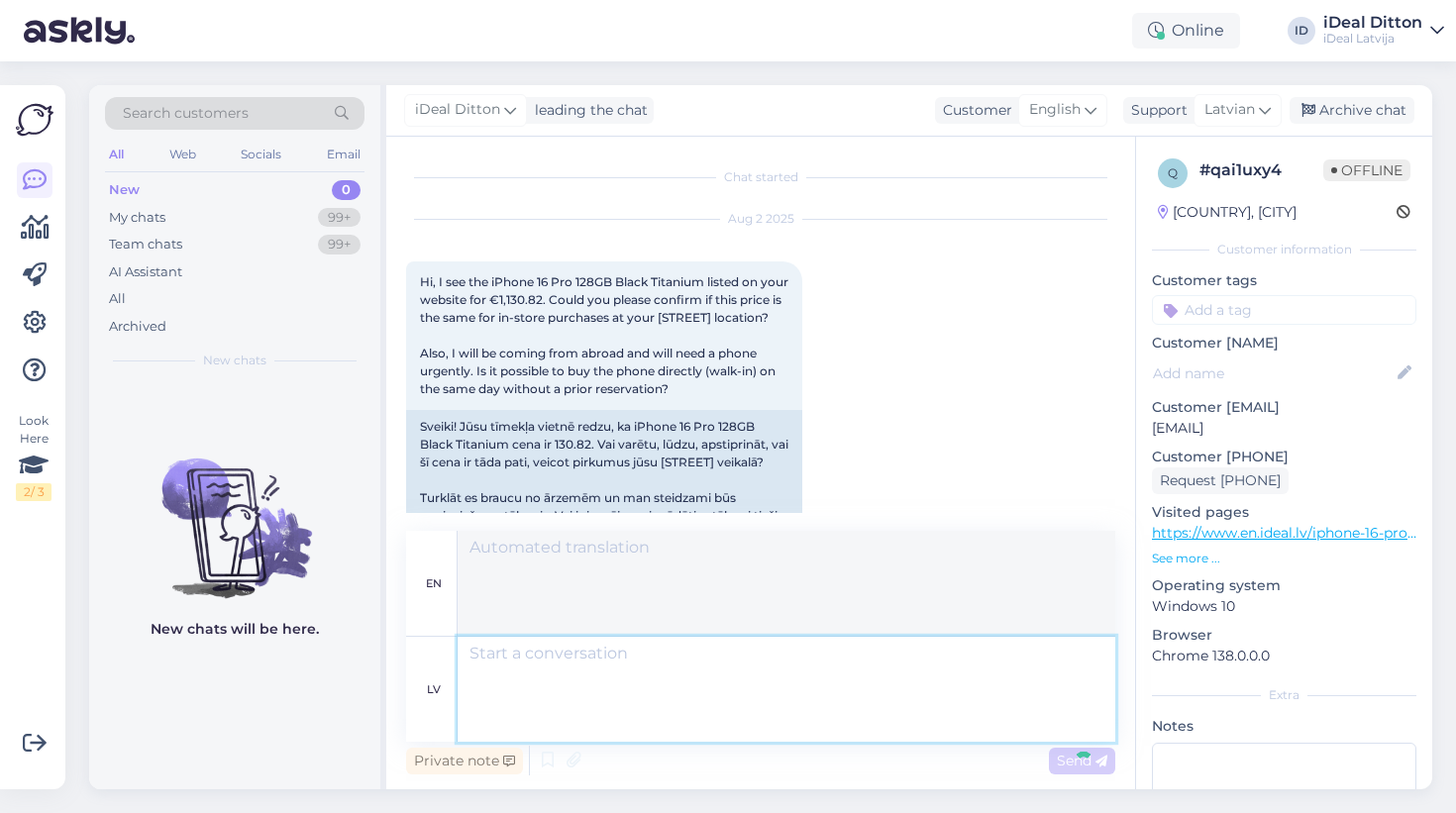scroll, scrollTop: 267, scrollLeft: 0, axis: vertical 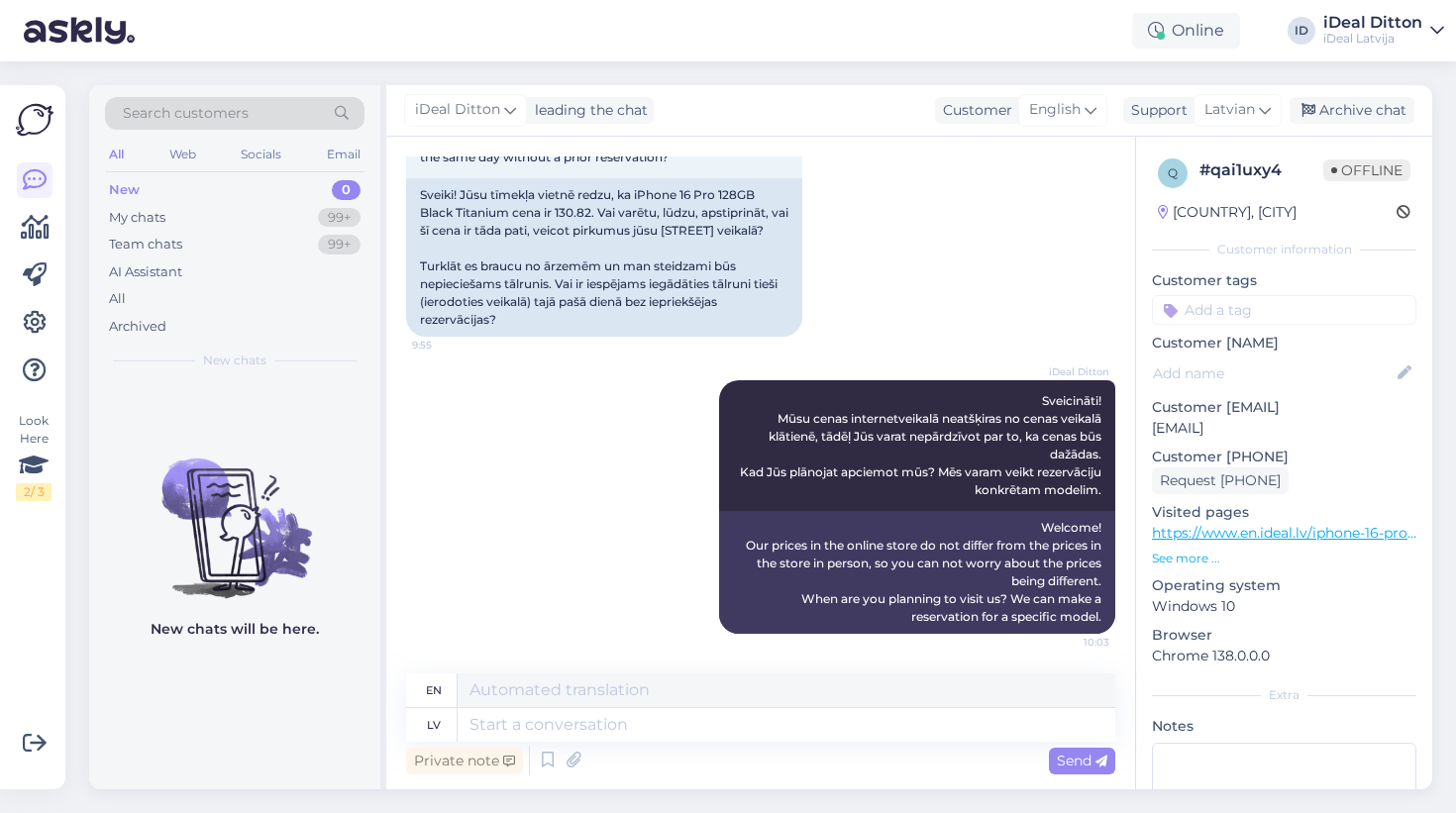 click on "iDeal Ditton Sveicināti!
Mūsu cenas internetveikalā neatšķiras no cenas veikalā klātienē, tādēļ Jūs varat nepārdzīvot par to, ka cenas būs dažādas.
Kad Jūs plānojat apciemot mūs? Mēs varam veikt rezervāciju konkrētam modelim. 10:03  Welcome!
Our prices in the online store do not differ from the prices in the store in person, so you can not worry about the prices being different.
When are you planning to visit us? We can make a reservation for a specific model." at bounding box center (761, 507) 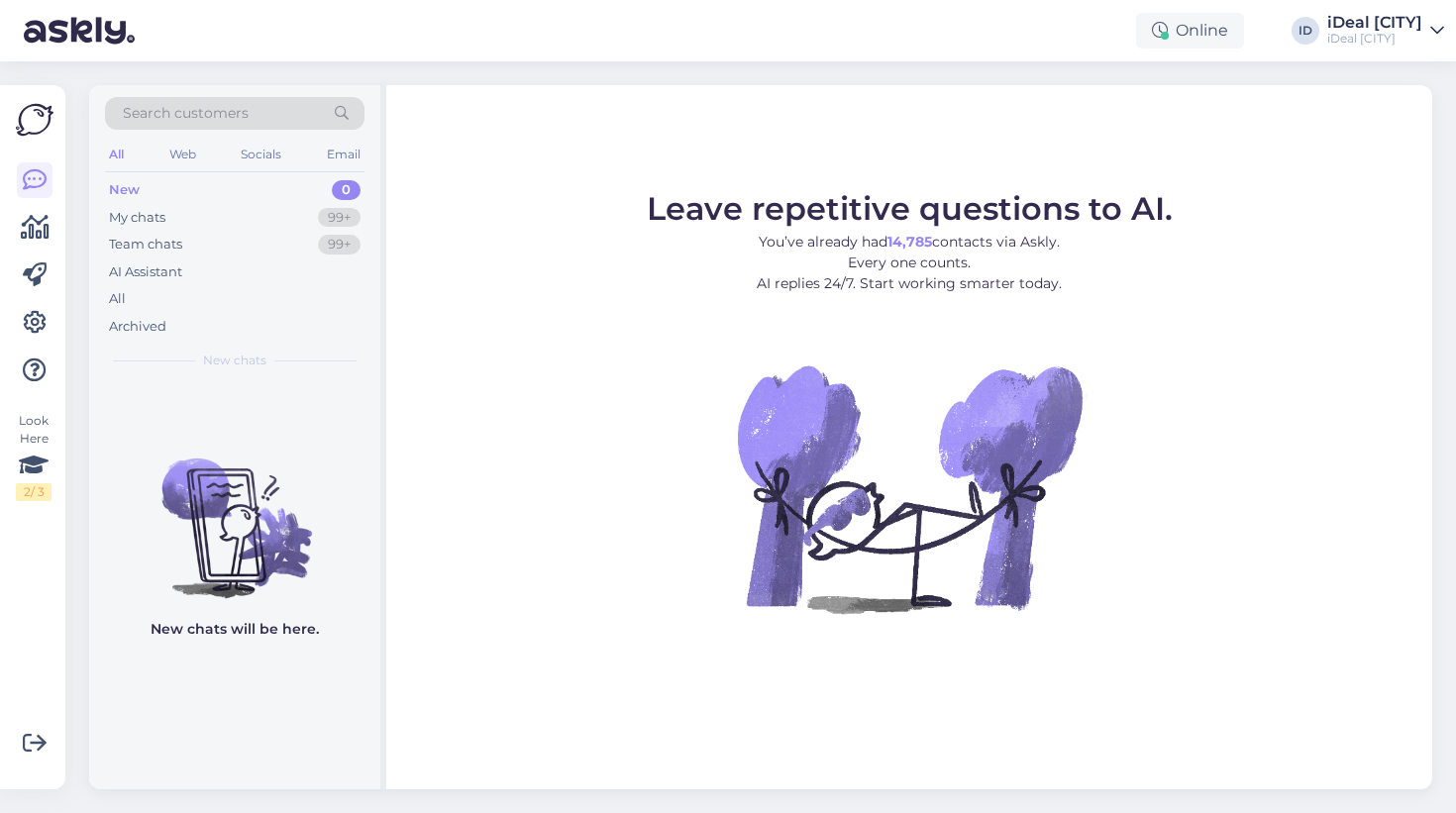 scroll, scrollTop: 0, scrollLeft: 0, axis: both 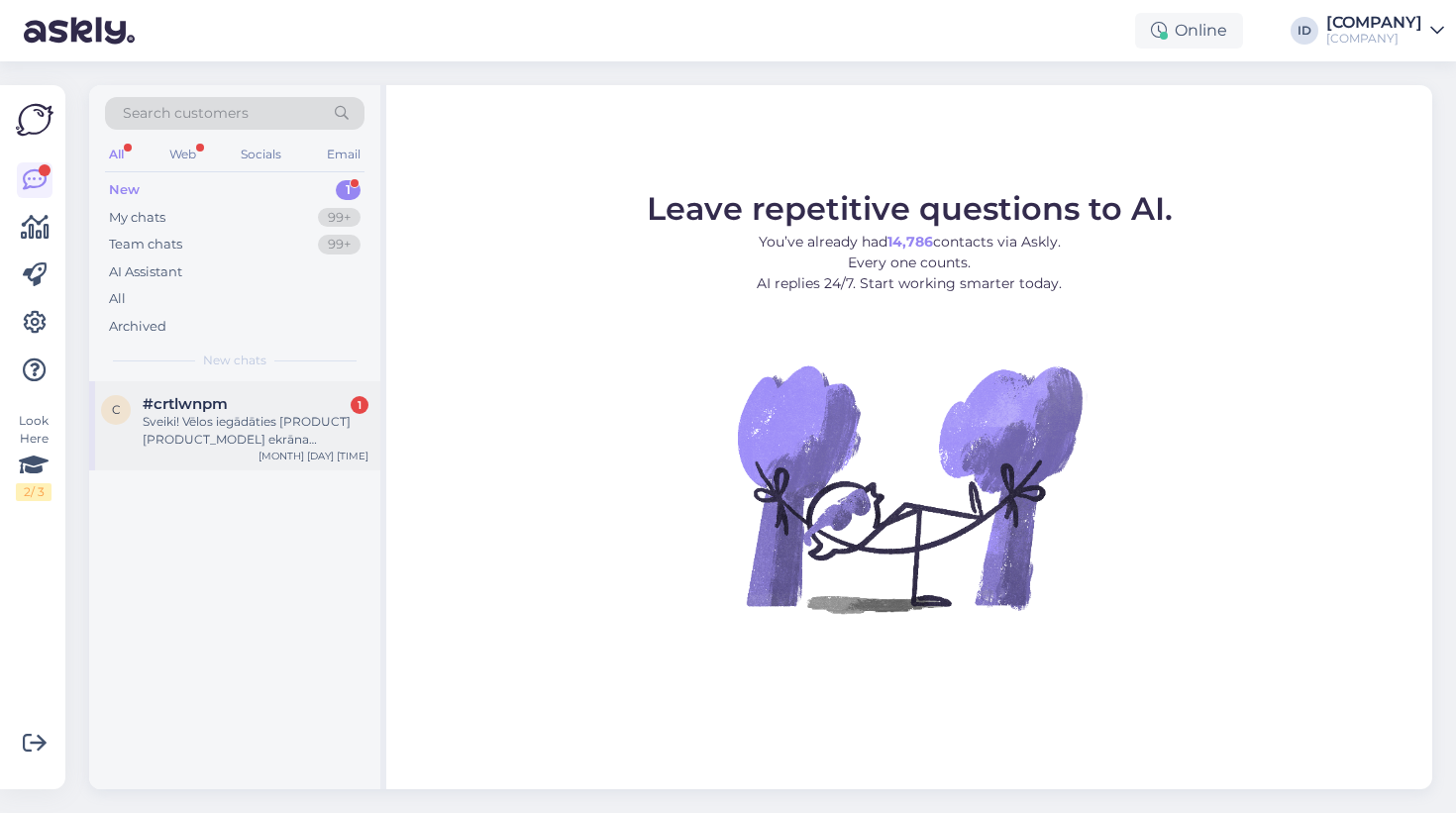 drag, startPoint x: 287, startPoint y: 441, endPoint x: 330, endPoint y: 456, distance: 45.54119 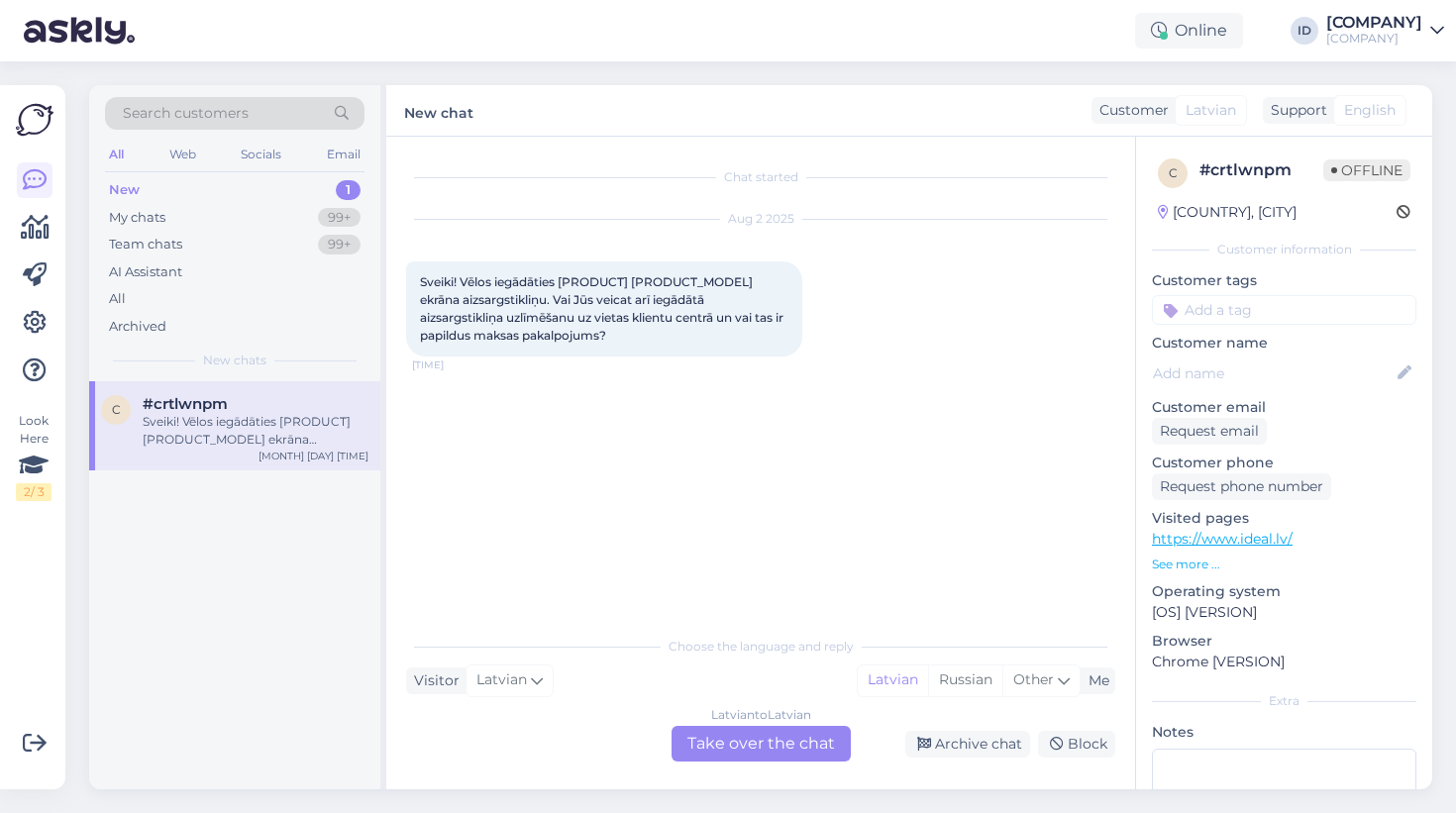 click on "Latvian  to  Latvian Take over the chat" at bounding box center (761, 744) 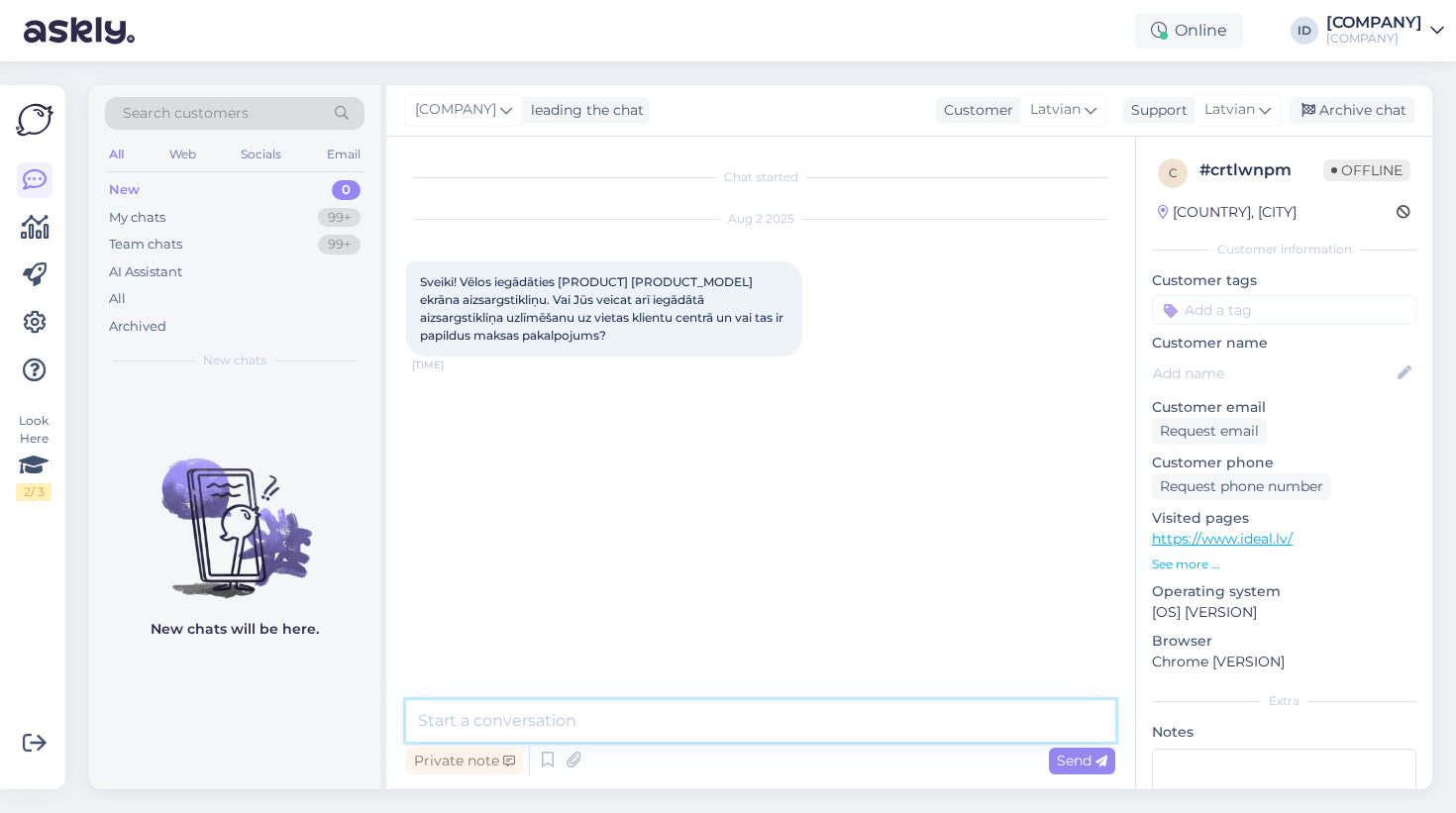 click at bounding box center [761, 721] 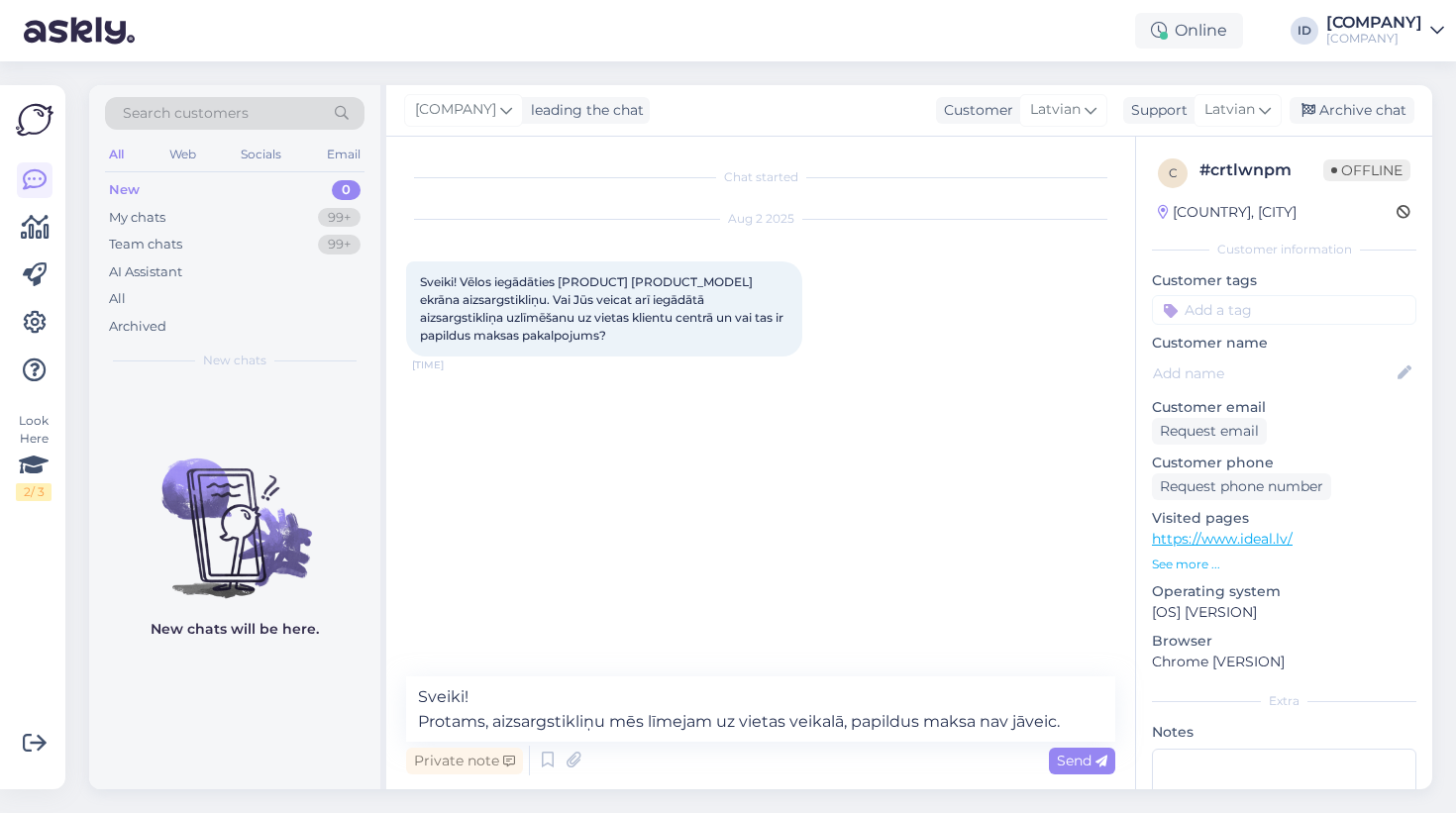 drag, startPoint x: 803, startPoint y: 538, endPoint x: 985, endPoint y: 417, distance: 218.55205 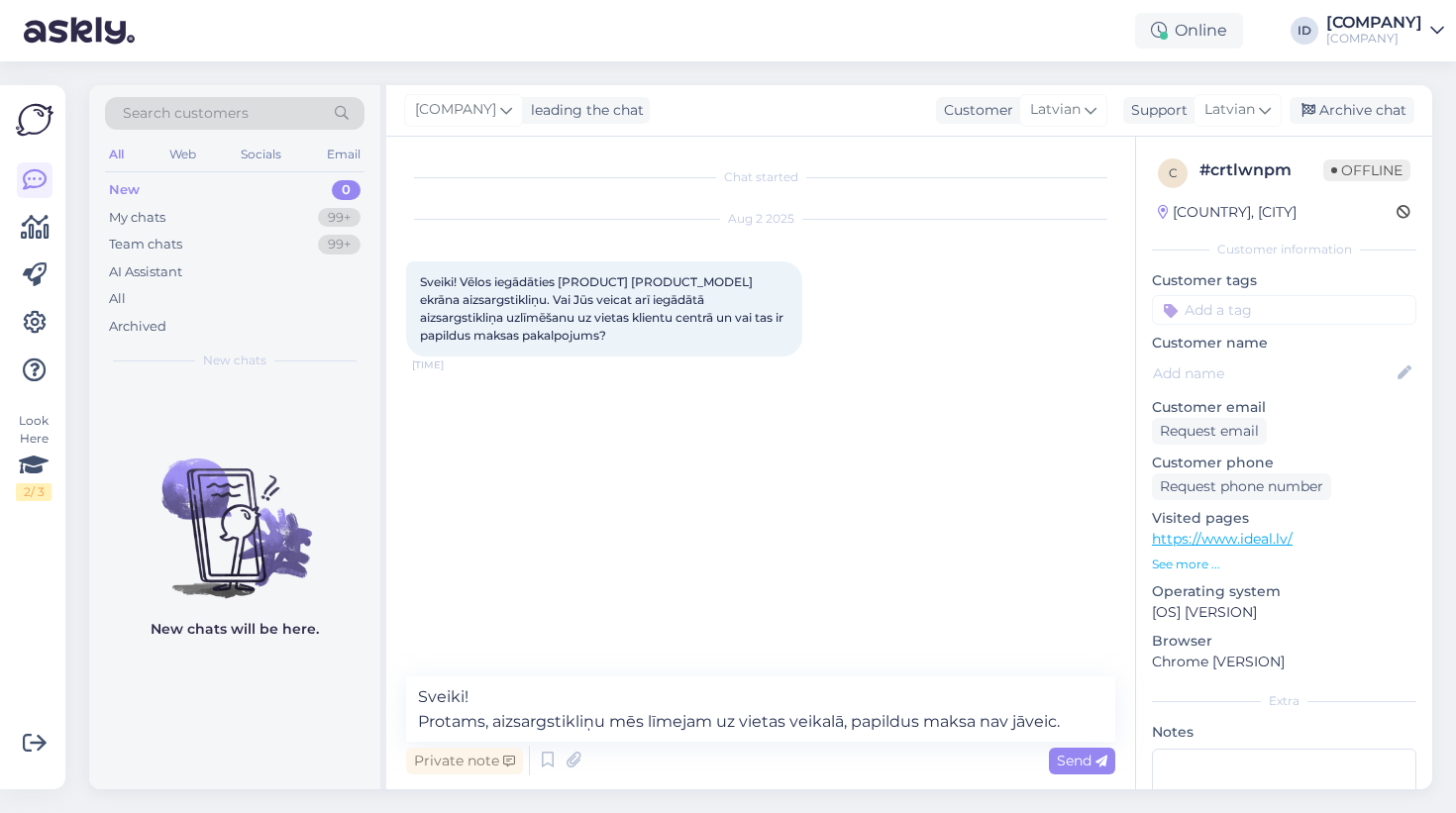 click on "Chat started Aug 2 2025 Sveiki! Vēlos iegādāties iPhone 15 plus ekrāna aizsargstikliņu. Vai Jūs veicat arī iegādātā aizsargstikliņa uzlīmēšanu uz vietas klientu centrā un vai tas ir papildus maksas pakalpojums? 10:28" at bounding box center [770, 407] 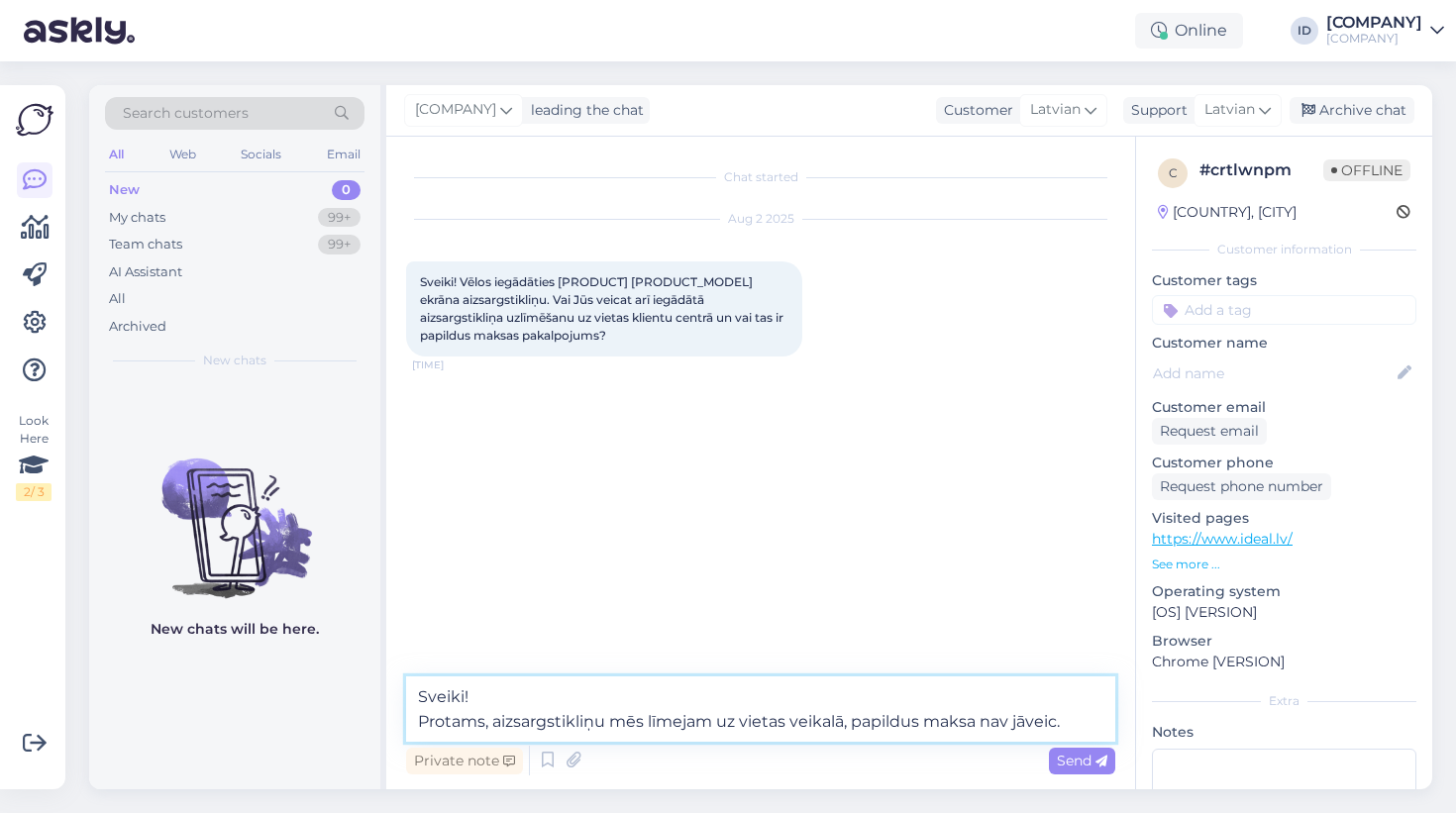 click on "Sveiki!
Protams, aizsargstikliņu mēs līmejam uz vietas veikalā, papildus maksa nav jāveic." at bounding box center (761, 709) 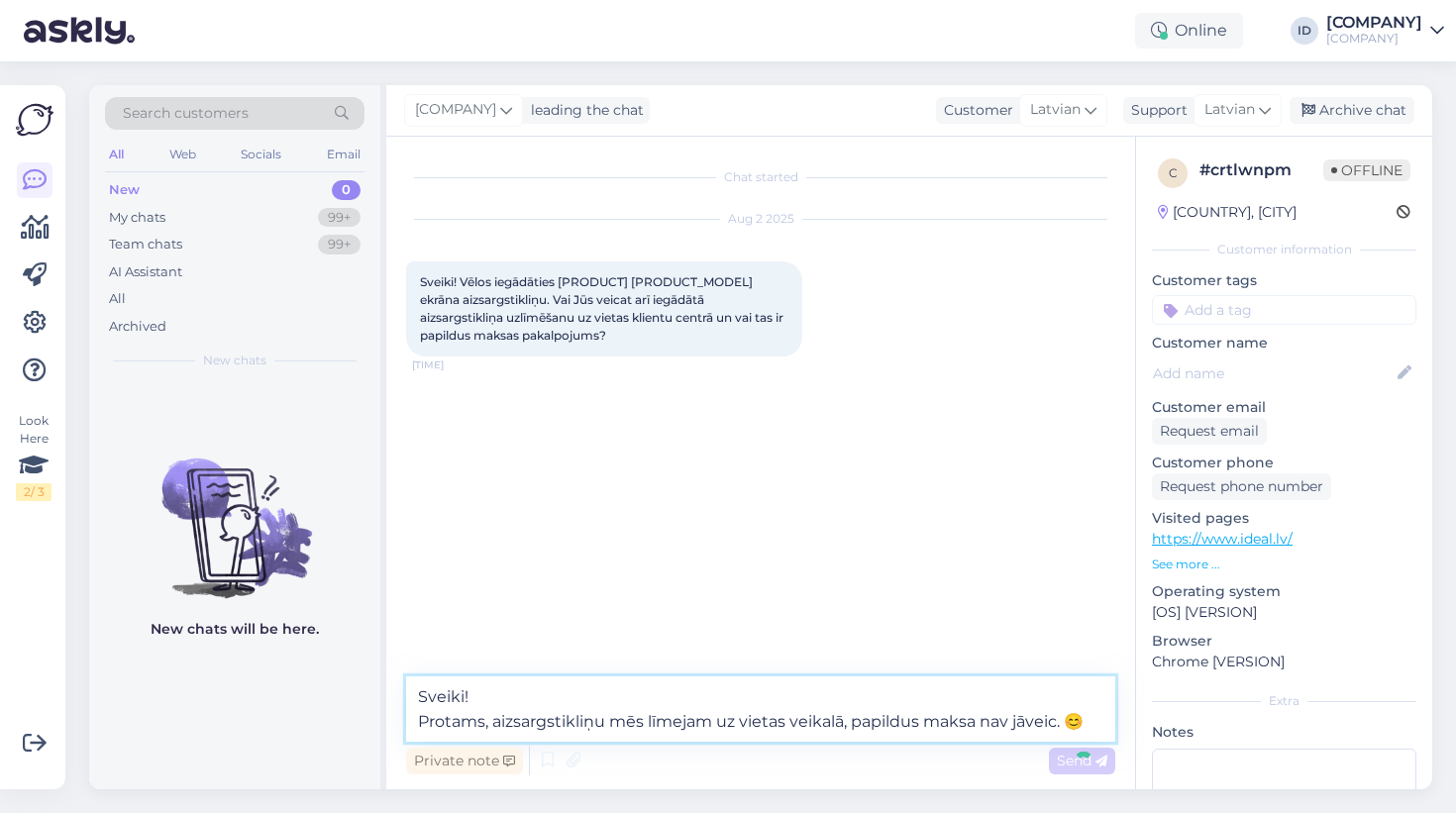 type 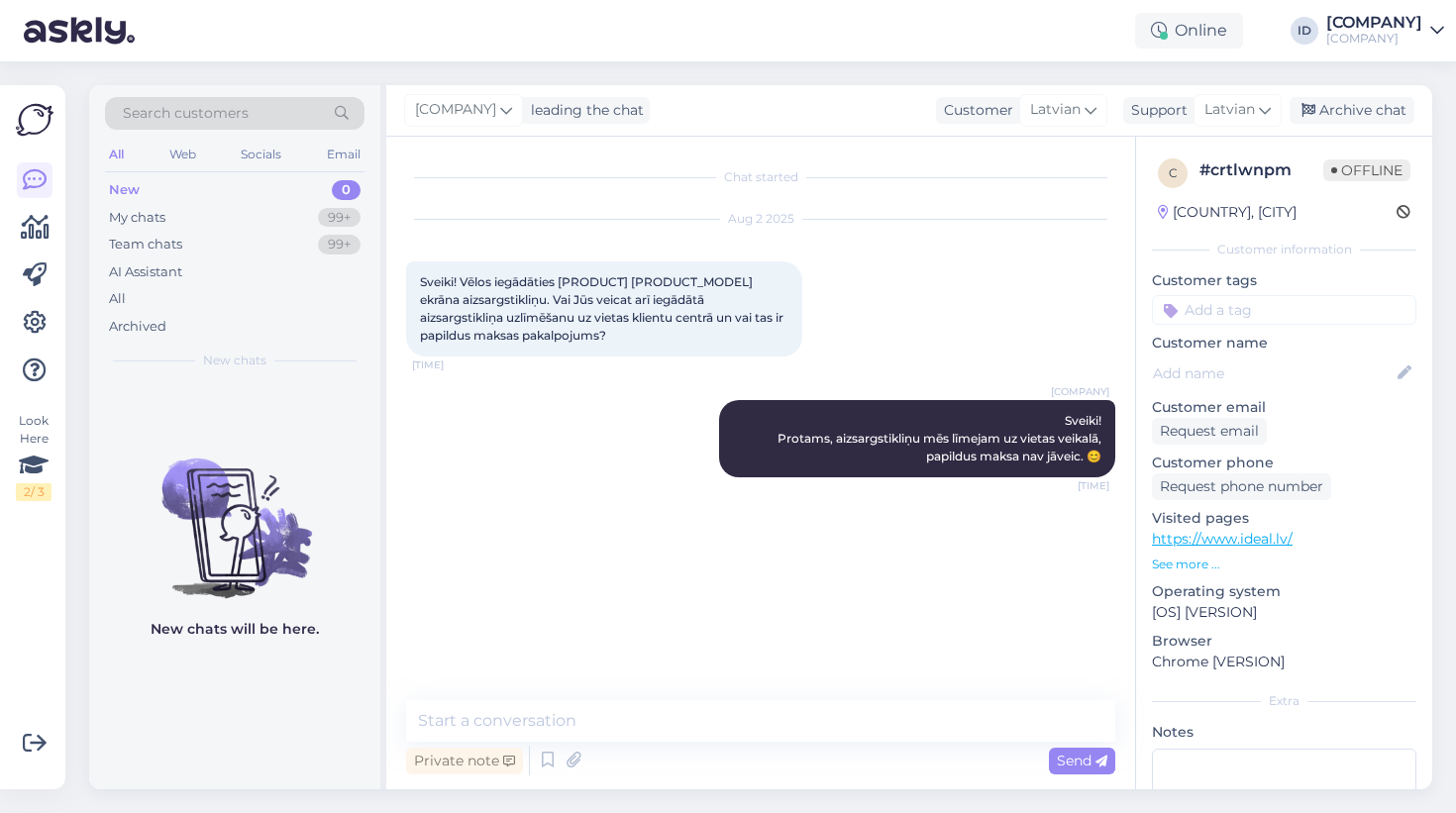 click on "Chat started Aug 2 2025 Sveiki! Vēlos iegādāties iPhone 15 plus ekrāna aizsargstikliņu. Vai Jūs veicat arī iegādātā aizsargstikliņa uzlīmēšanu uz vietas klientu centrā un vai tas ir papildus maksas pakalpojums? 10:28  iDeal Ditton Sveiki!
Protams, aizsargstikliņu mēs līmejam uz vietas veikalā, papildus maksa nav jāveic. 😊 10:41" at bounding box center [770, 419] 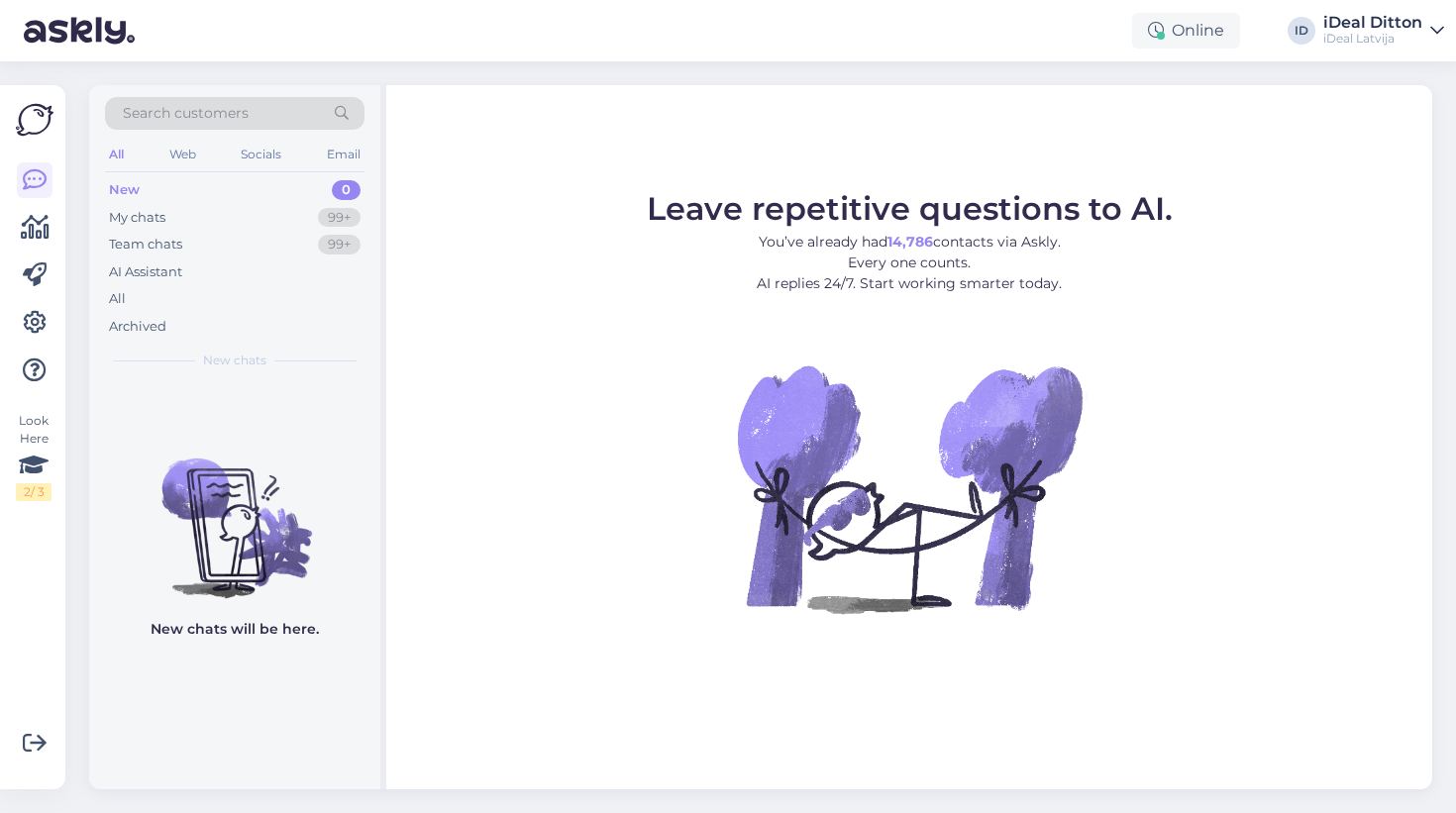 scroll, scrollTop: 0, scrollLeft: 0, axis: both 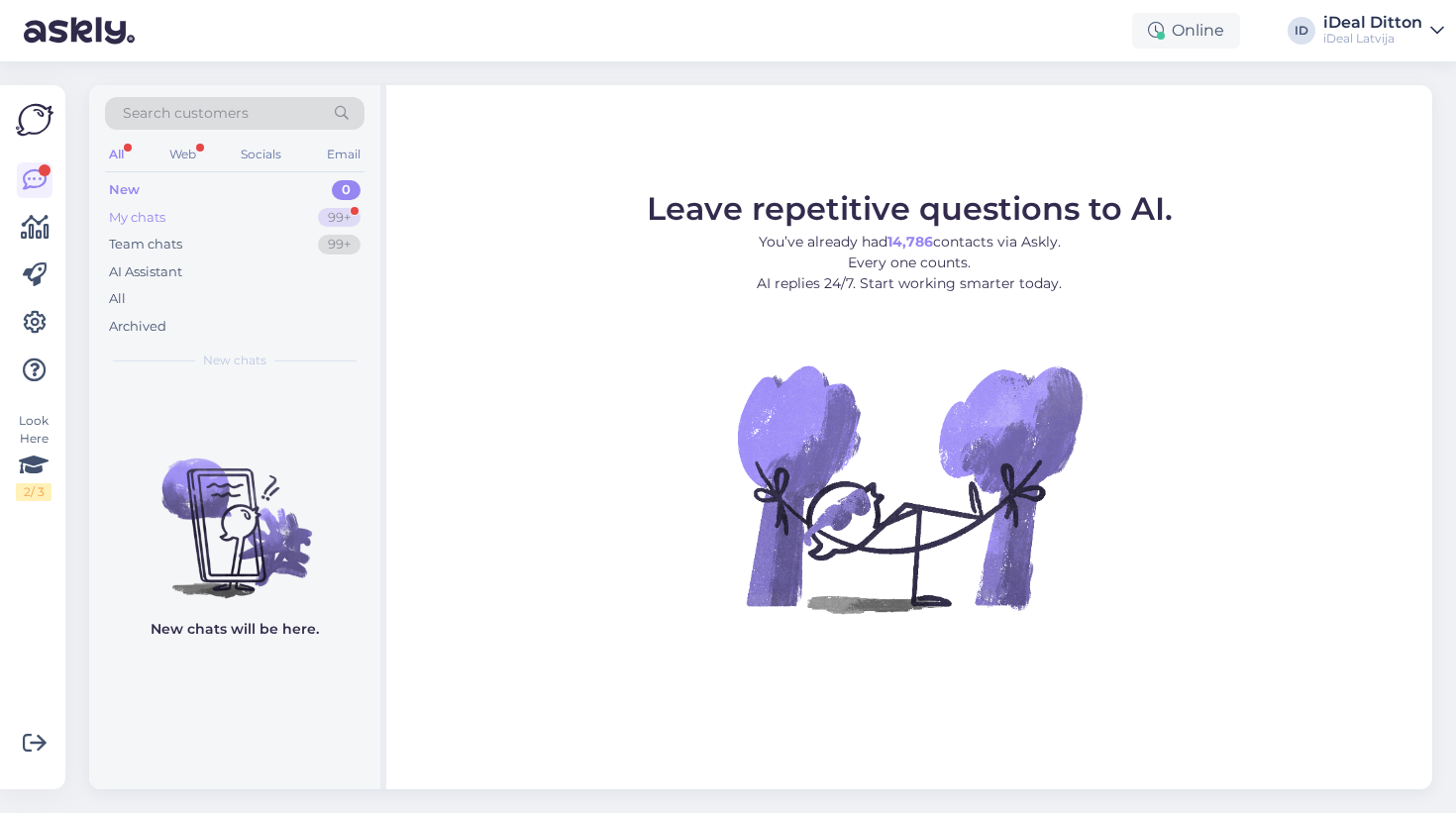 click on "99+" at bounding box center [339, 218] 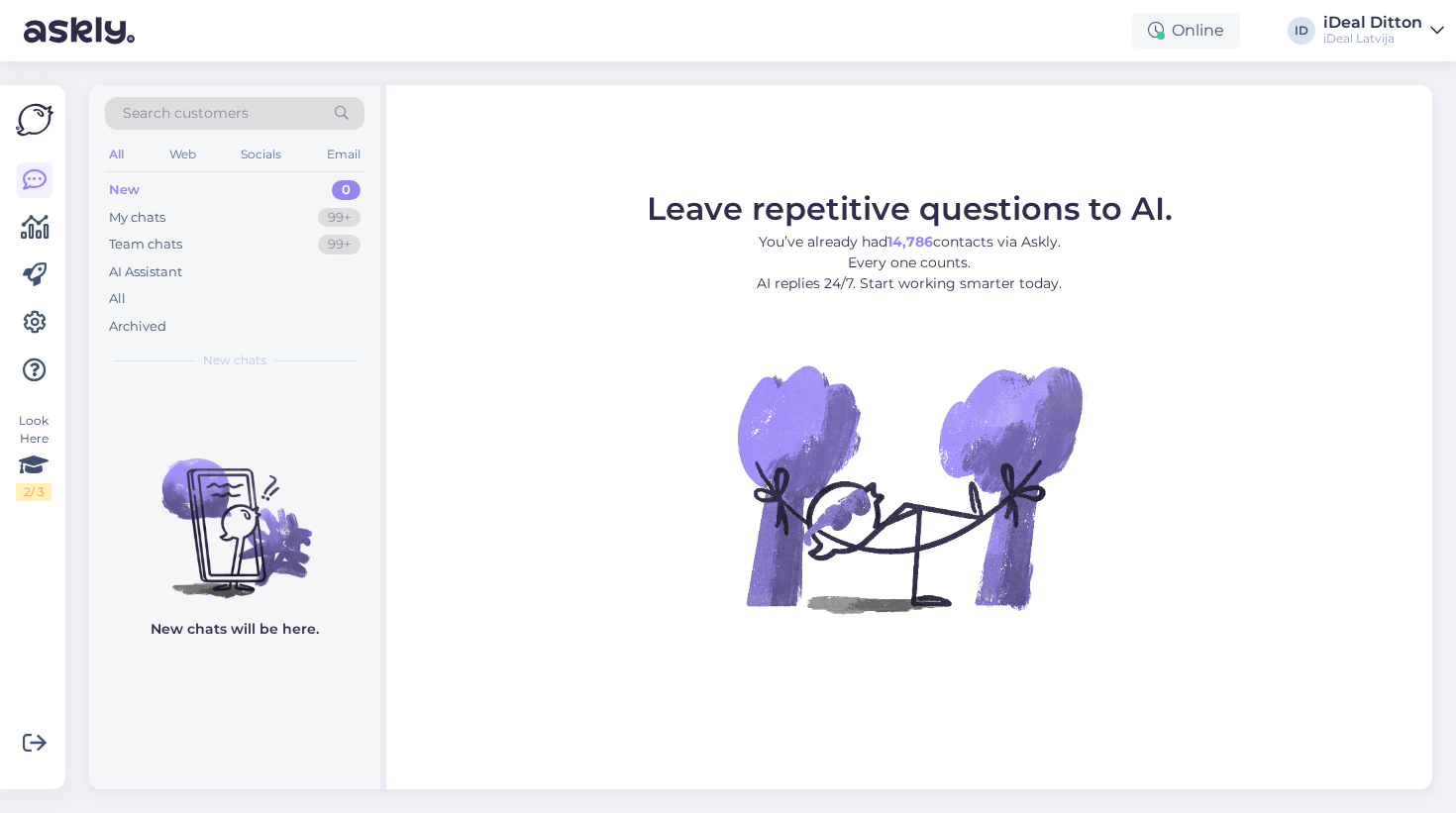 scroll, scrollTop: 0, scrollLeft: 0, axis: both 